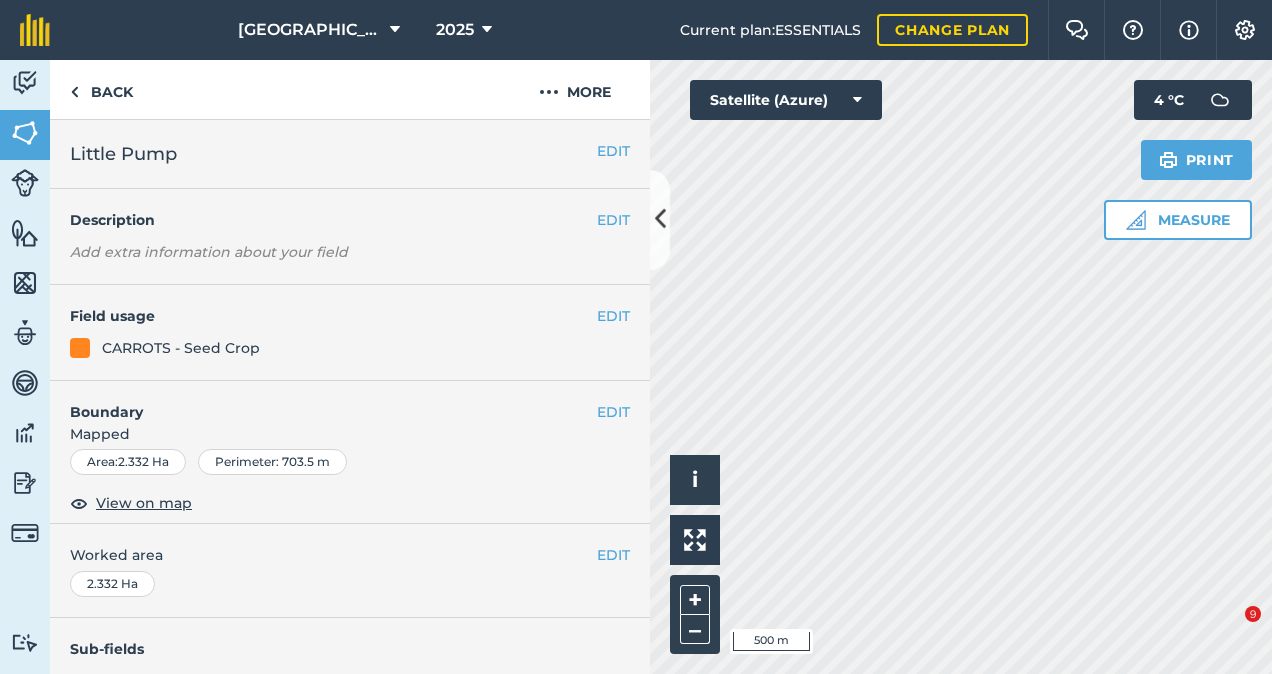 scroll, scrollTop: 0, scrollLeft: 0, axis: both 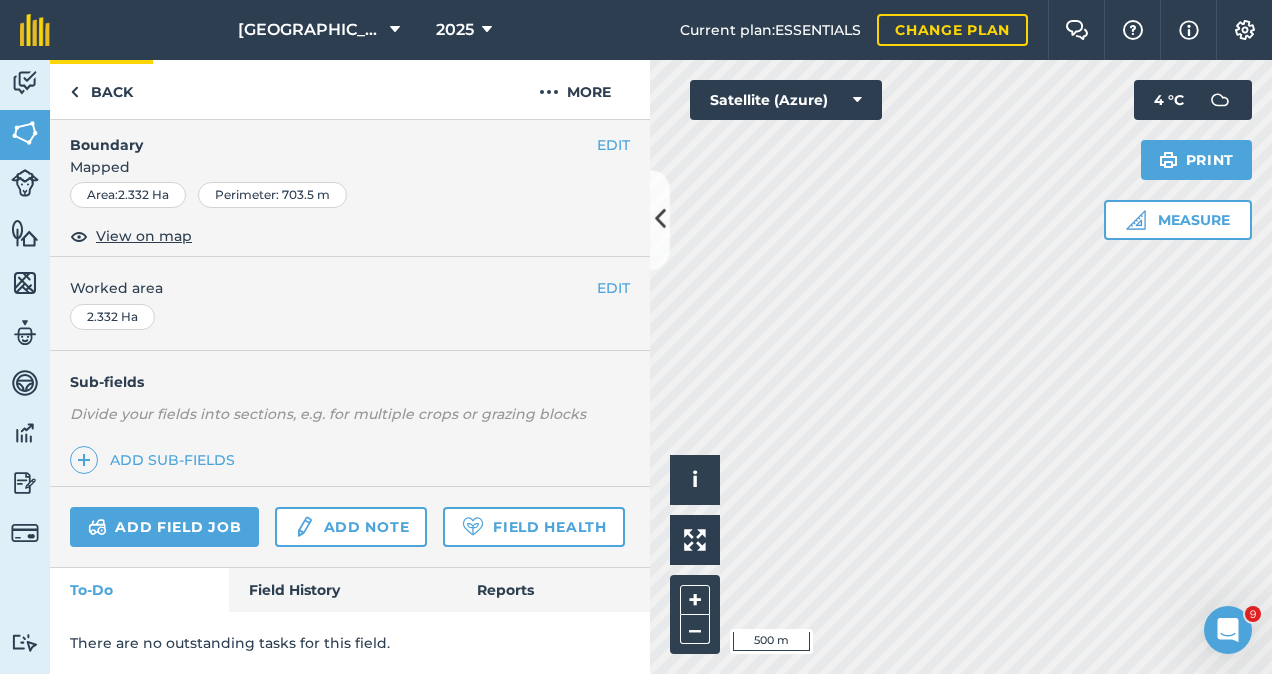 click on "Back" at bounding box center [101, 89] 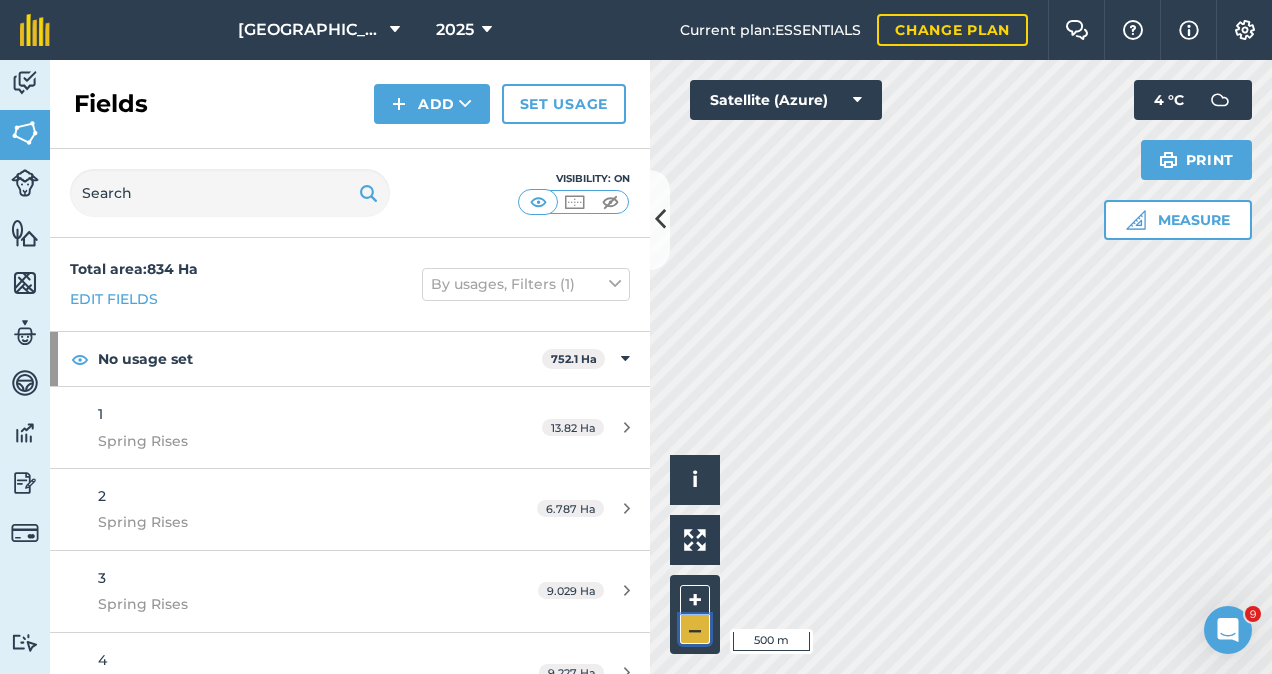 click on "–" at bounding box center (695, 629) 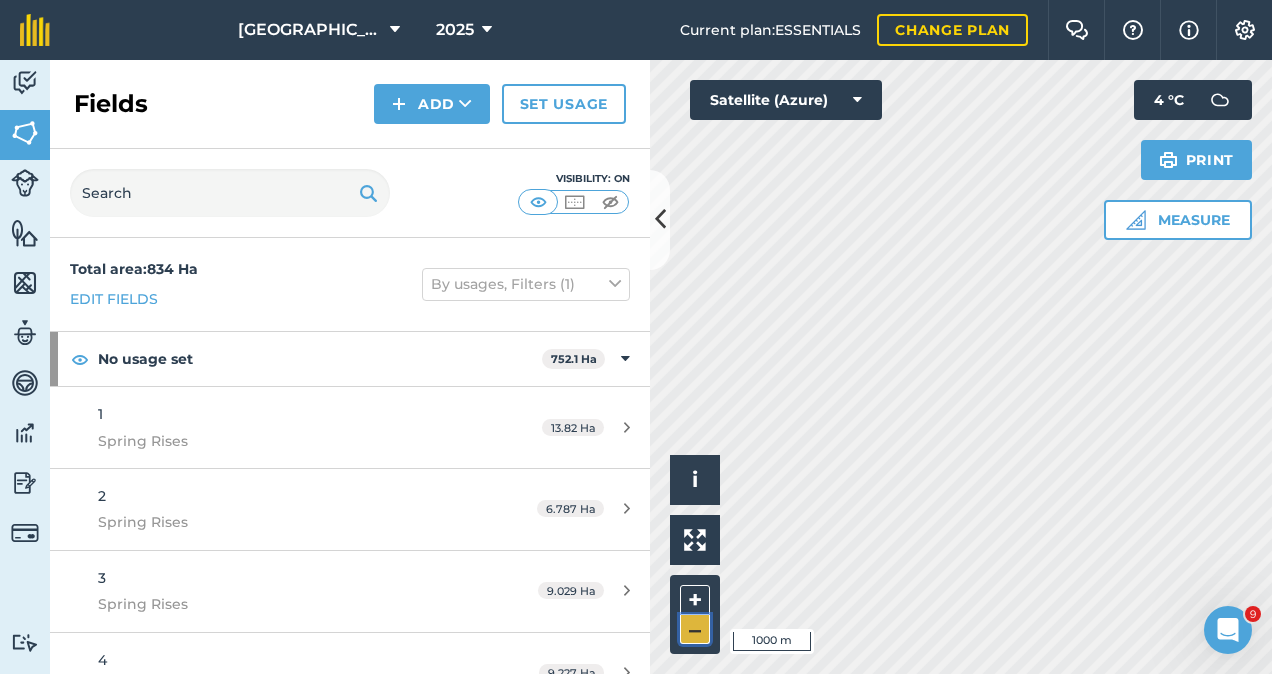 click on "–" at bounding box center [695, 629] 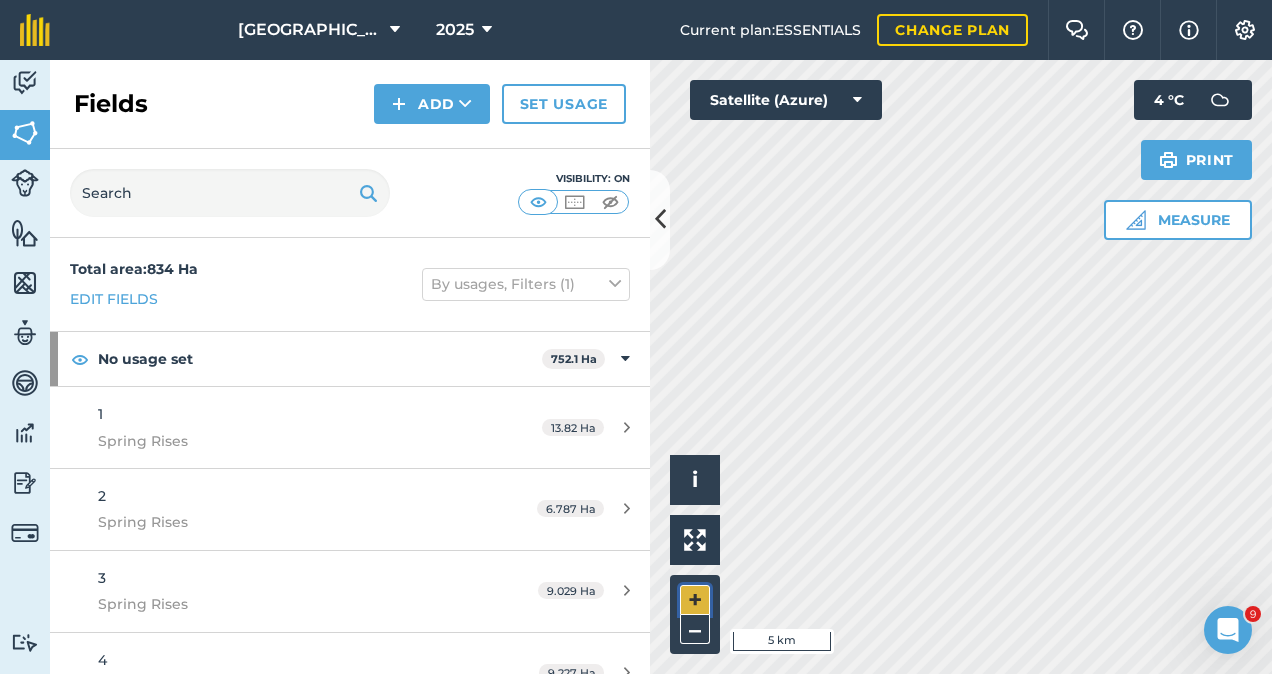 click on "+" at bounding box center (695, 600) 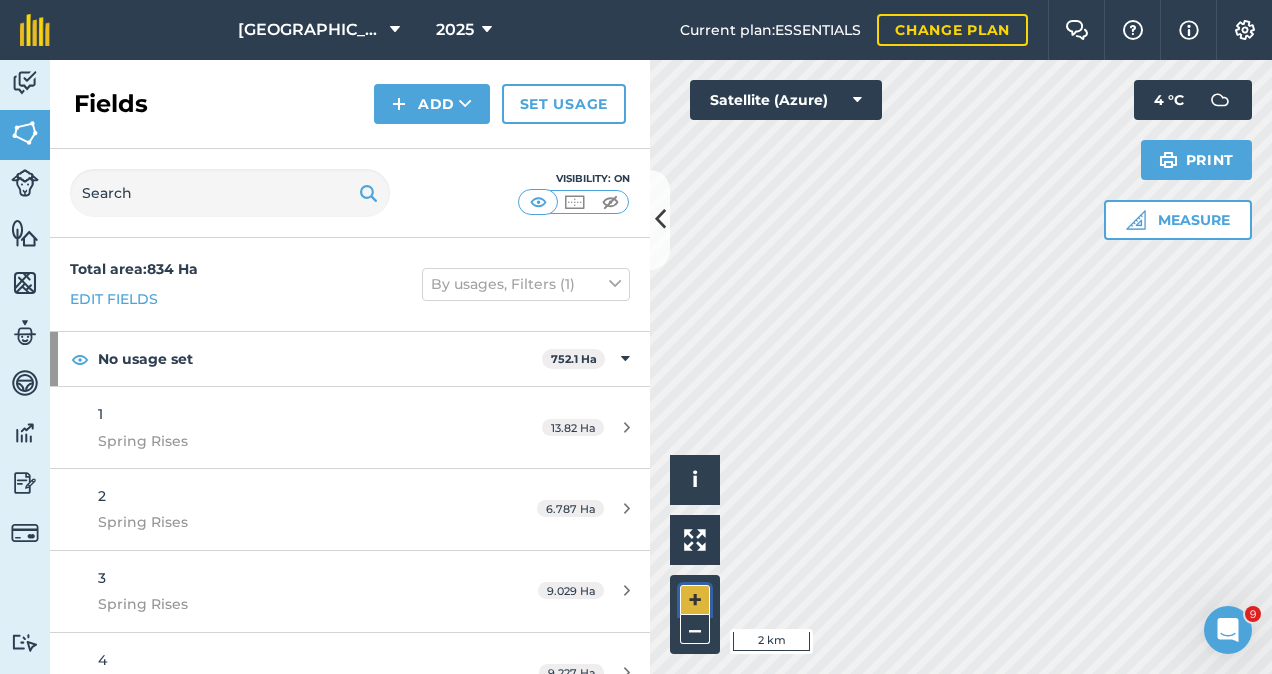 click on "+" at bounding box center (695, 600) 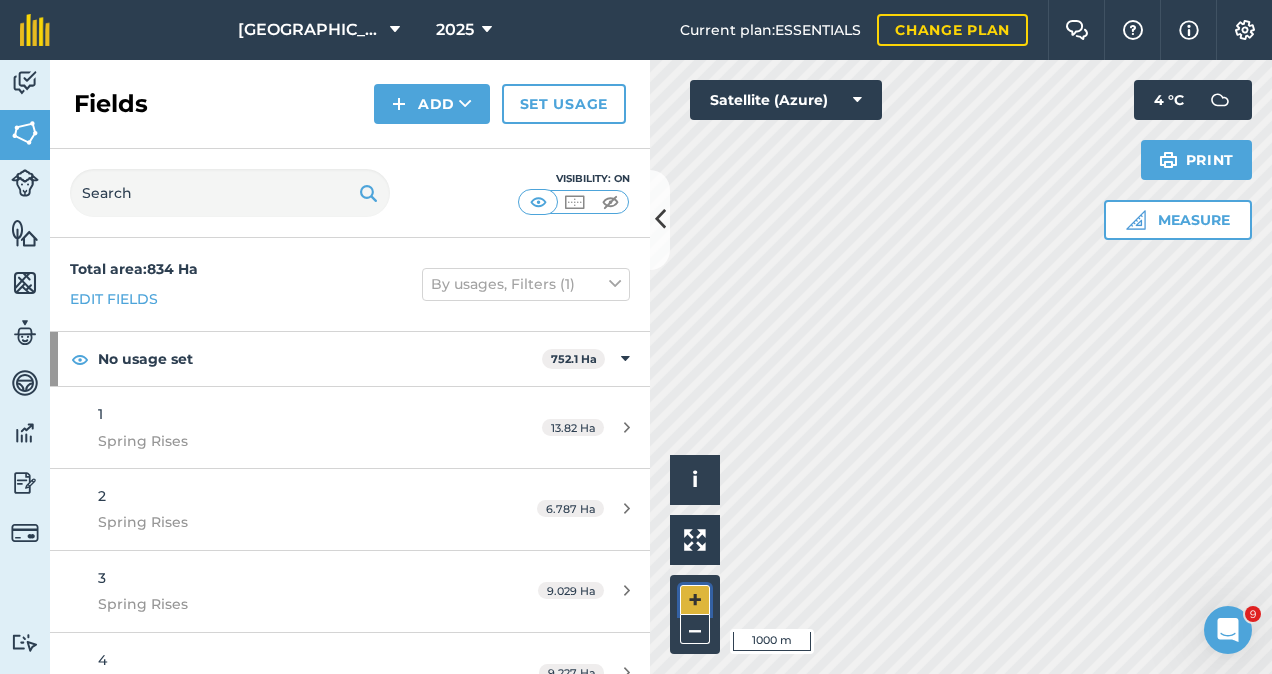 click on "+" at bounding box center (695, 600) 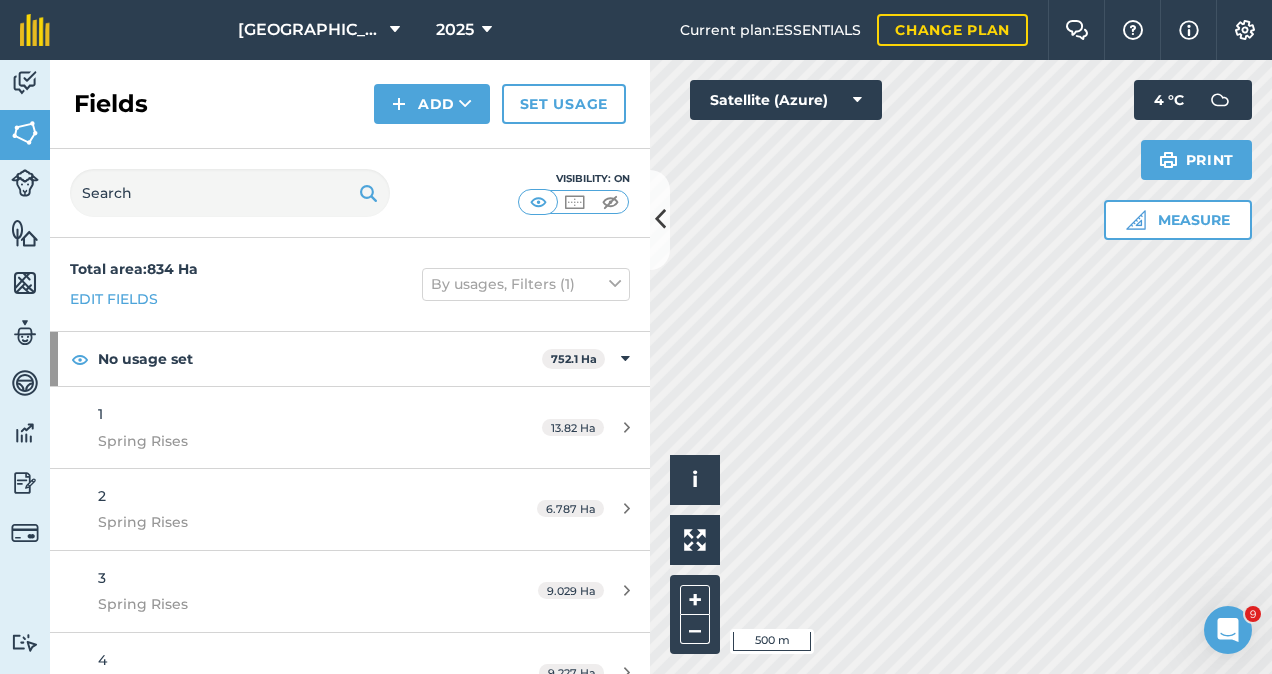 click on "Westfield Estate 2025 Current plan :  ESSENTIALS   Change plan Farm Chat Help Info Settings Westfield Estate  -  2025 Reproduced with the permission of  Microsoft Printed on  [DATE] Field usages No usage set Beans Broccoli [PERSON_NAME] CARROTS - Seed Crop Carrots Beet CHICORY: FODDER/FORAGE - Chicory Clover Cows  Grass Lucerne Oats Oats/turnips Onions Peas Plantation  Poppies Pyrethrum Rape Steers/Heifers Water Feature types Bale Yard Cattle Yards Dam Lick Blocks Sheds  Sheep Yards/ Shearing Shed Trees Water Water Trough Activity Fields Livestock Features Maps Team Vehicles Data Reporting Billing Tutorials Tutorials Fields   Add   Set usage Visibility: On Total area :  834   Ha Edit fields By usages, Filters (1) No usage set 752.1   Ha 1 Spring Rises 13.82   Ha 2 Spring Rises 6.787   Ha 3 Spring Rises 9.029   Ha 4 Spring Rises 9.227   Ha 5 Spring Rises 9.388   Ha 6 Spring Rises 12.25   Ha 7 Spring Rises 9.33   Ha 8 Spring Rises 12.49   Ha 9 Spring Rises 17.16   Ha 100ha plantation  100.9   Ha   Ha" at bounding box center (636, 337) 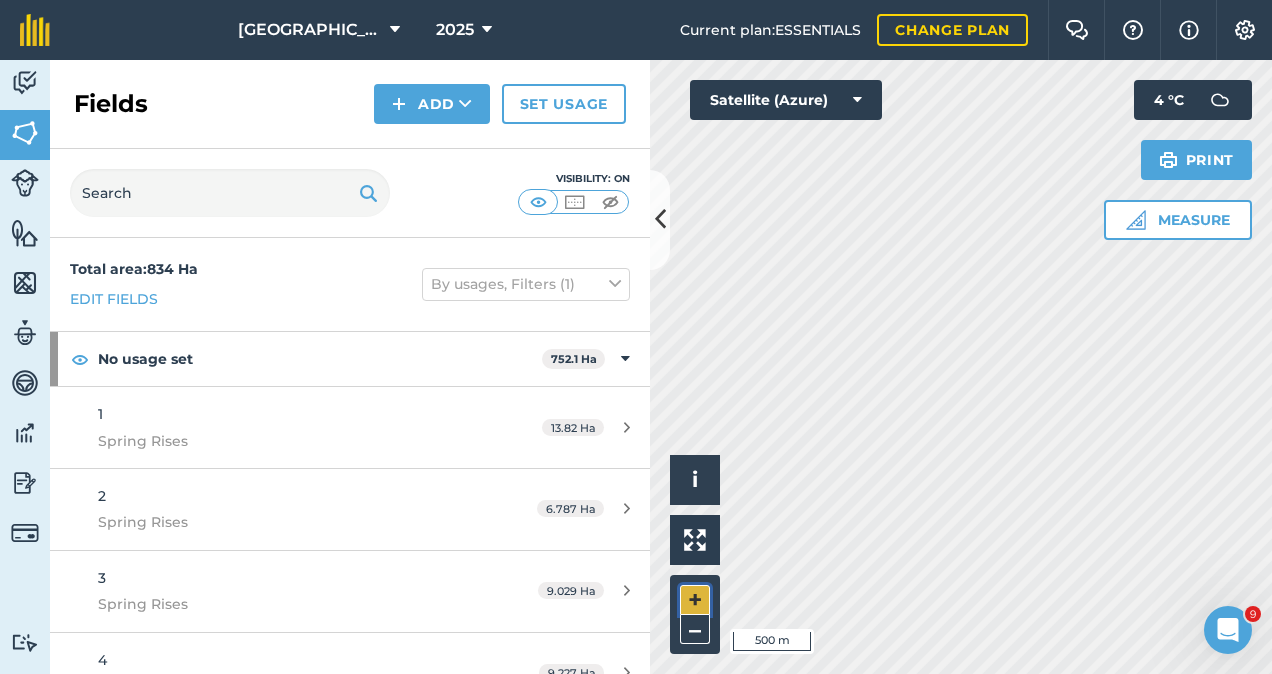 click on "+" at bounding box center (695, 600) 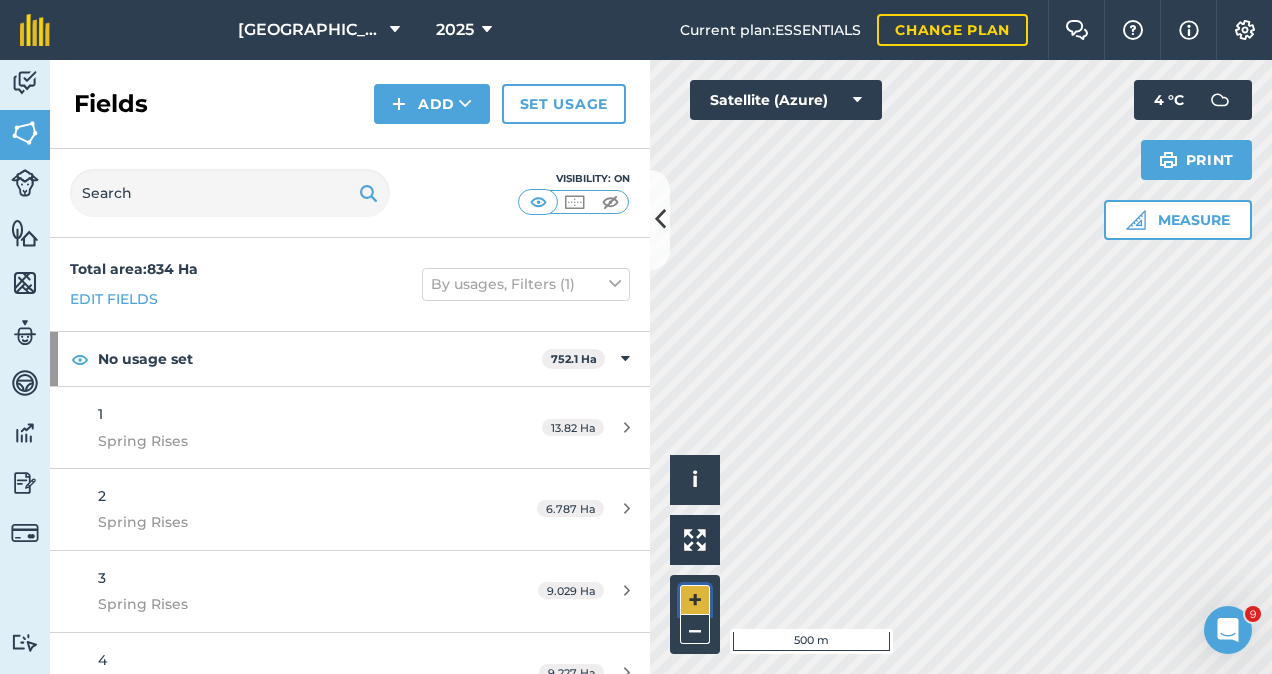 click on "+" at bounding box center (695, 600) 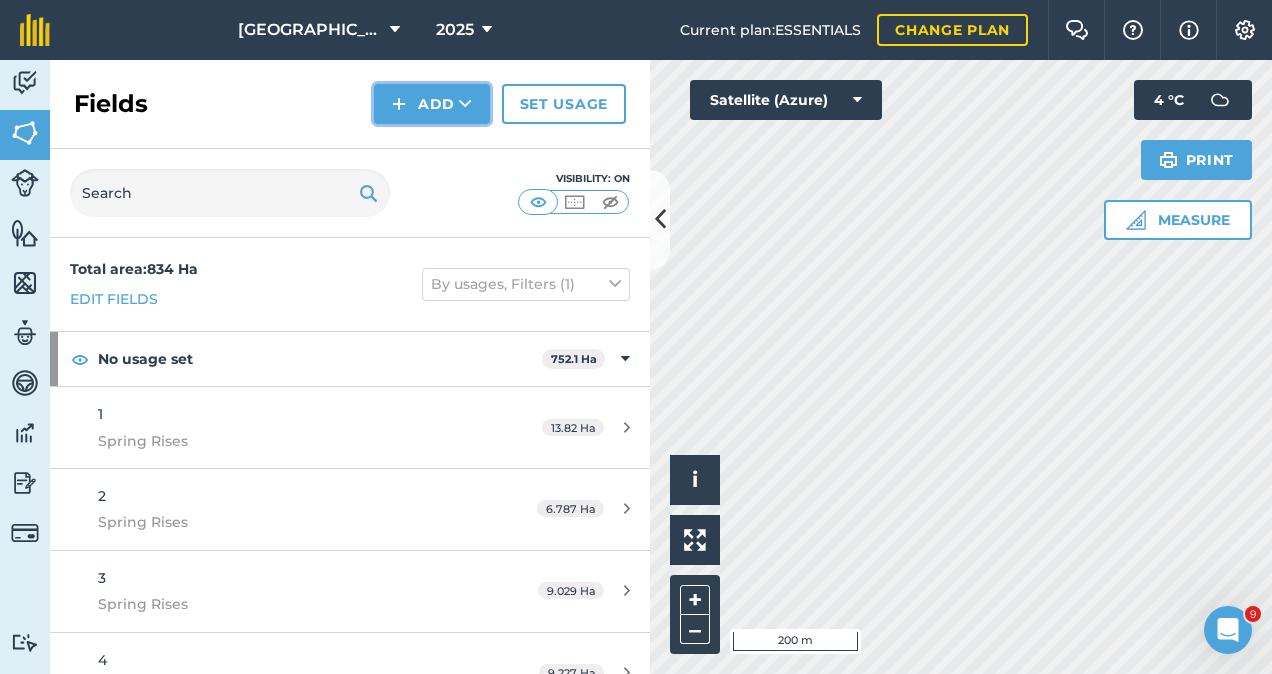 click on "Add" at bounding box center (432, 104) 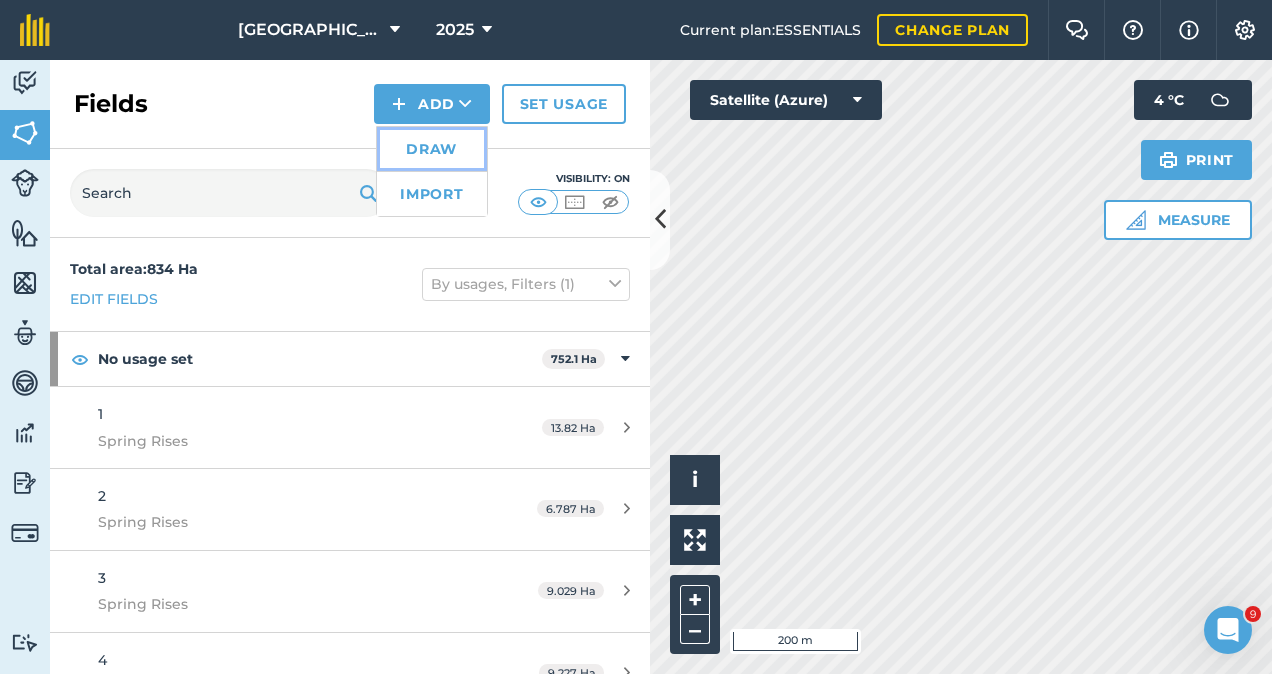 click on "Draw" at bounding box center [432, 149] 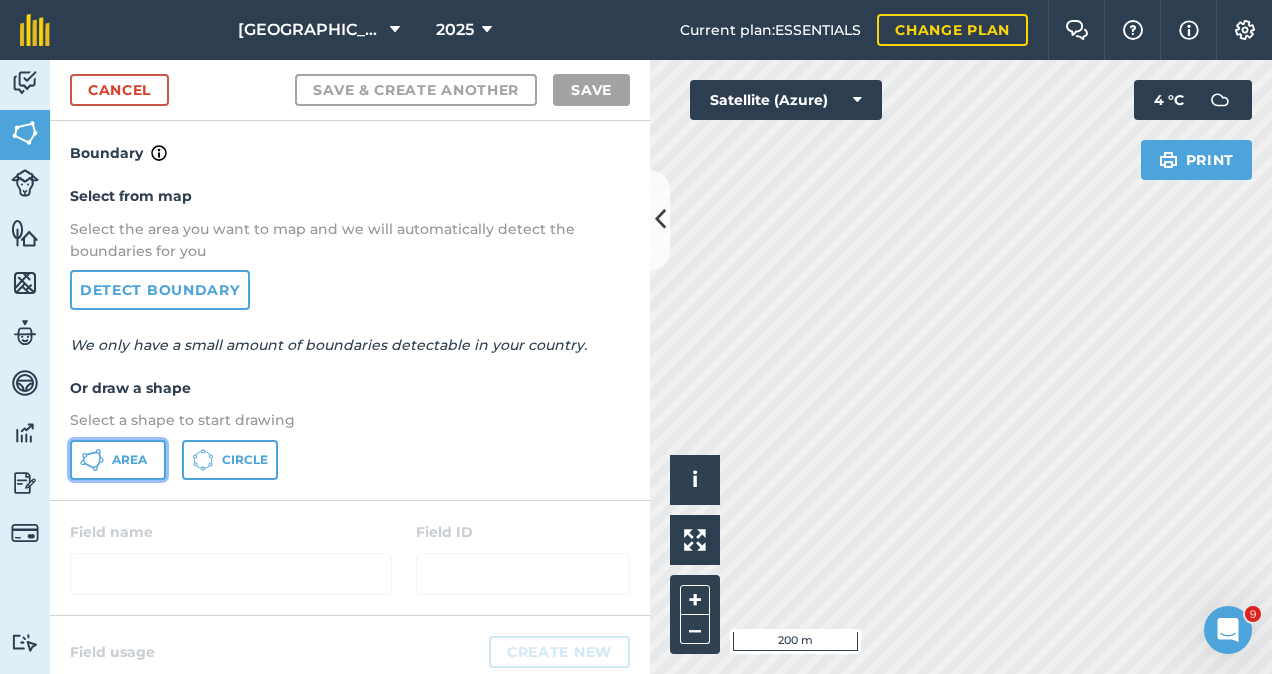 click on "Area" at bounding box center [118, 460] 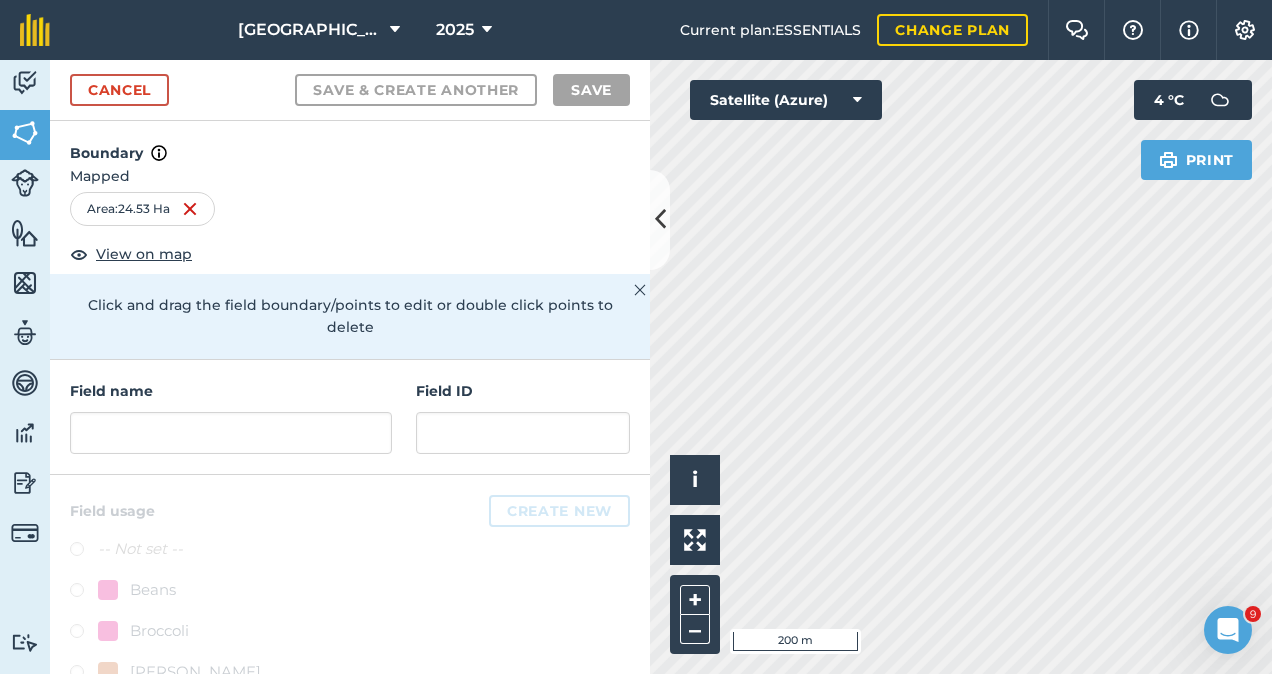 click on "Westfield Estate 2025 Current plan :  ESSENTIALS   Change plan Farm Chat Help Info Settings Westfield Estate  -  2025 Reproduced with the permission of  Microsoft Printed on  [DATE] Field usages No usage set Beans Broccoli [PERSON_NAME] CARROTS - Seed Crop Carrots Beet CHICORY: FODDER/FORAGE - Chicory Clover Cows  Grass Lucerne Oats Oats/turnips Onions Peas Plantation  Poppies Pyrethrum Rape Steers/Heifers Water Feature types Bale Yard Cattle Yards Dam Lick Blocks Sheds  Sheep Yards/ Shearing Shed Trees Water Water Trough Activity Fields Livestock Features Maps Team Vehicles Data Reporting Billing Tutorials Tutorials Cancel Save & Create Another Save Boundary   Mapped Area :  24.53   Ha   View on map Click and drag the field boundary/points to edit or double click points to delete Field name Field ID Field usage   Create new -- Not set -- Beans Broccoli [PERSON_NAME] CARROTS - Seed Crop Carrots Beet CHICORY: FODDER/FORAGE - Chicory Clover Cows  Grass Lucerne Oats Oats/turnips Onions Peas Plantation  Poppies" at bounding box center [636, 337] 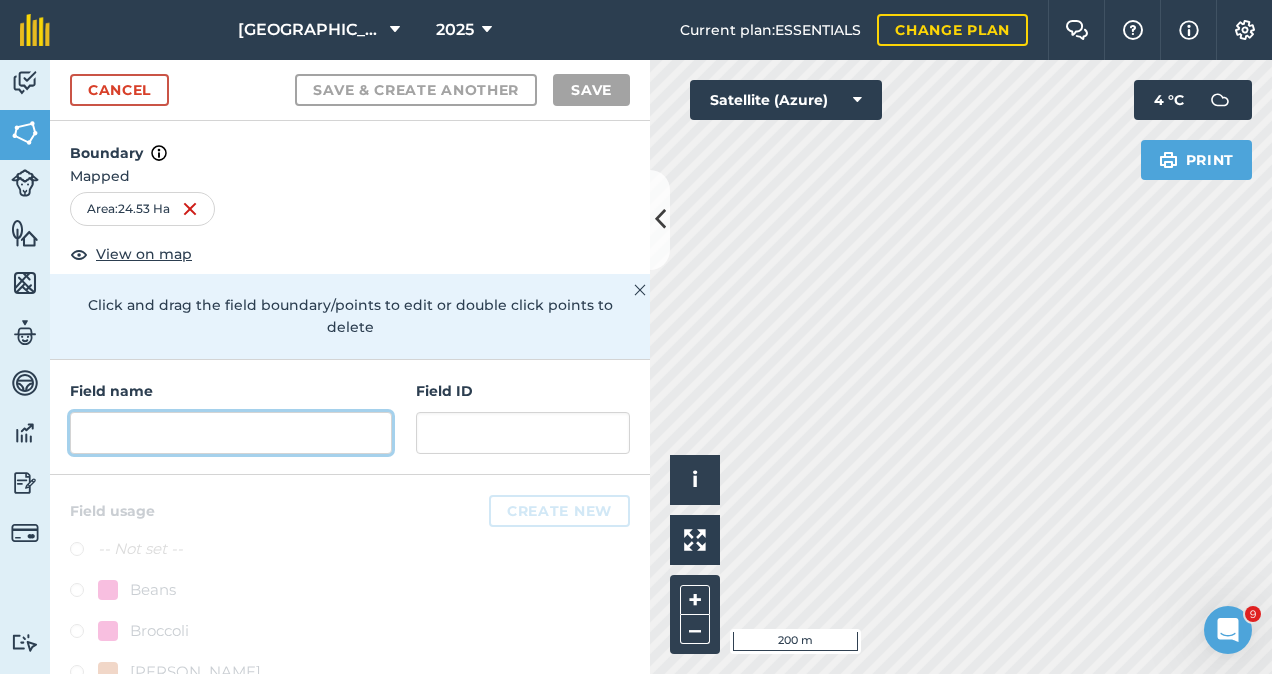 click at bounding box center [231, 433] 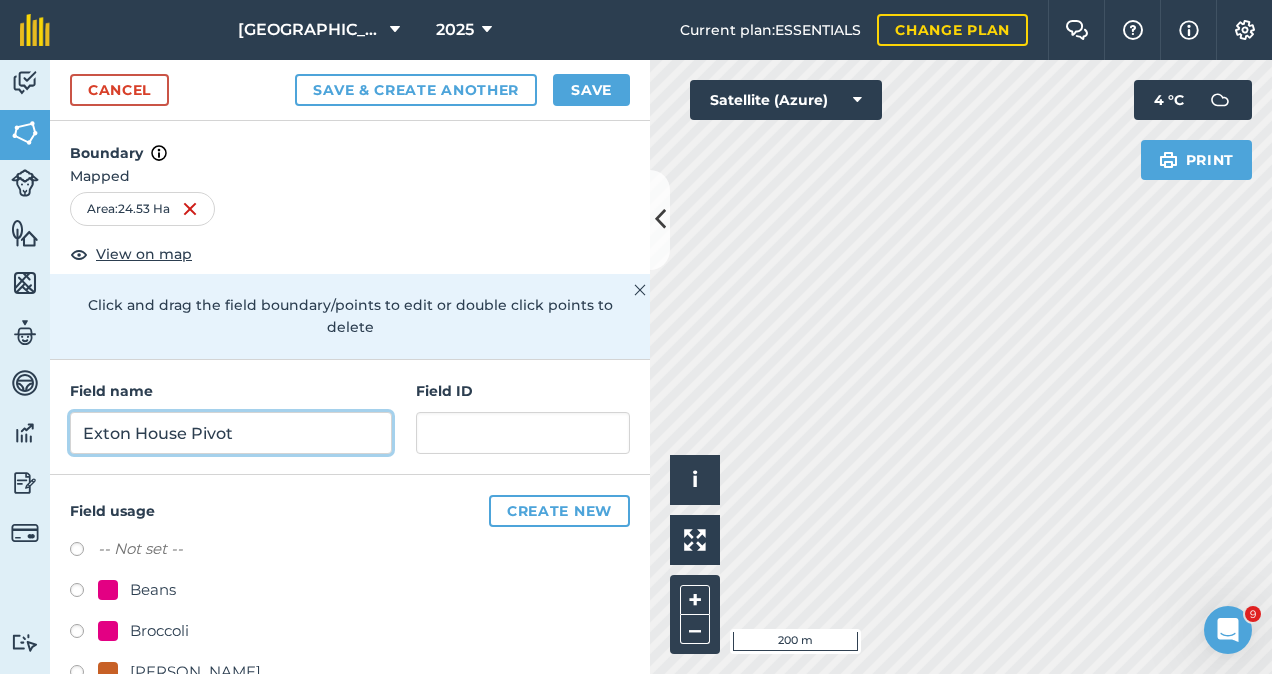 type on "Exton House Pivot" 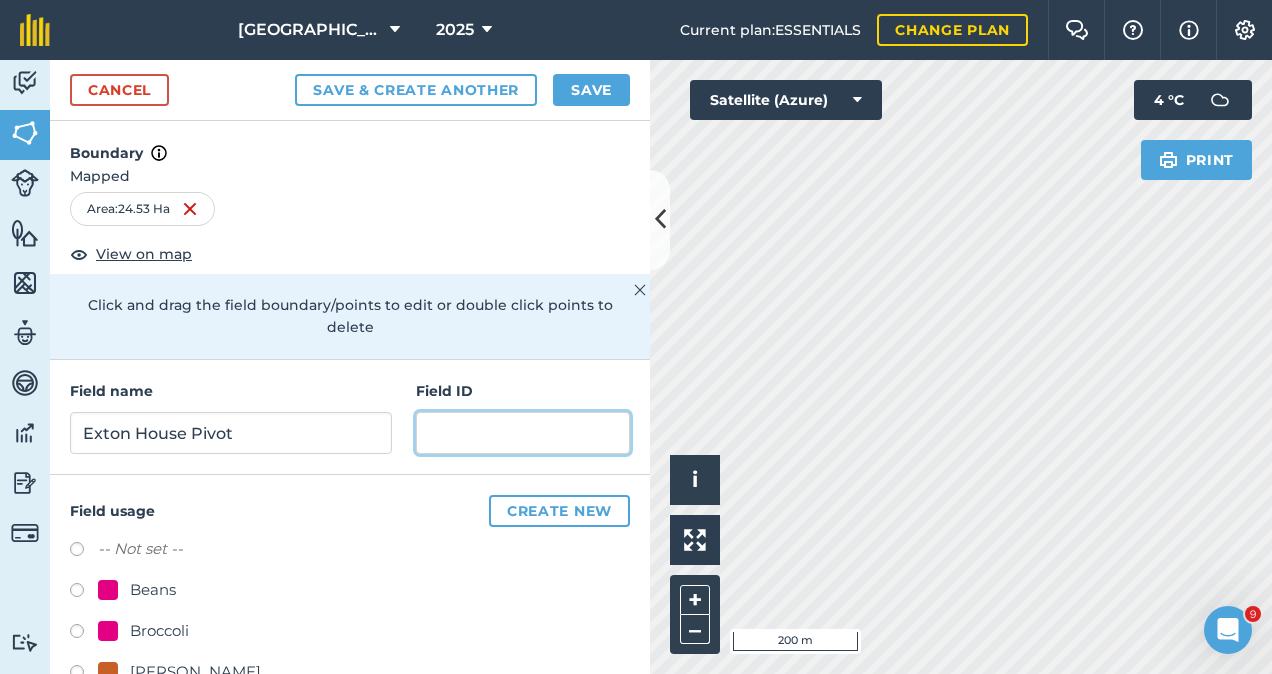 click at bounding box center [523, 433] 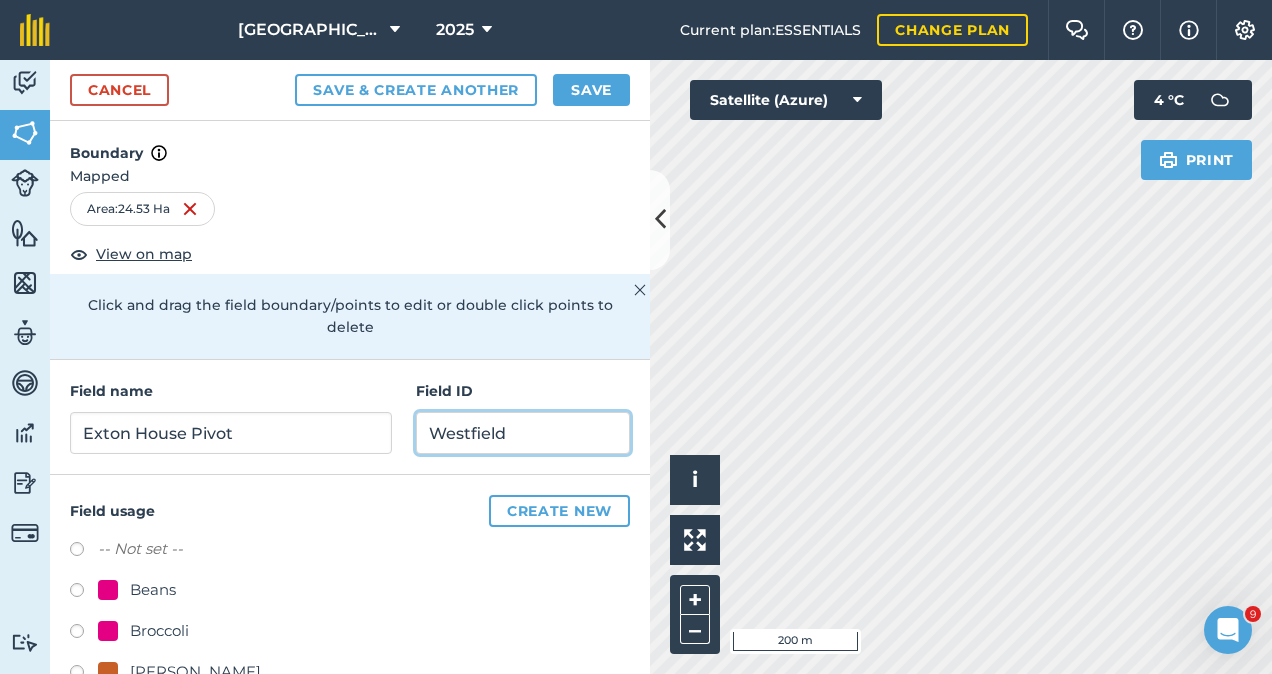 drag, startPoint x: 506, startPoint y: 434, endPoint x: 391, endPoint y: 430, distance: 115.06954 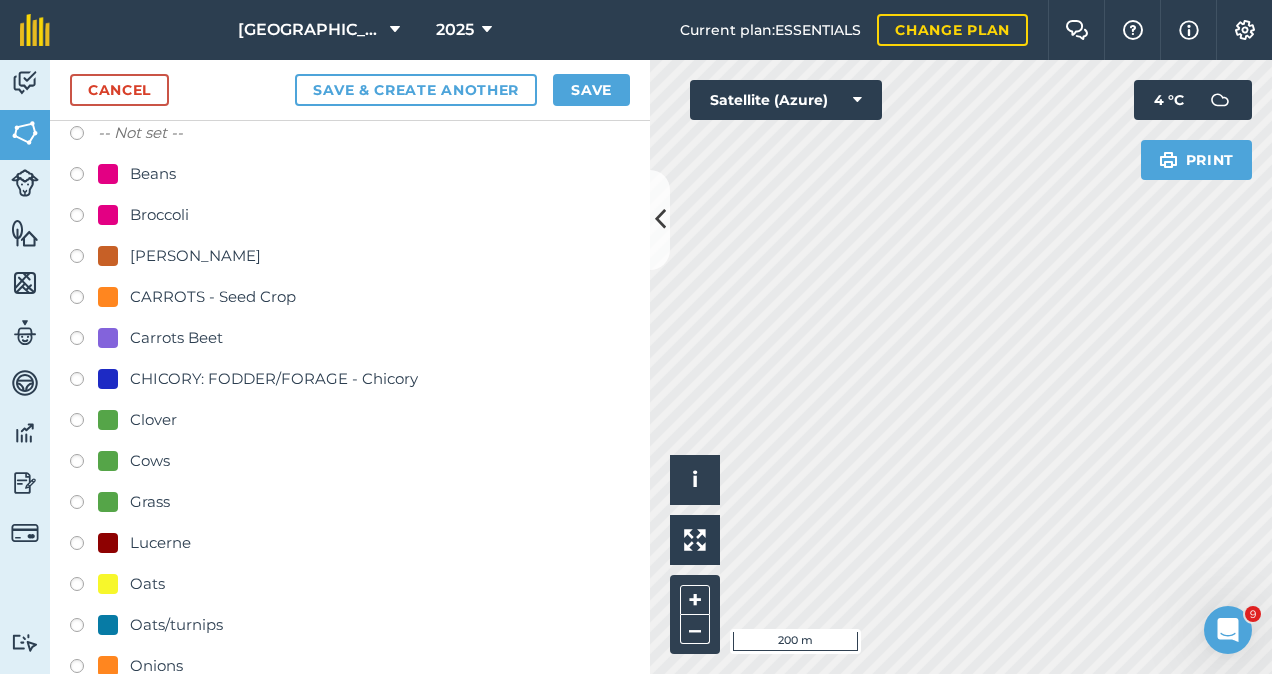 scroll, scrollTop: 418, scrollLeft: 0, axis: vertical 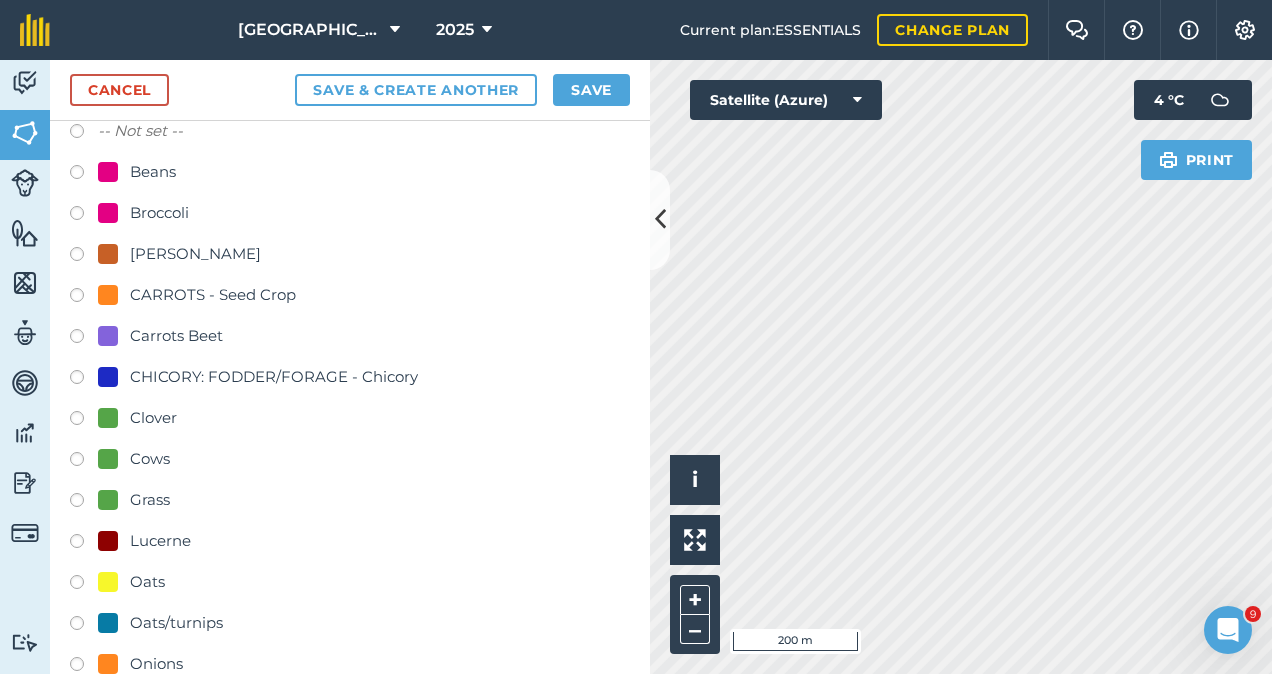 click at bounding box center (84, 503) 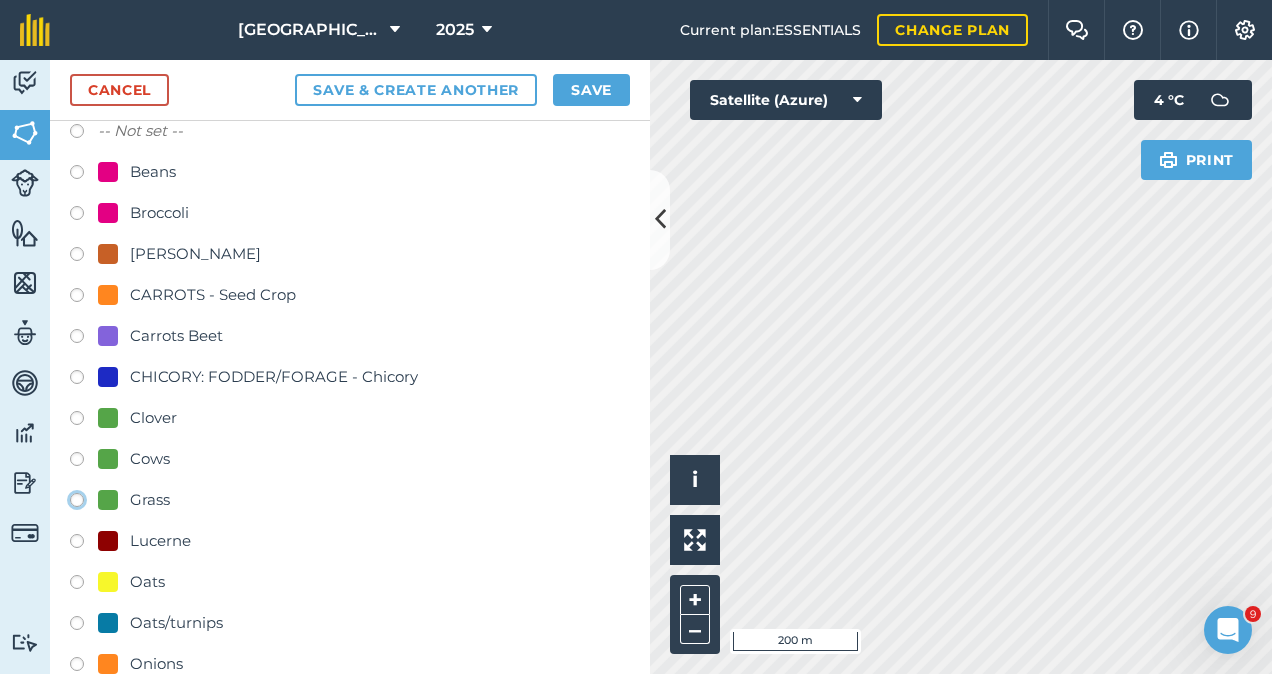 click on "Grass" at bounding box center (-9923, 499) 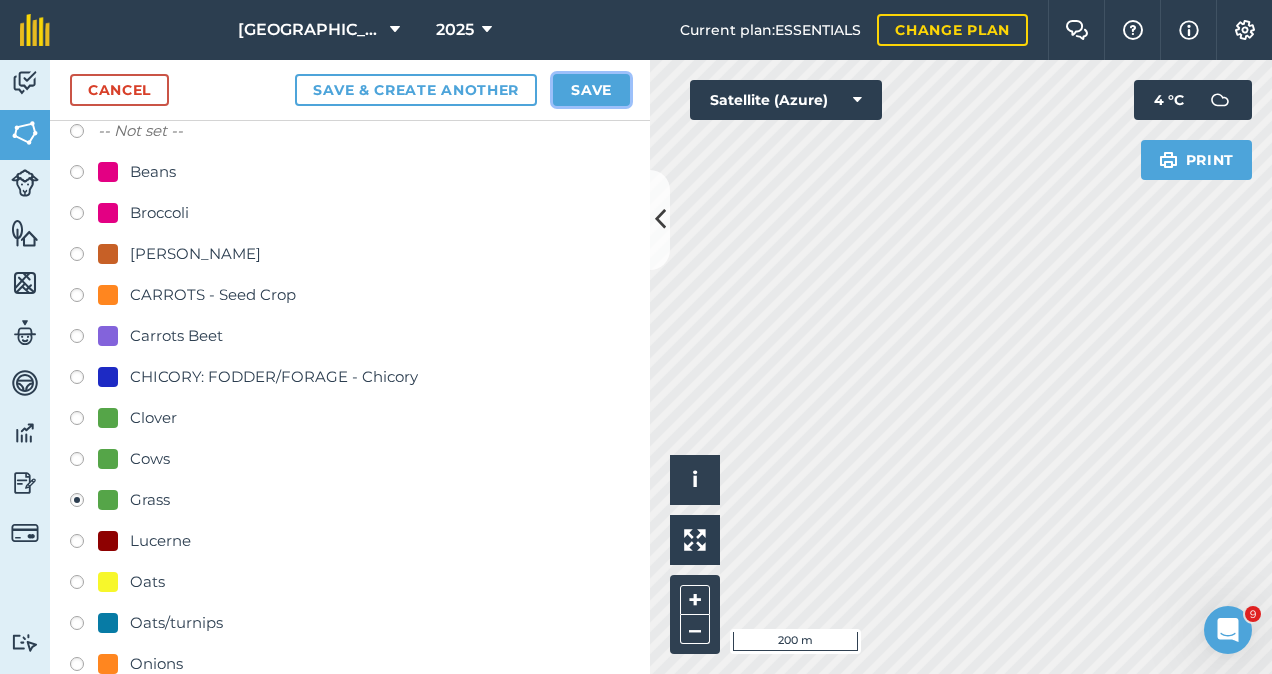 click on "Save" at bounding box center [591, 90] 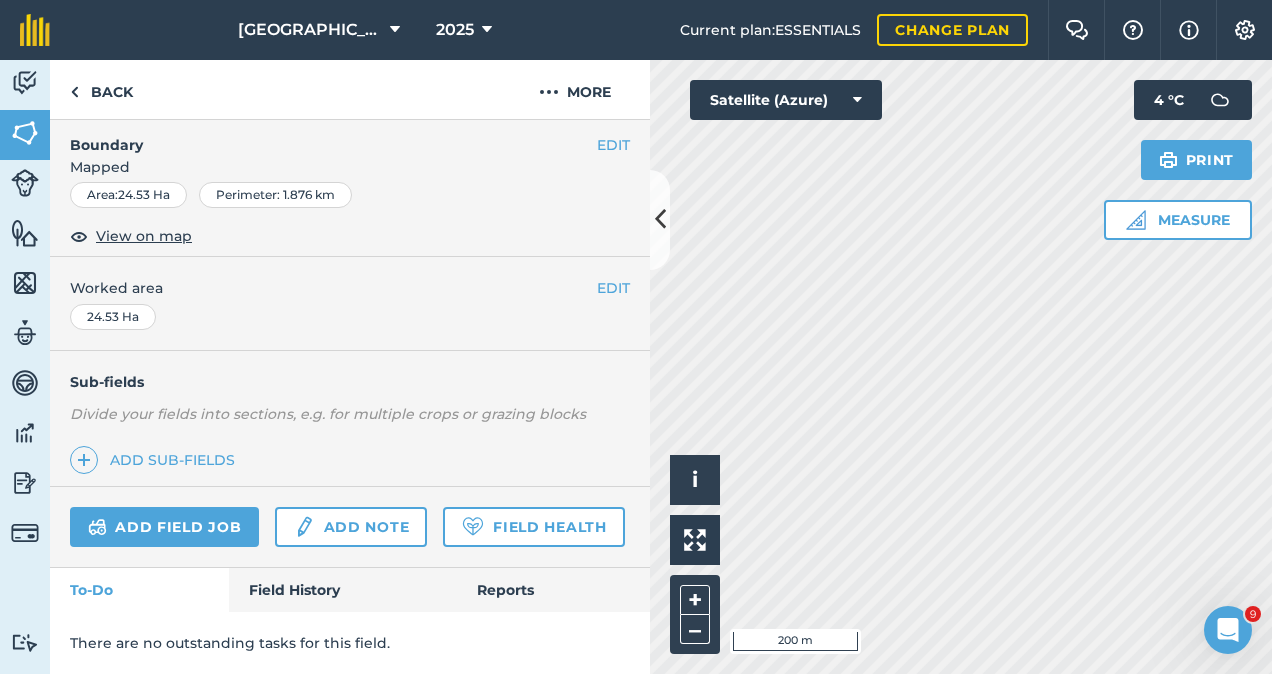 scroll, scrollTop: 342, scrollLeft: 0, axis: vertical 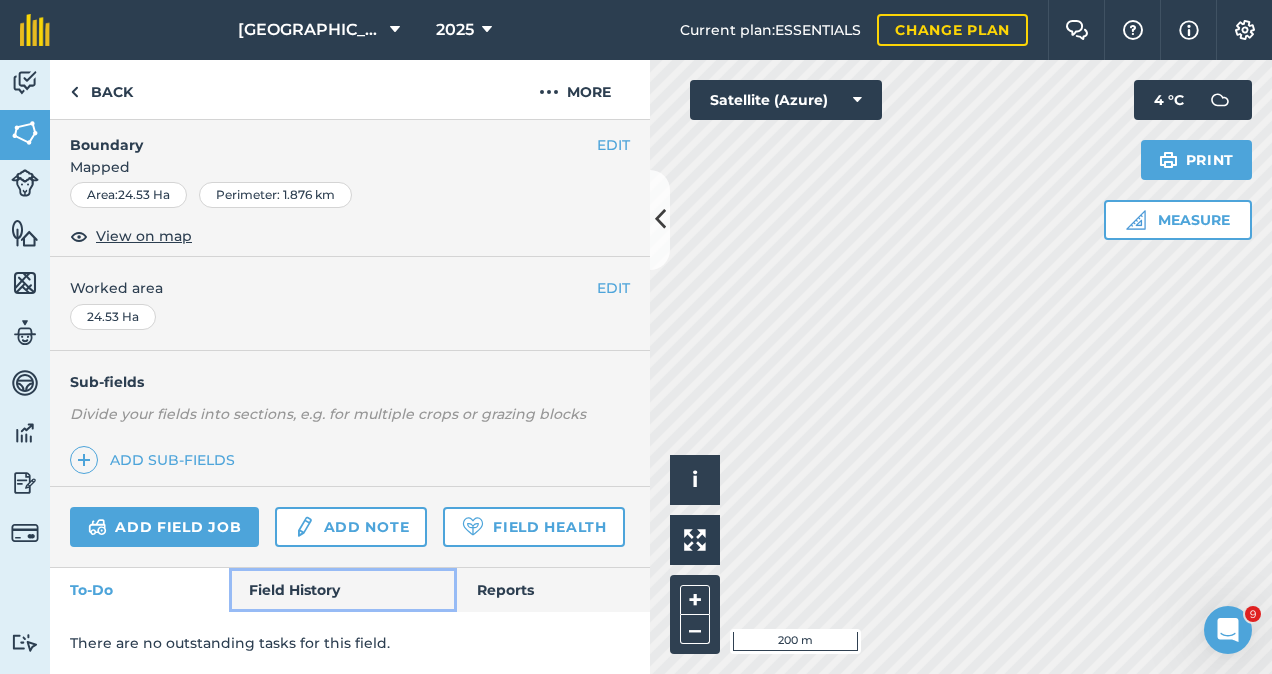 click on "Field History" at bounding box center [342, 590] 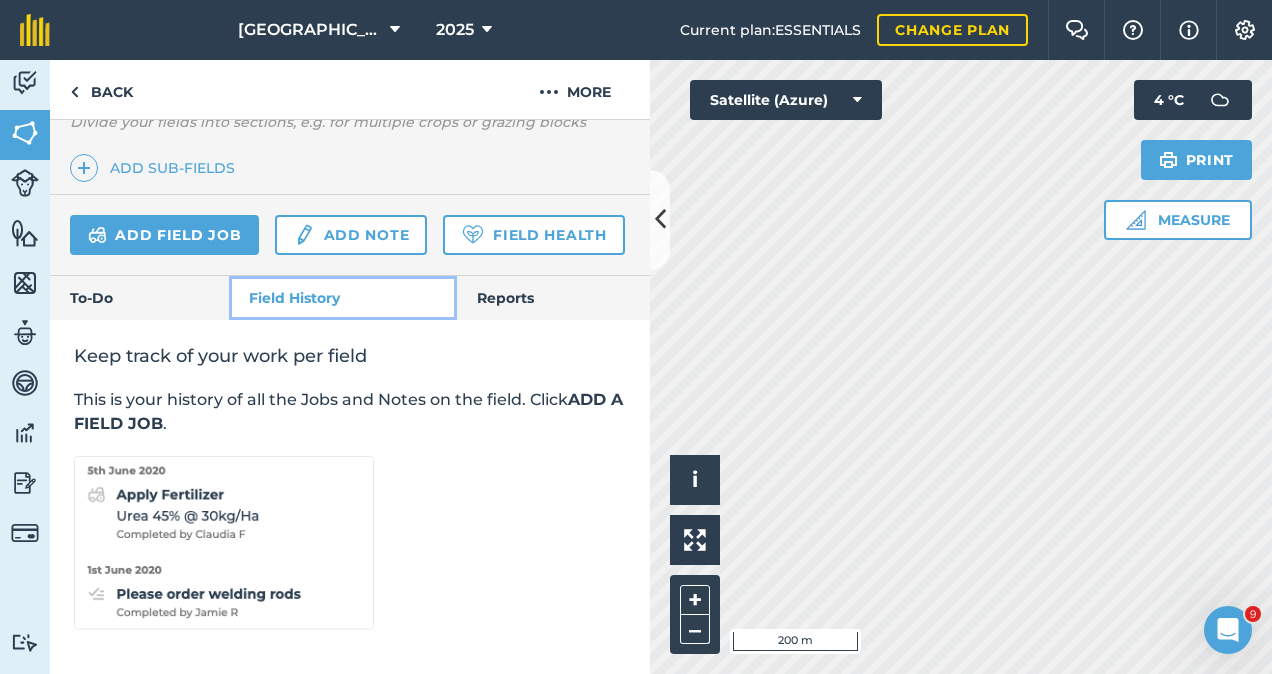 scroll, scrollTop: 605, scrollLeft: 0, axis: vertical 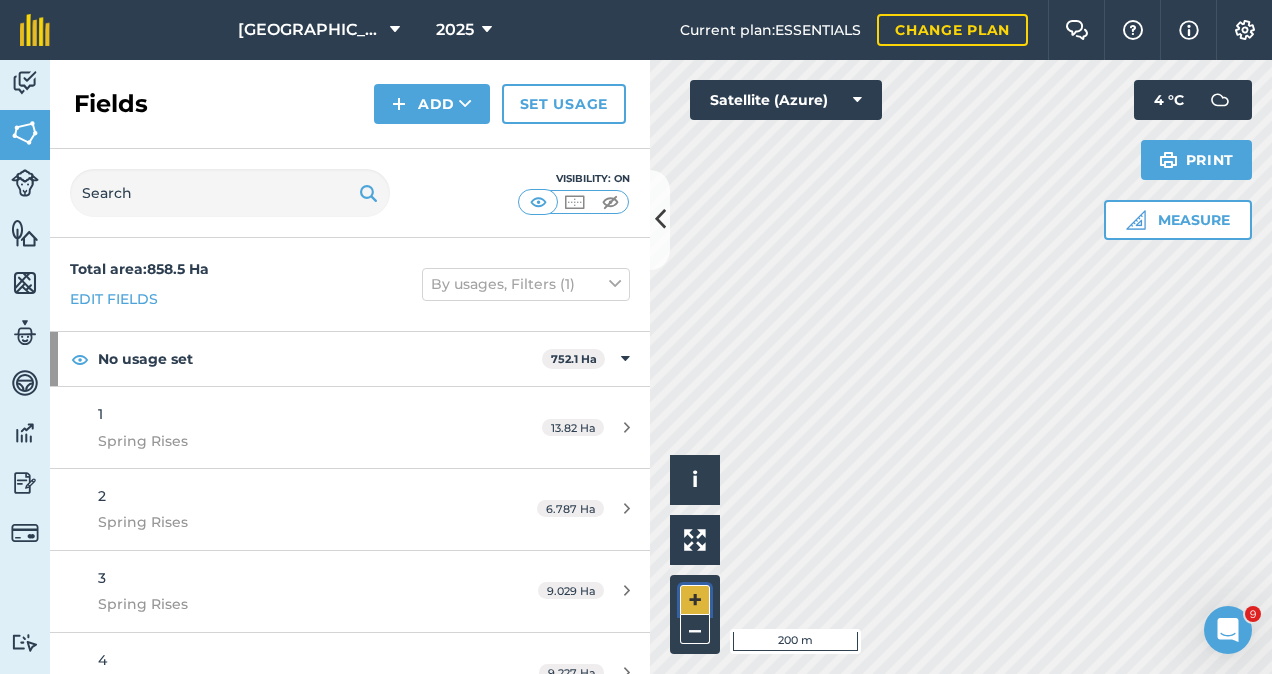 click on "+" at bounding box center [695, 600] 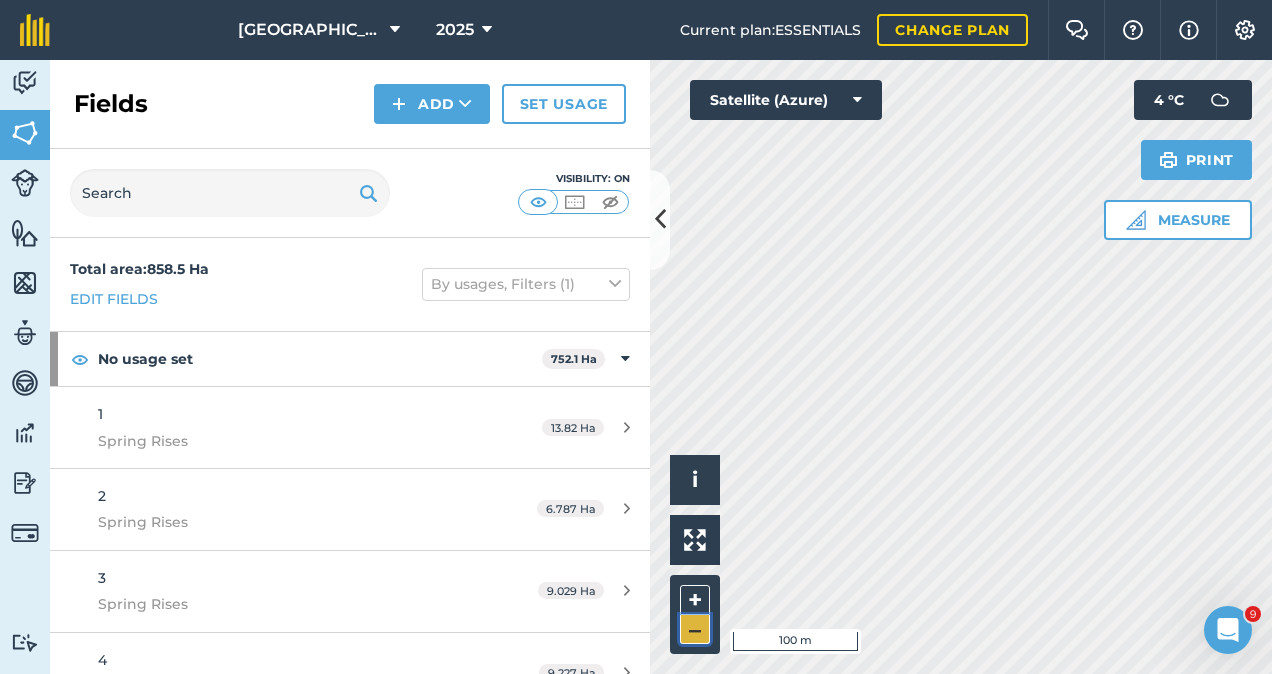 click on "–" at bounding box center (695, 629) 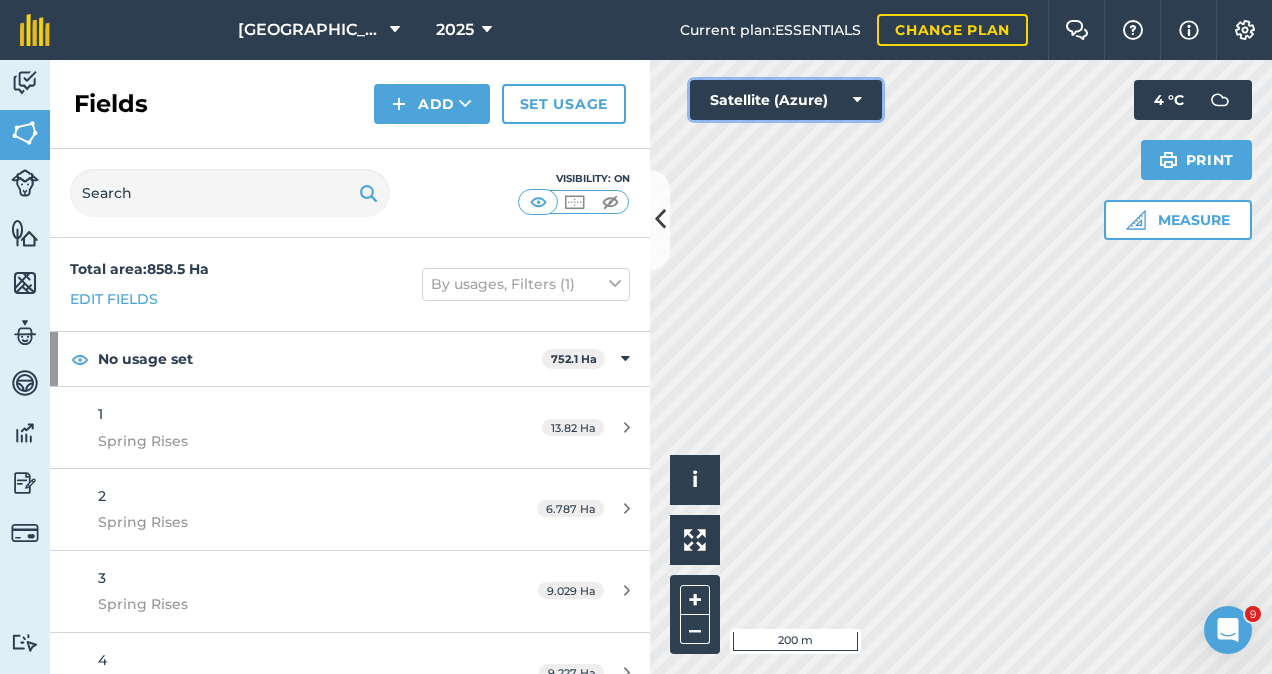 click on "Satellite (Azure)" at bounding box center (786, 100) 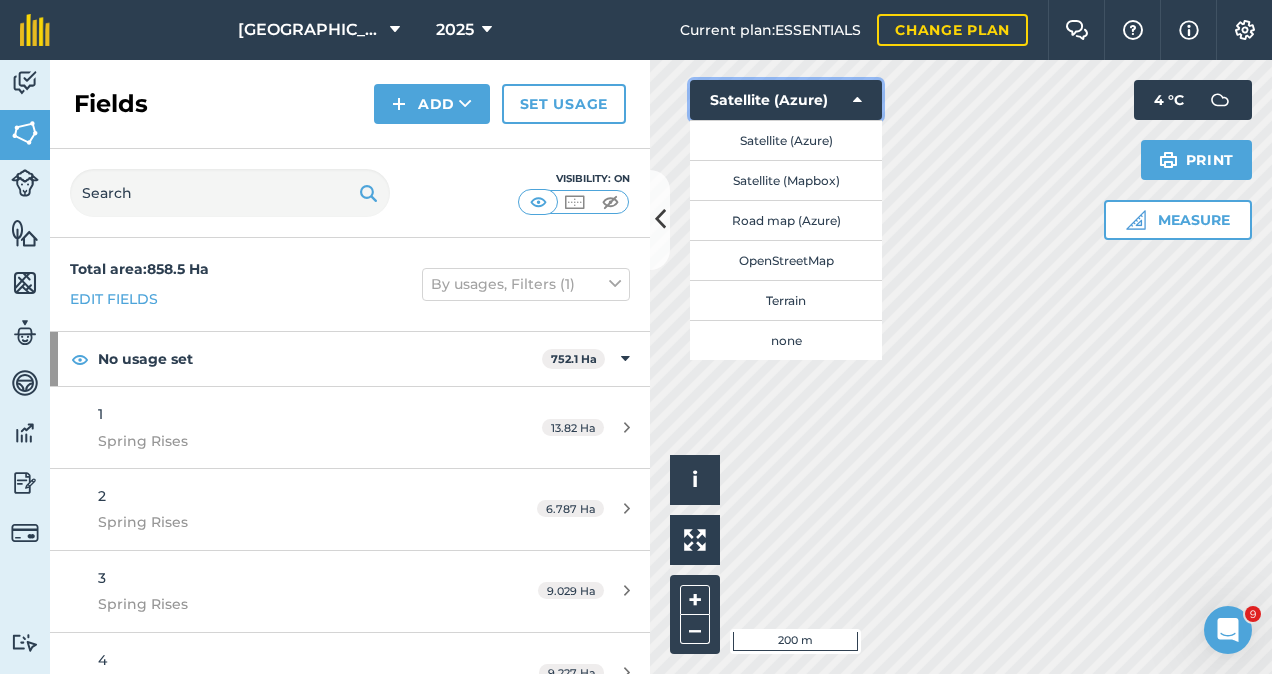 click on "Satellite (Azure)" at bounding box center (786, 100) 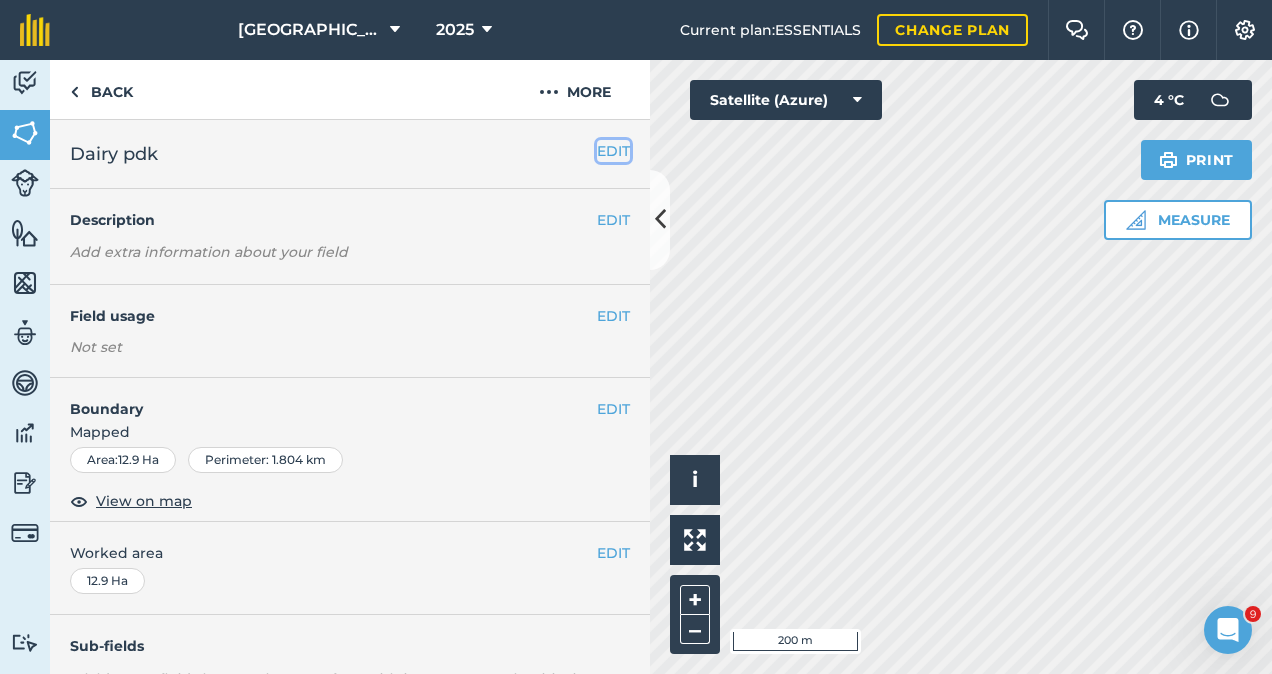 click on "EDIT" at bounding box center (613, 151) 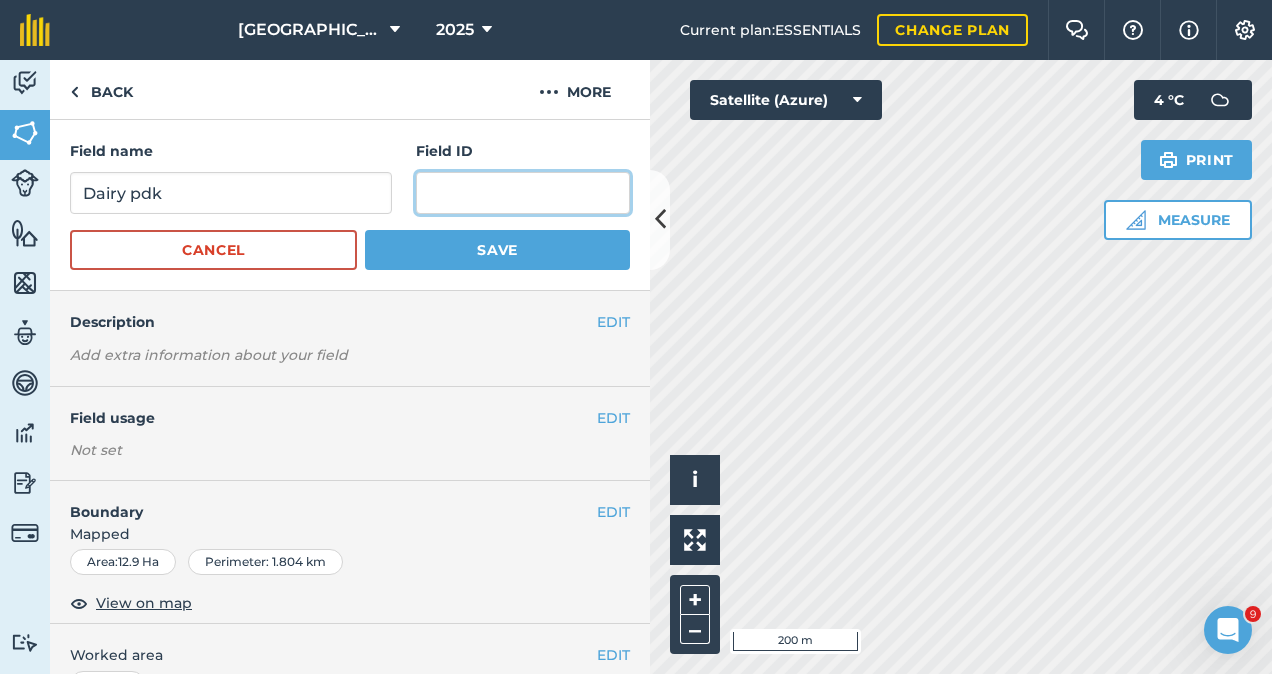 click at bounding box center [523, 193] 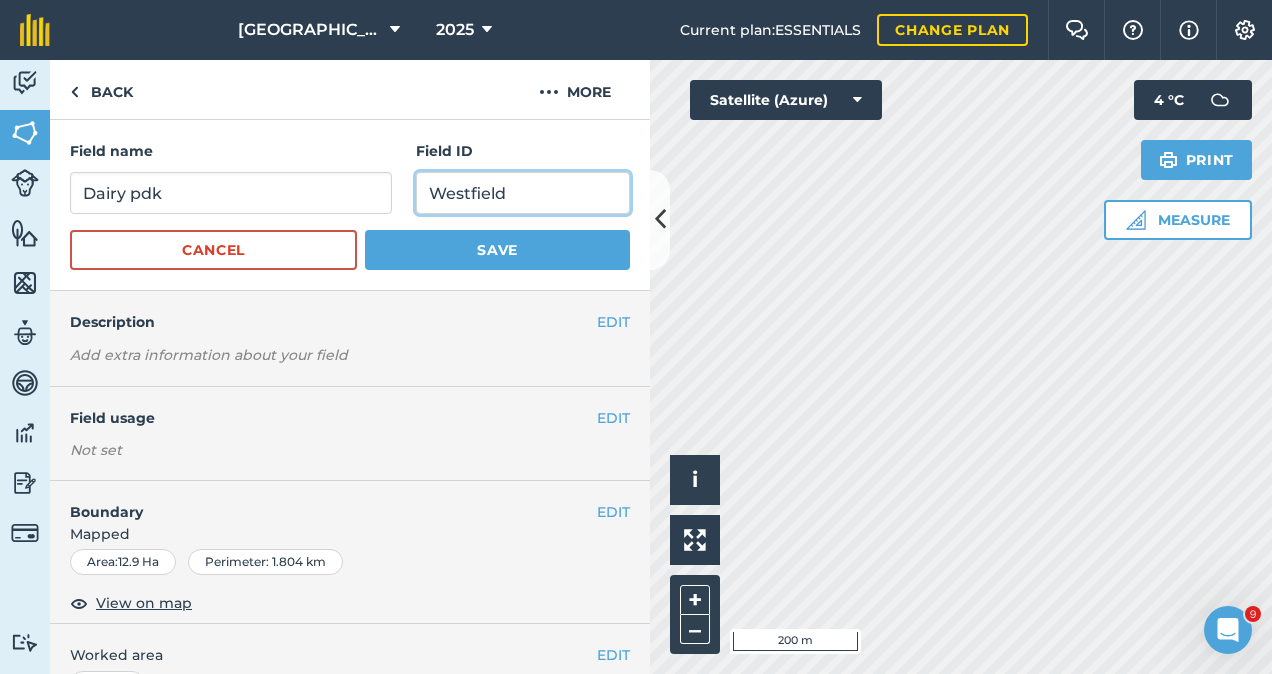 type on "Westfield" 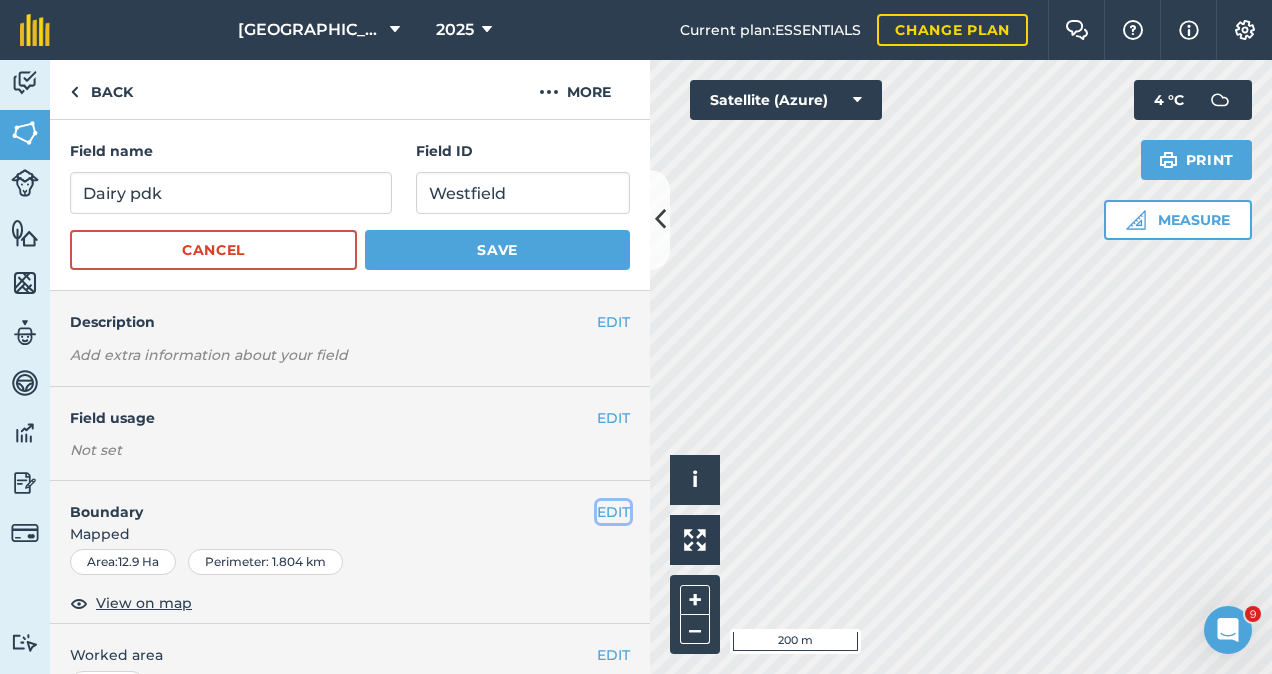 click on "EDIT" at bounding box center [613, 512] 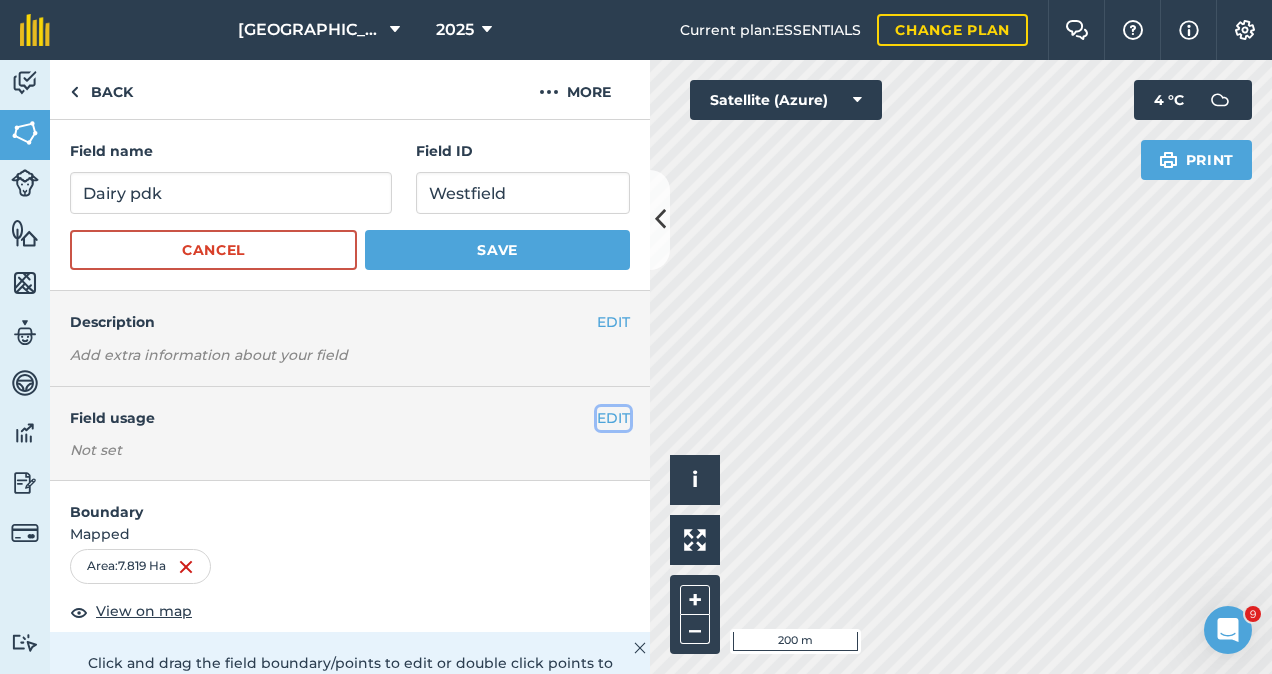 click on "EDIT" at bounding box center [613, 418] 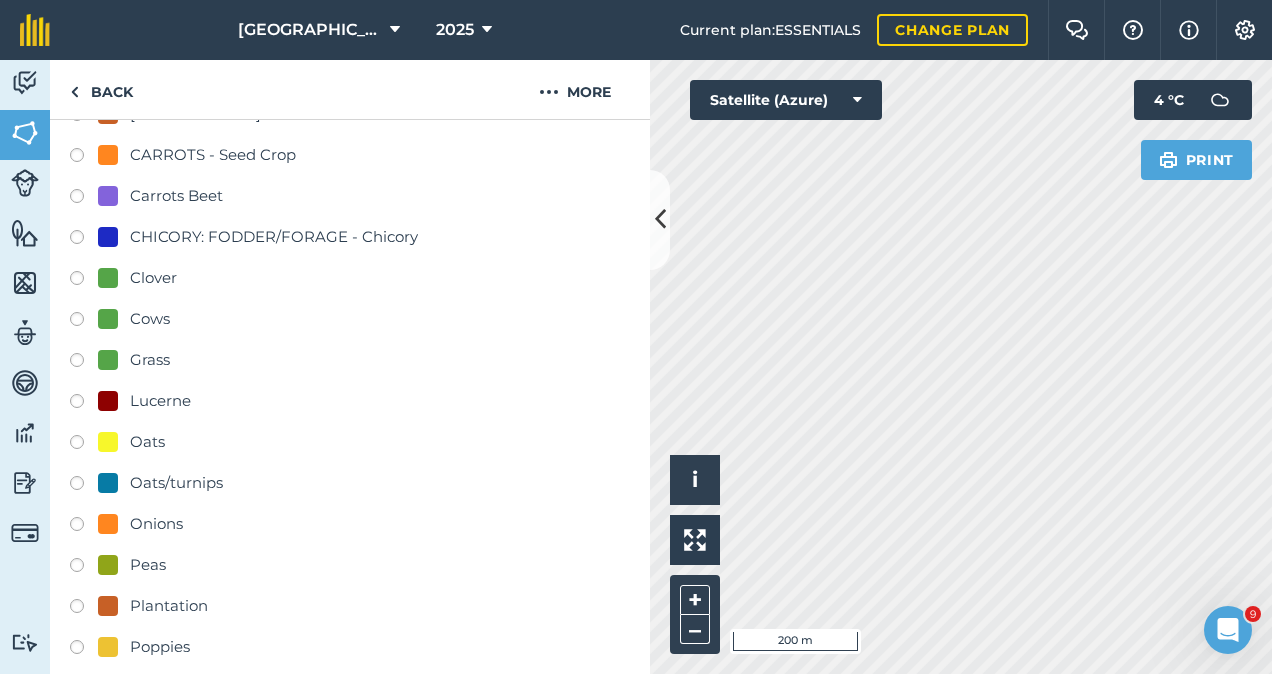 scroll, scrollTop: 634, scrollLeft: 0, axis: vertical 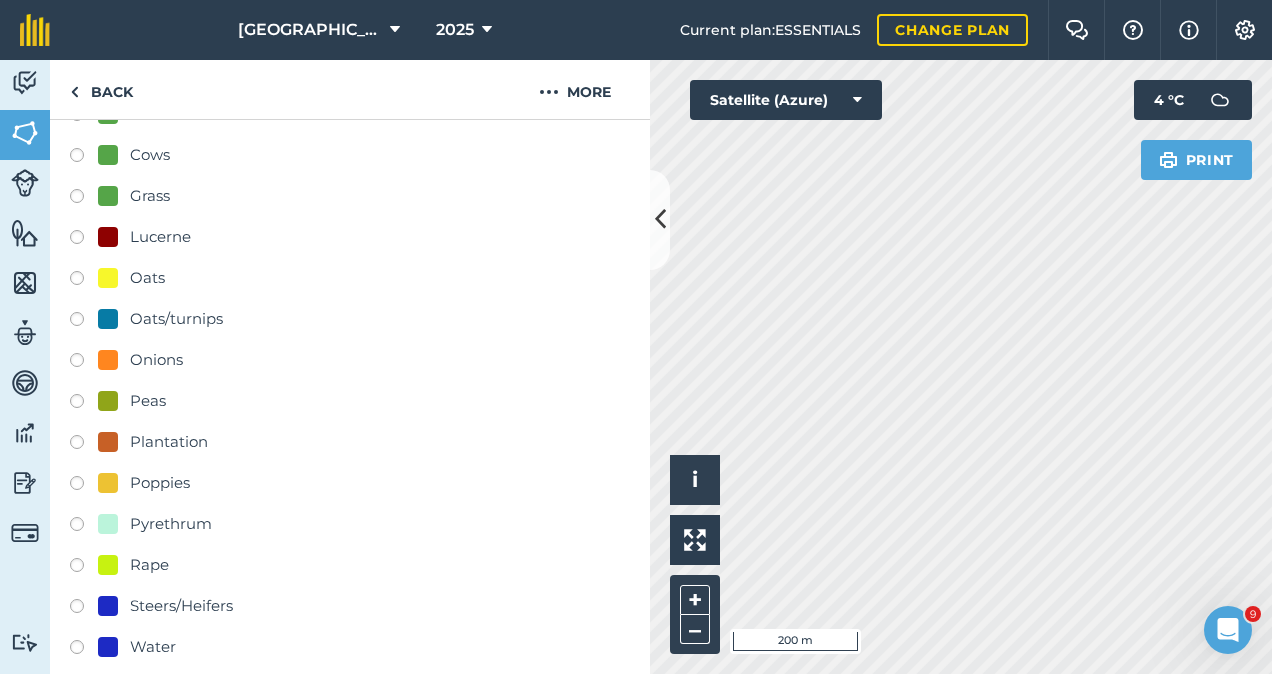 click on "Grass" at bounding box center [150, 196] 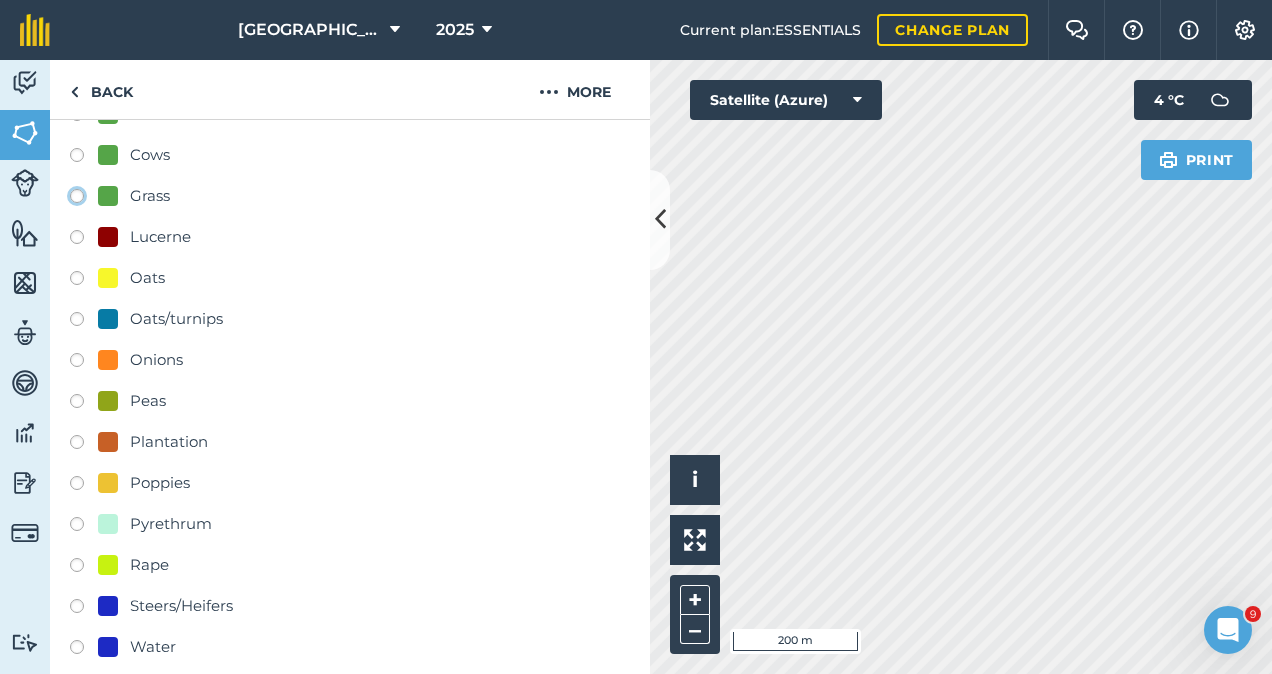 click on "Grass" at bounding box center (-9923, 195) 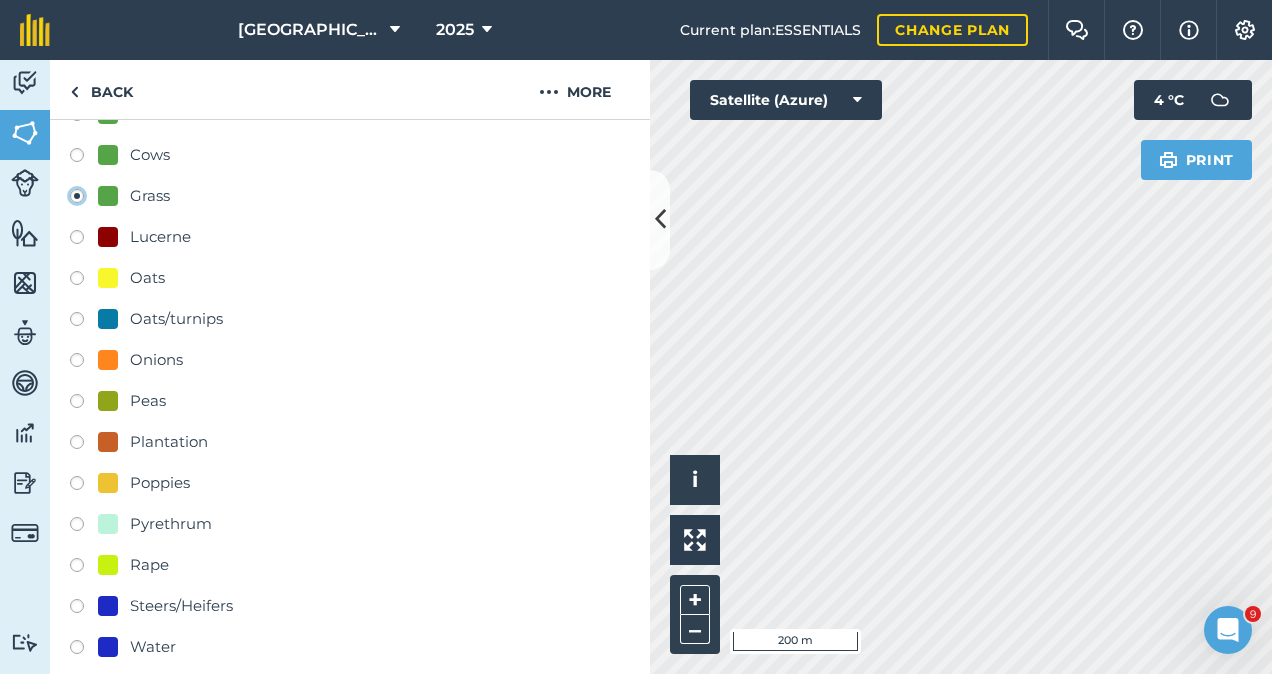 radio on "true" 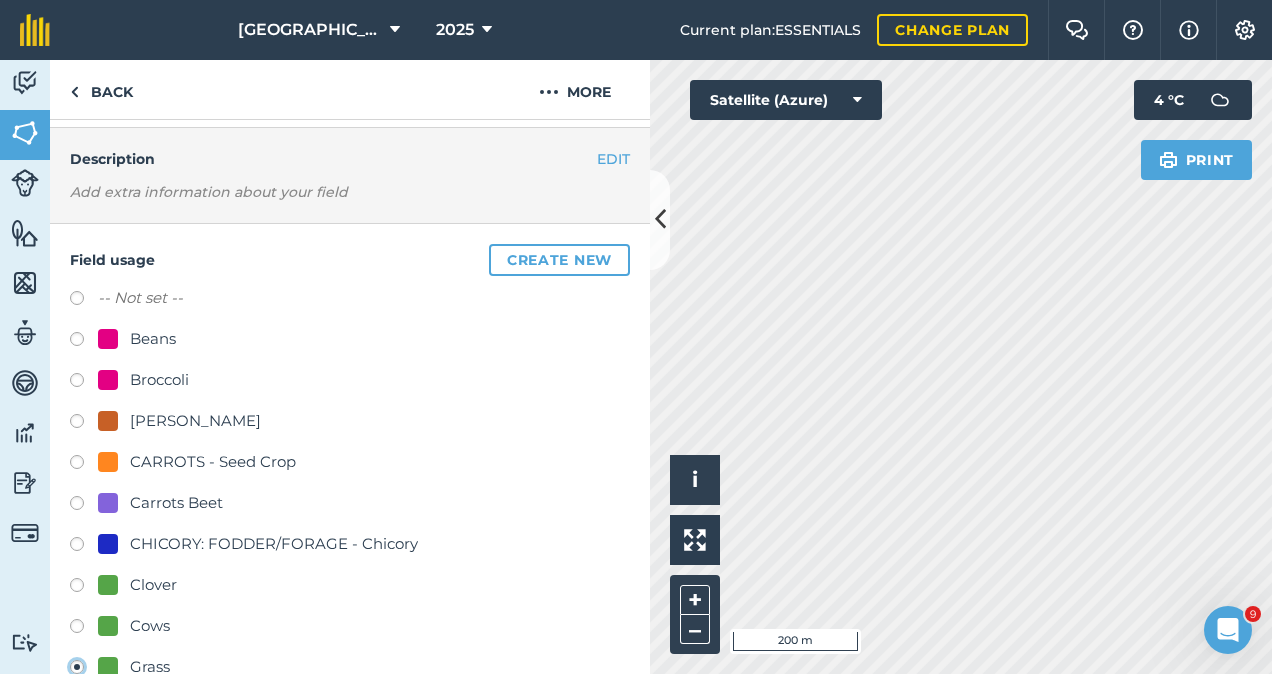 scroll, scrollTop: 0, scrollLeft: 0, axis: both 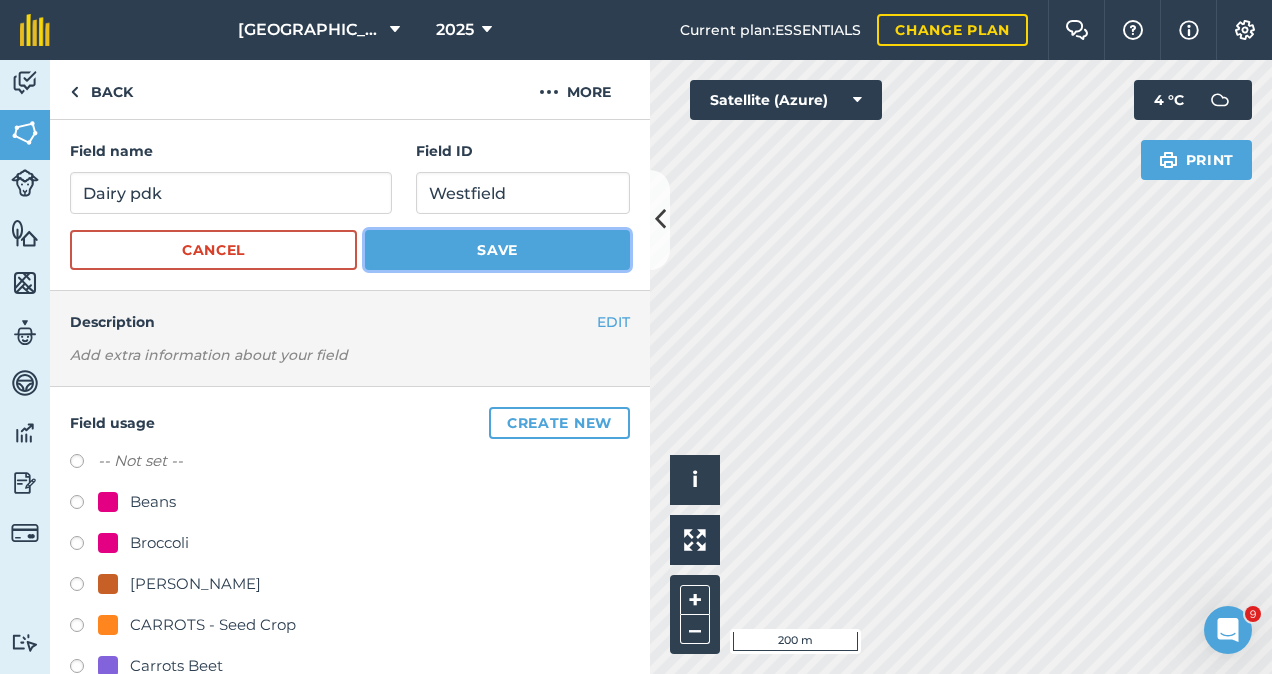 click on "Save" at bounding box center (497, 250) 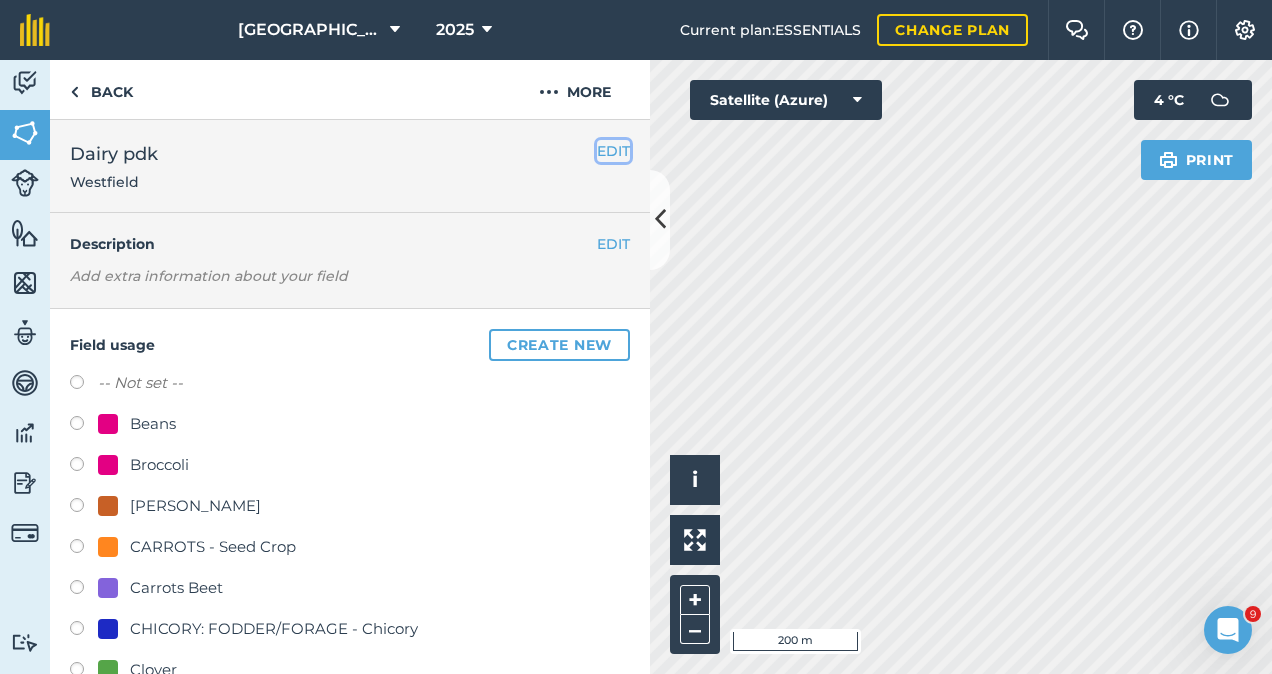 click on "EDIT" at bounding box center [613, 151] 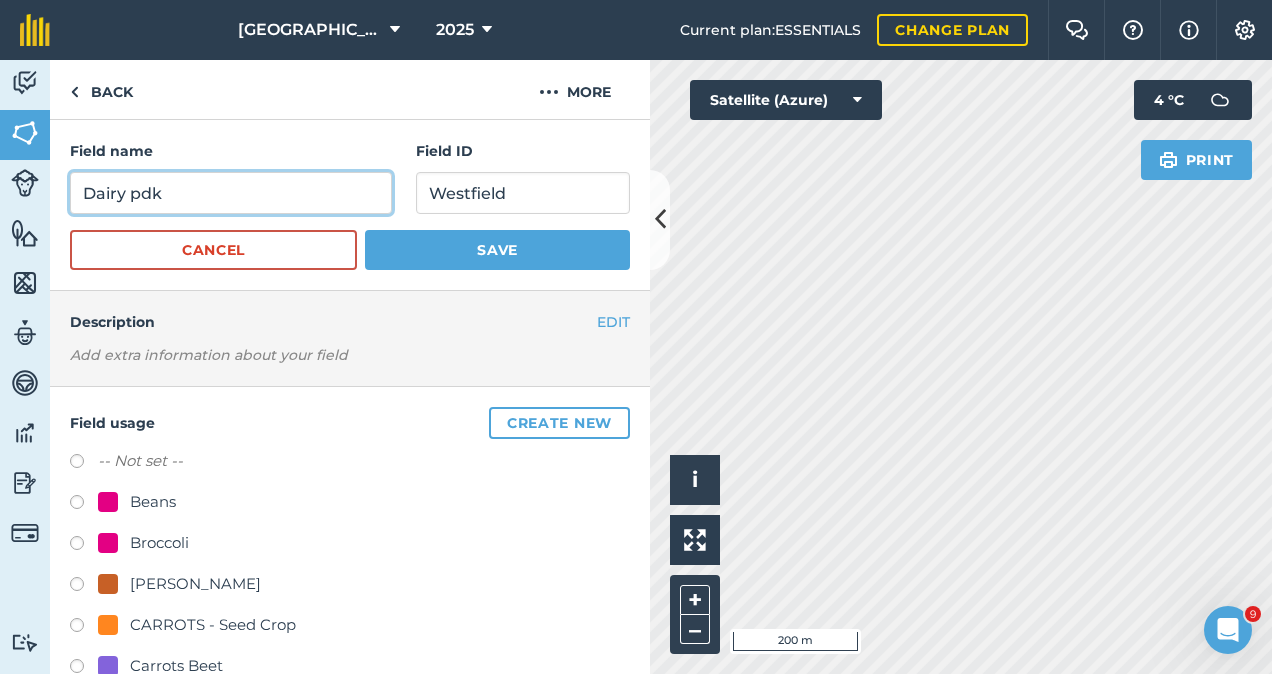click on "Dairy pdk" at bounding box center (231, 193) 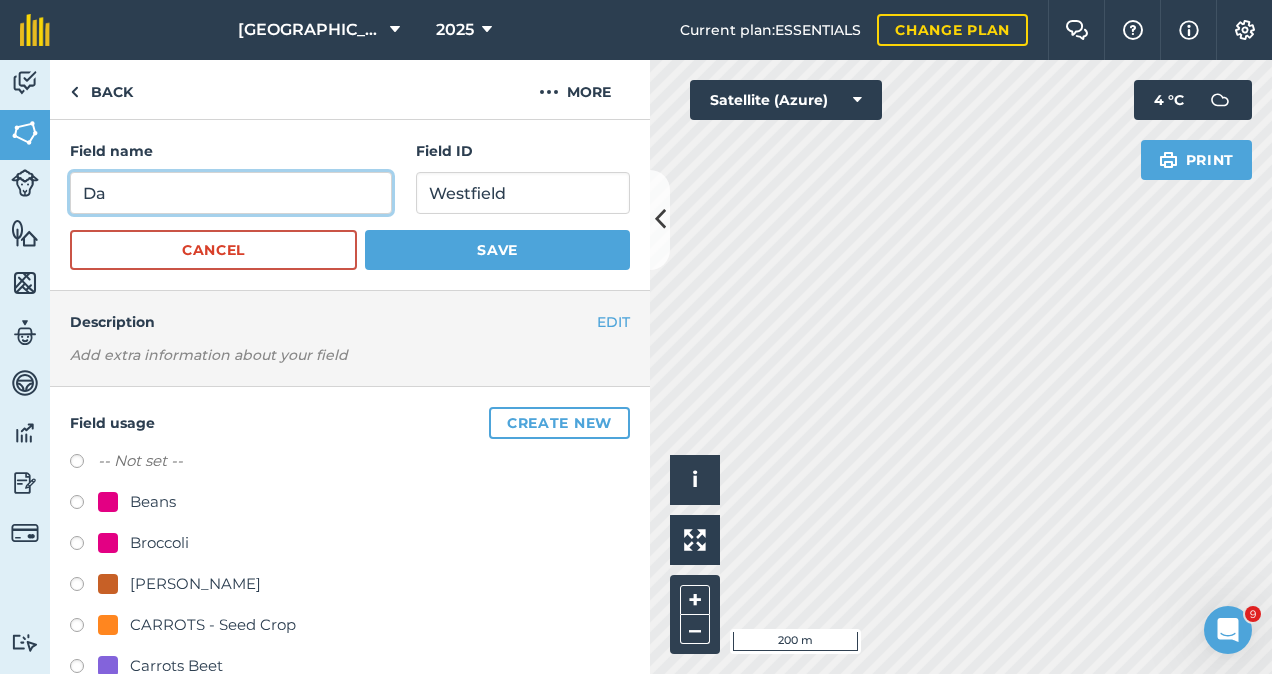 type on "D" 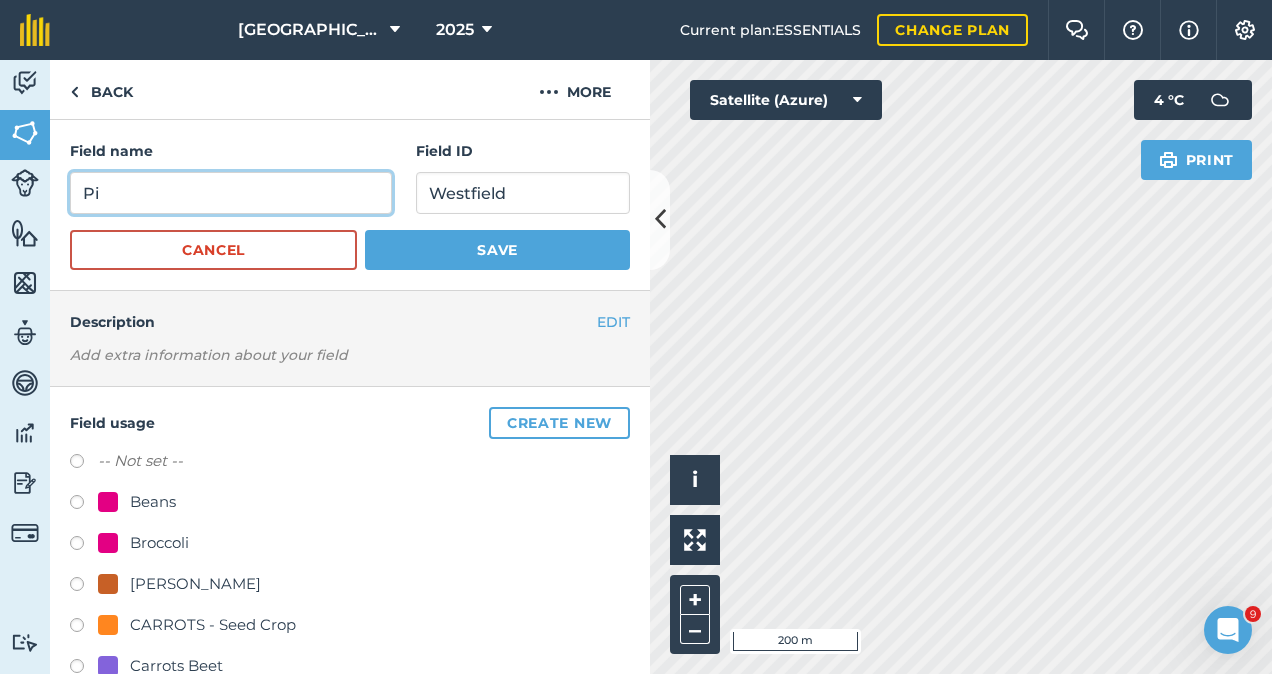 type on "P" 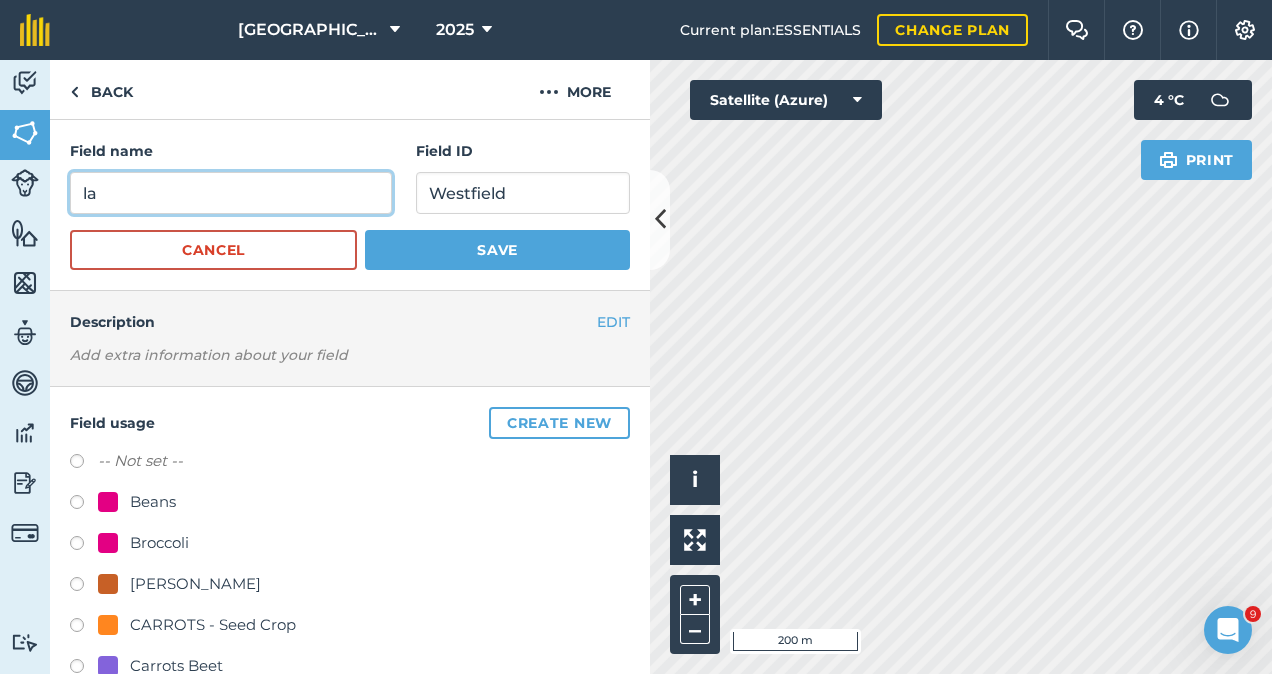 type on "l" 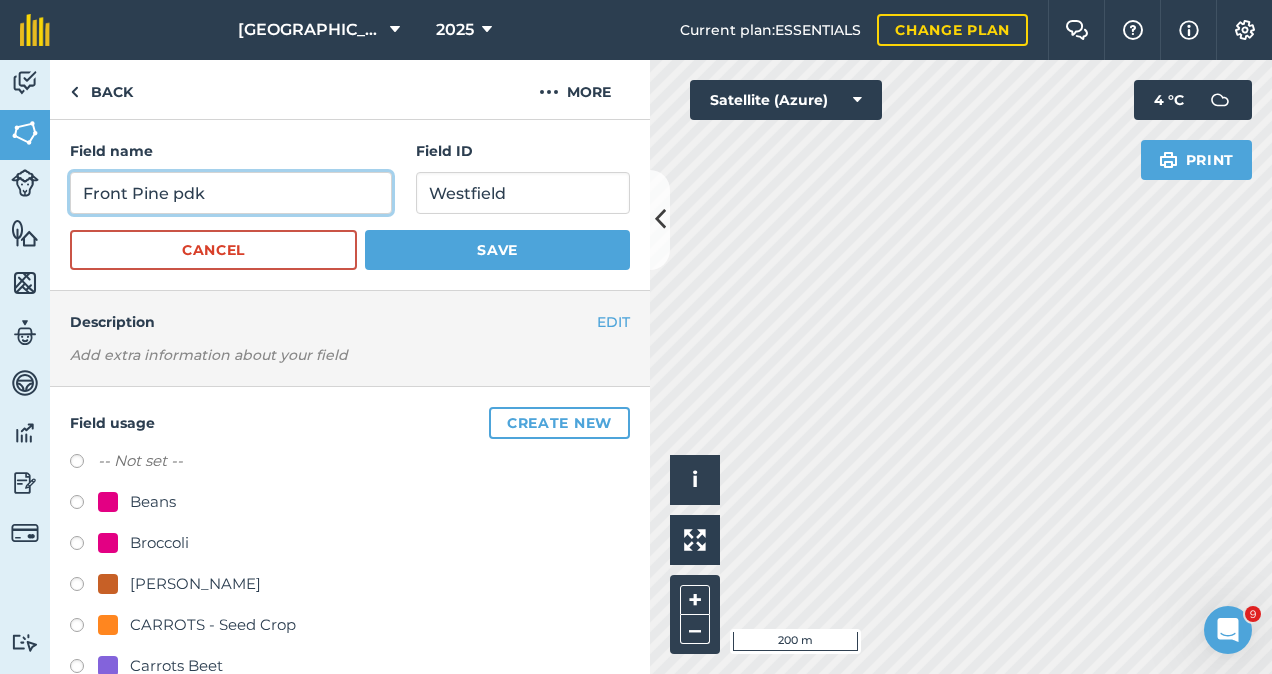type on "Front Pine pdk" 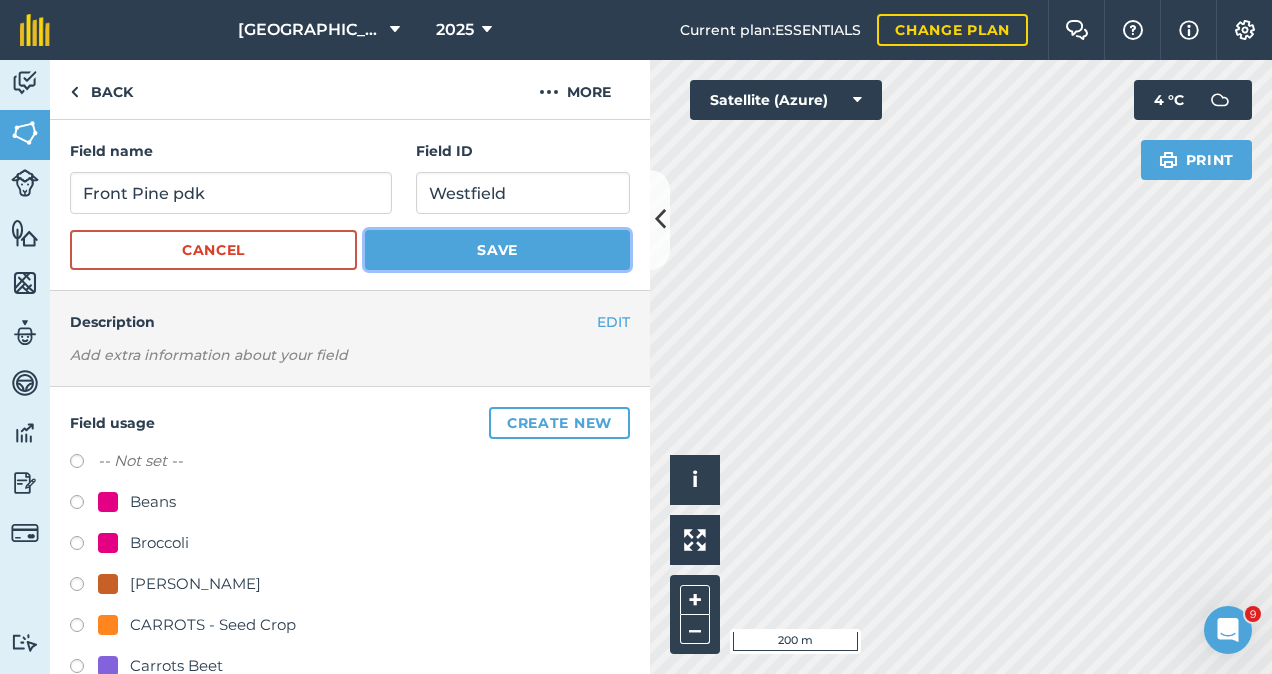 click on "Save" at bounding box center [497, 250] 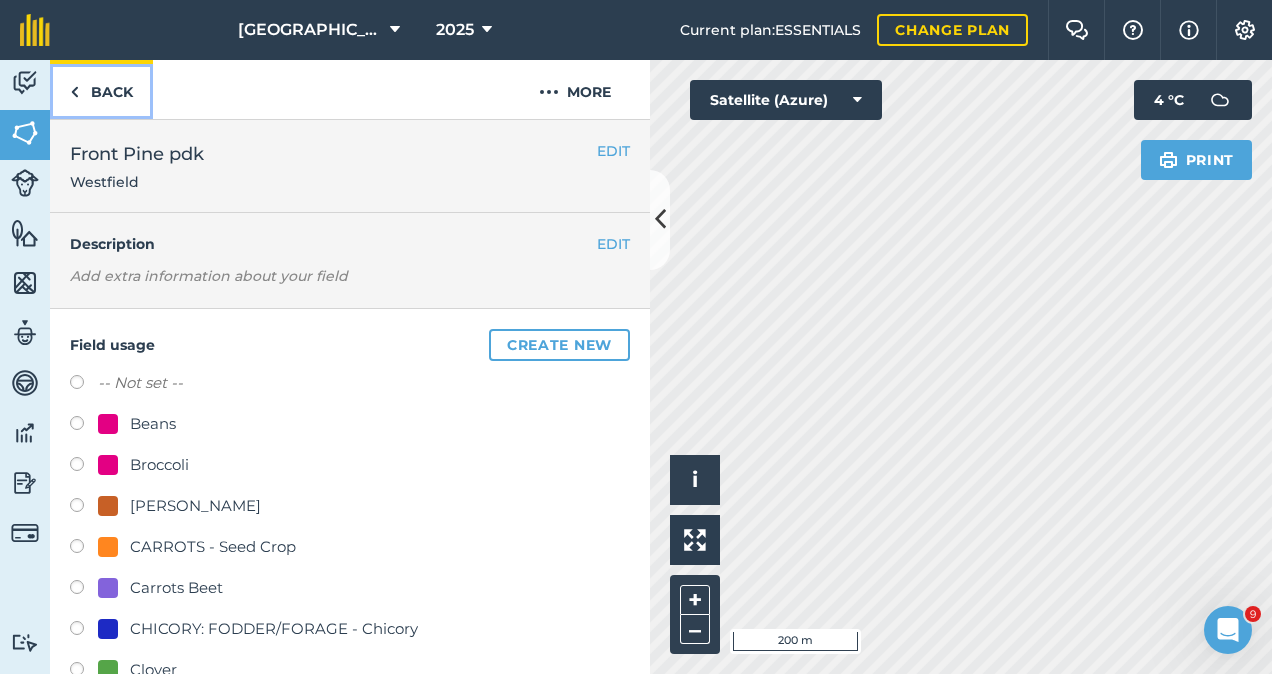 click on "Back" at bounding box center (101, 89) 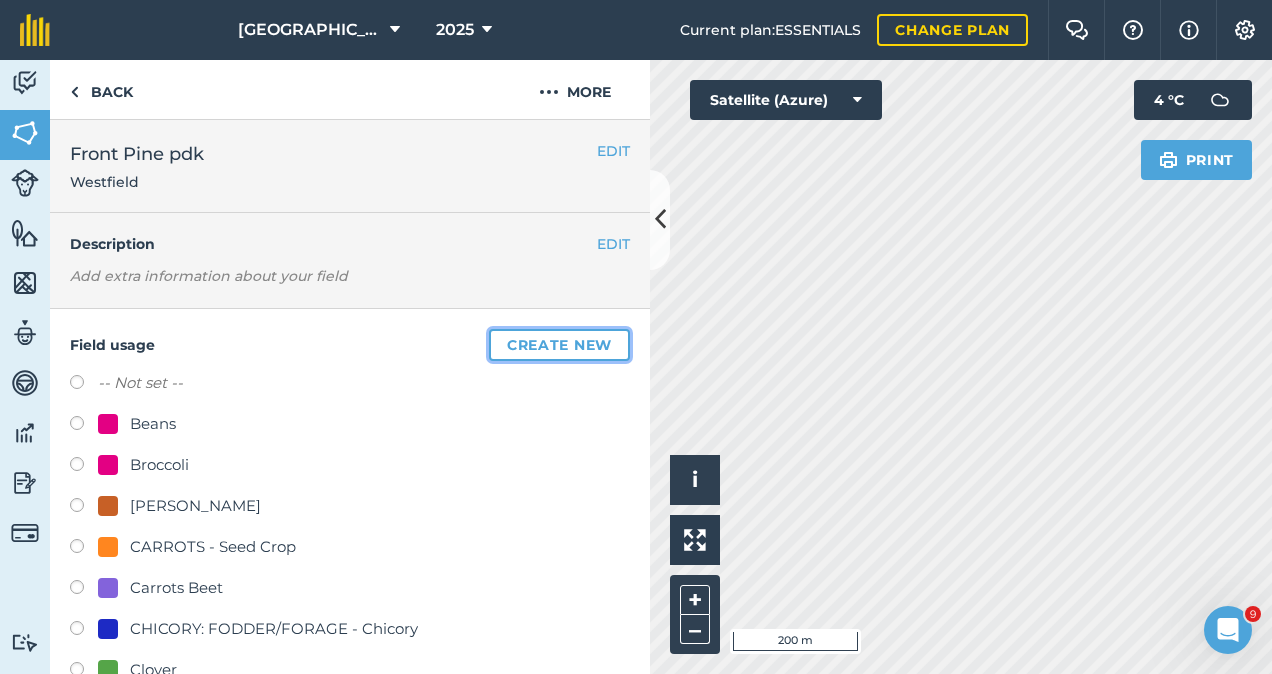 click on "Create new" at bounding box center (559, 345) 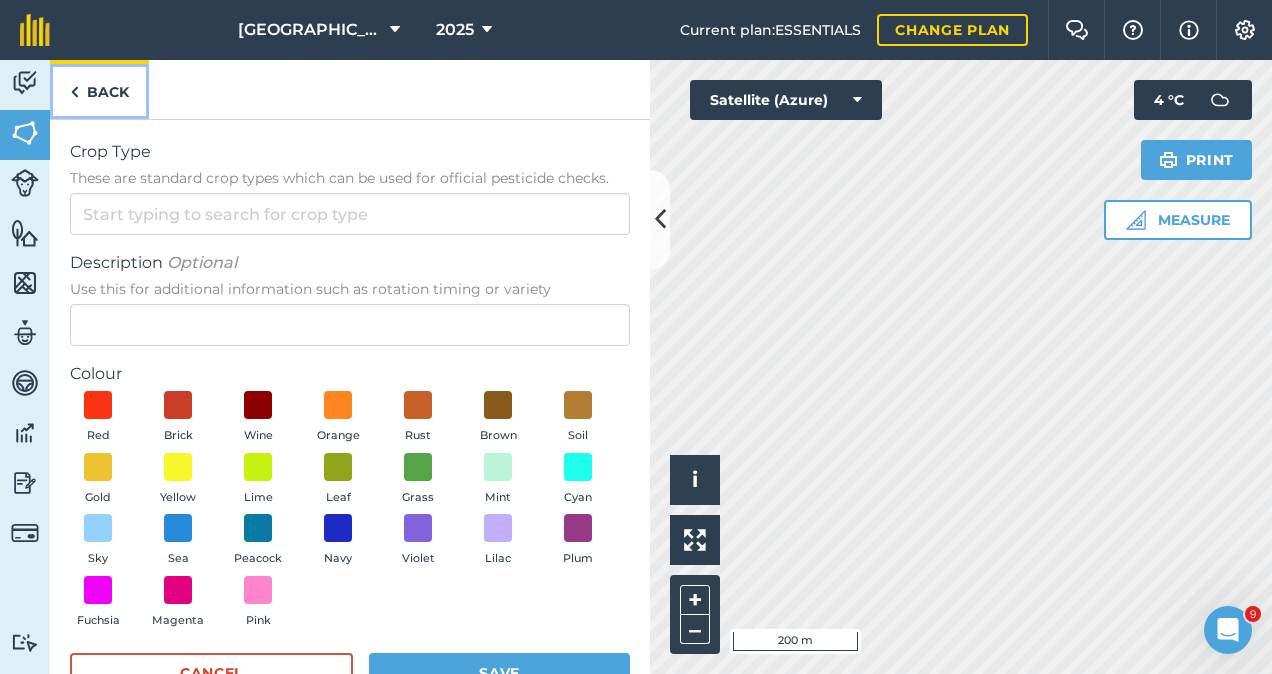 click on "Back" at bounding box center [99, 89] 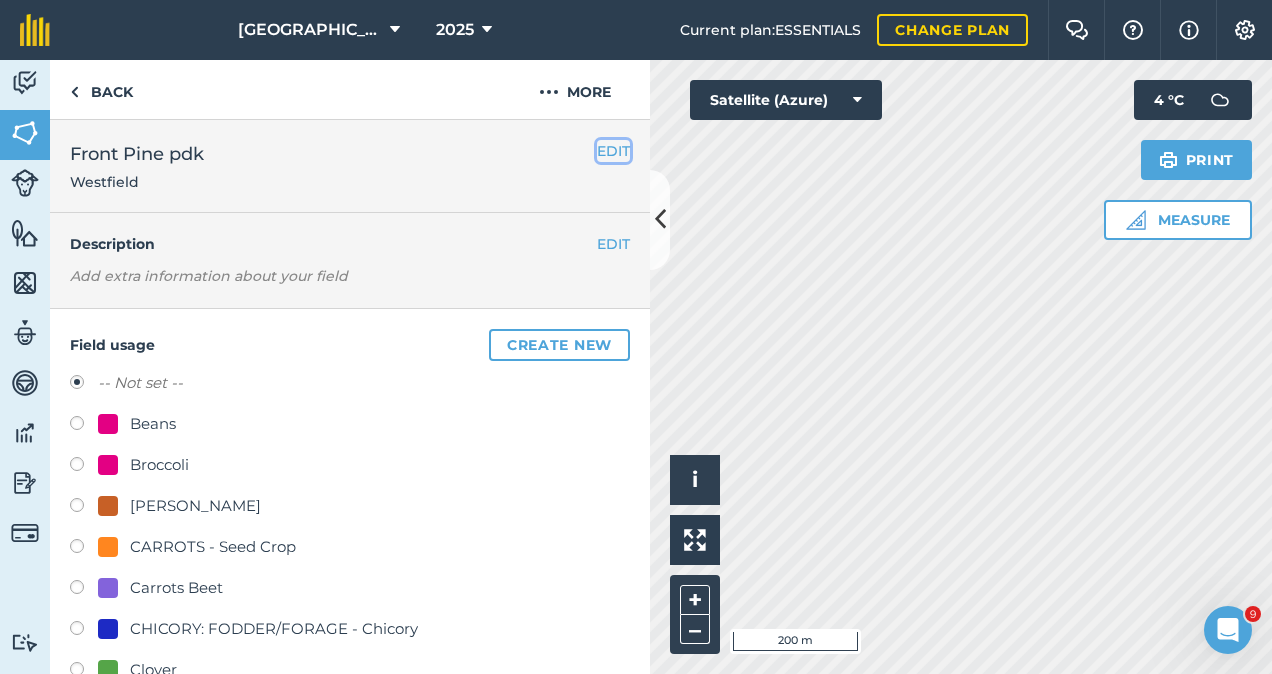 click on "EDIT" at bounding box center [613, 151] 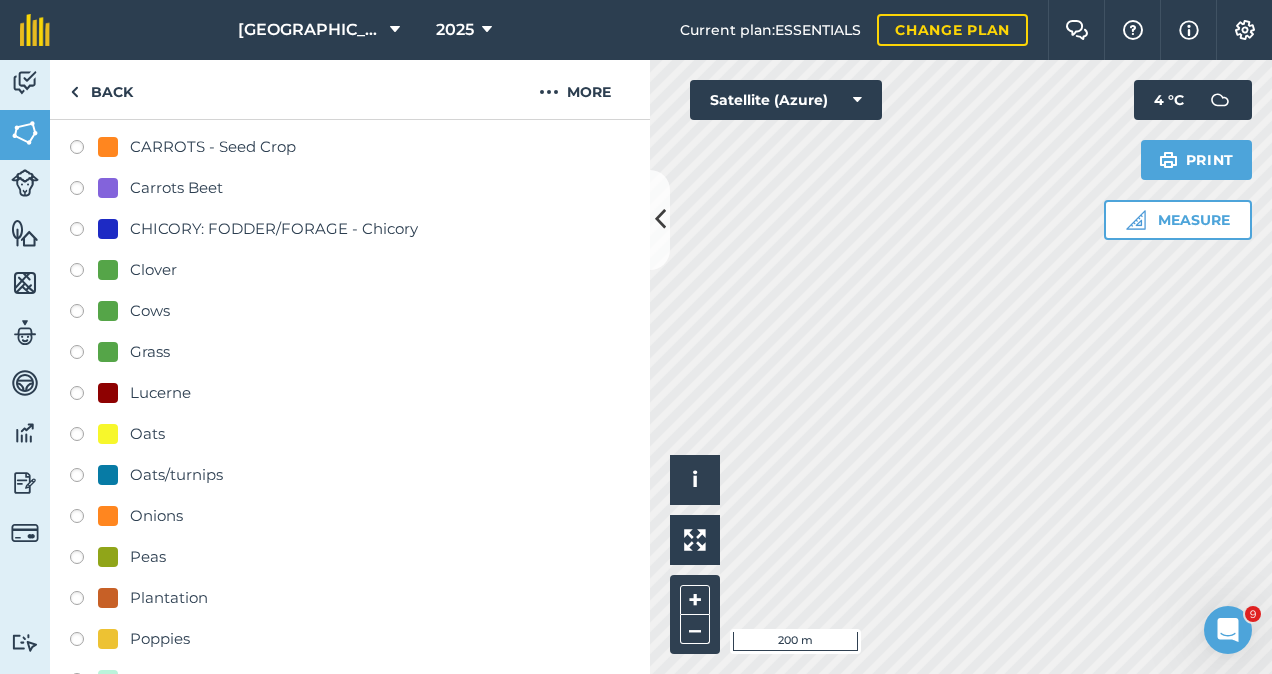 scroll, scrollTop: 456, scrollLeft: 0, axis: vertical 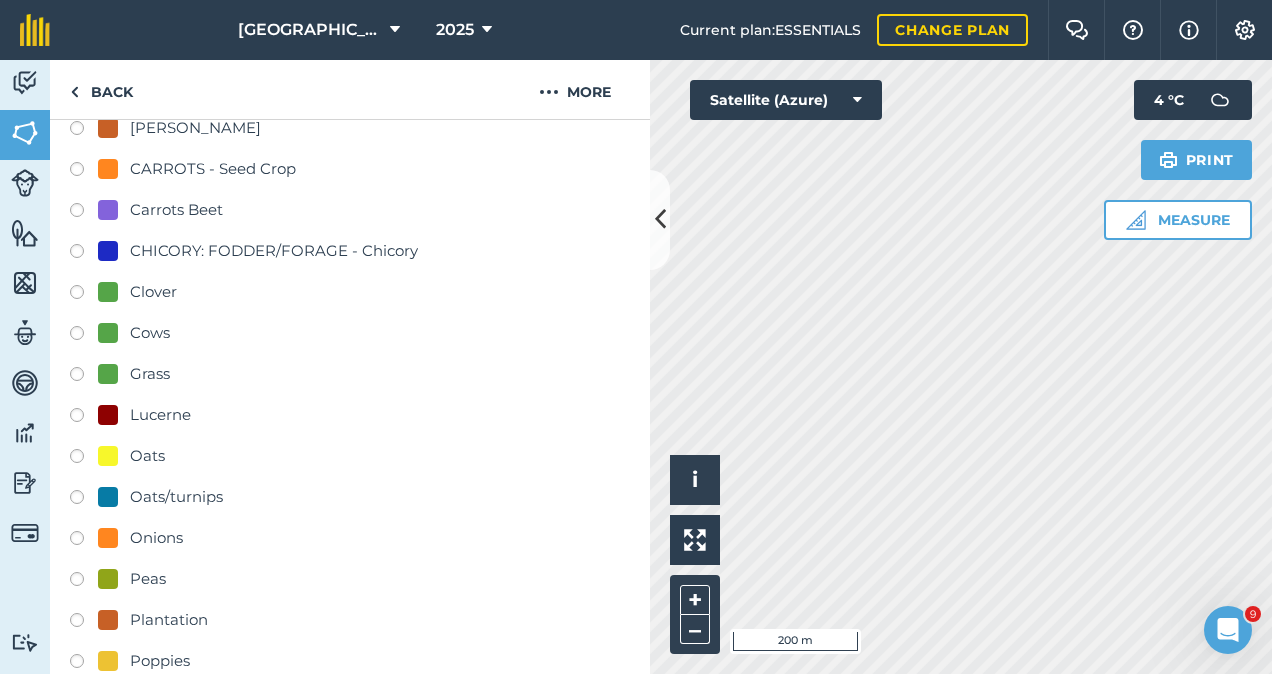 click on "Grass" at bounding box center (150, 374) 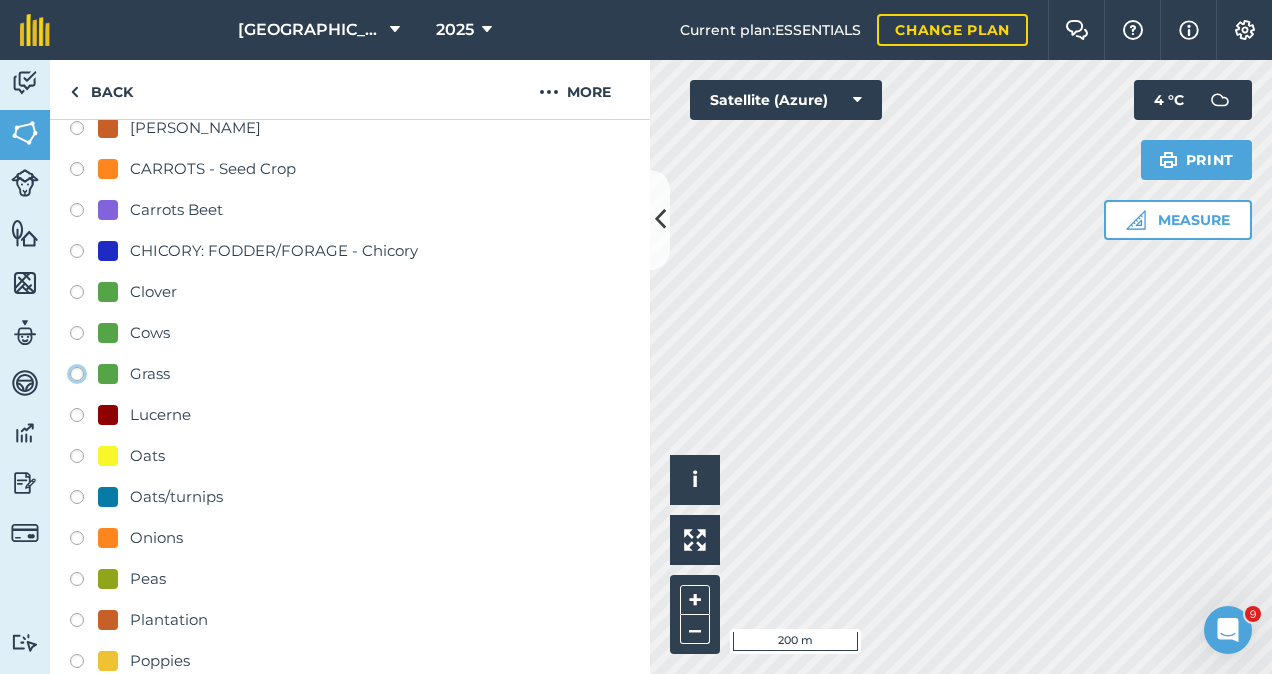 click on "Grass" at bounding box center (-9923, 373) 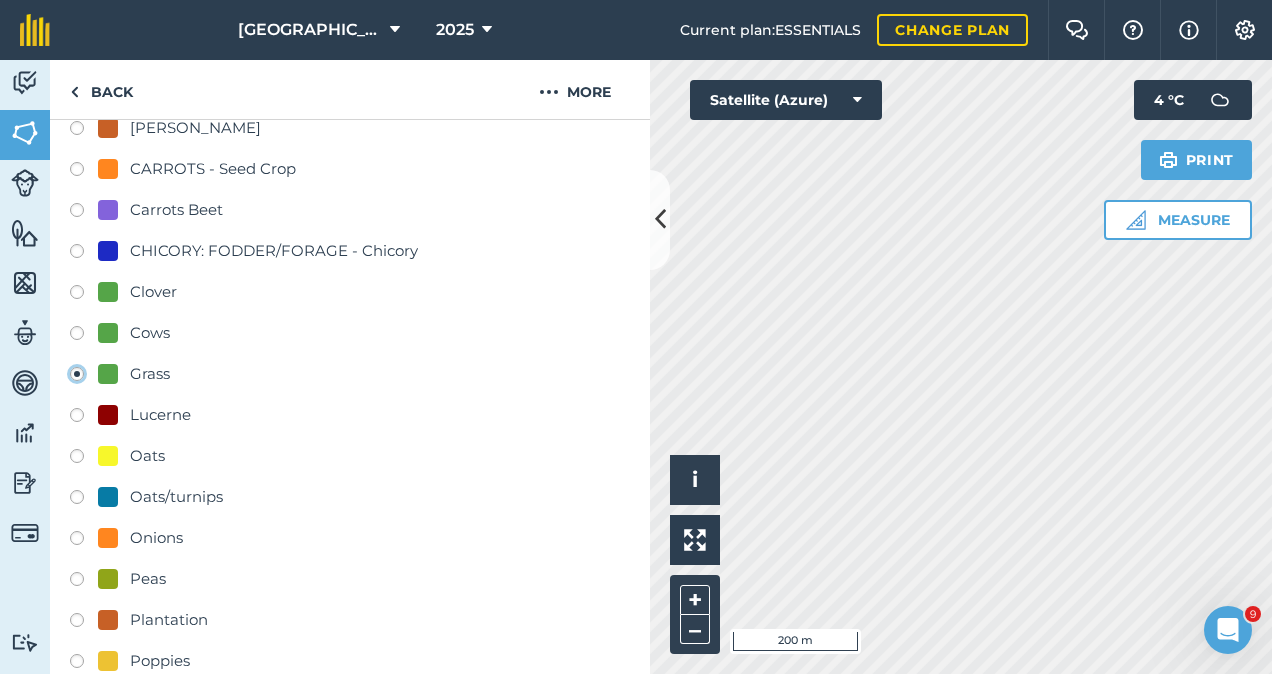 radio on "true" 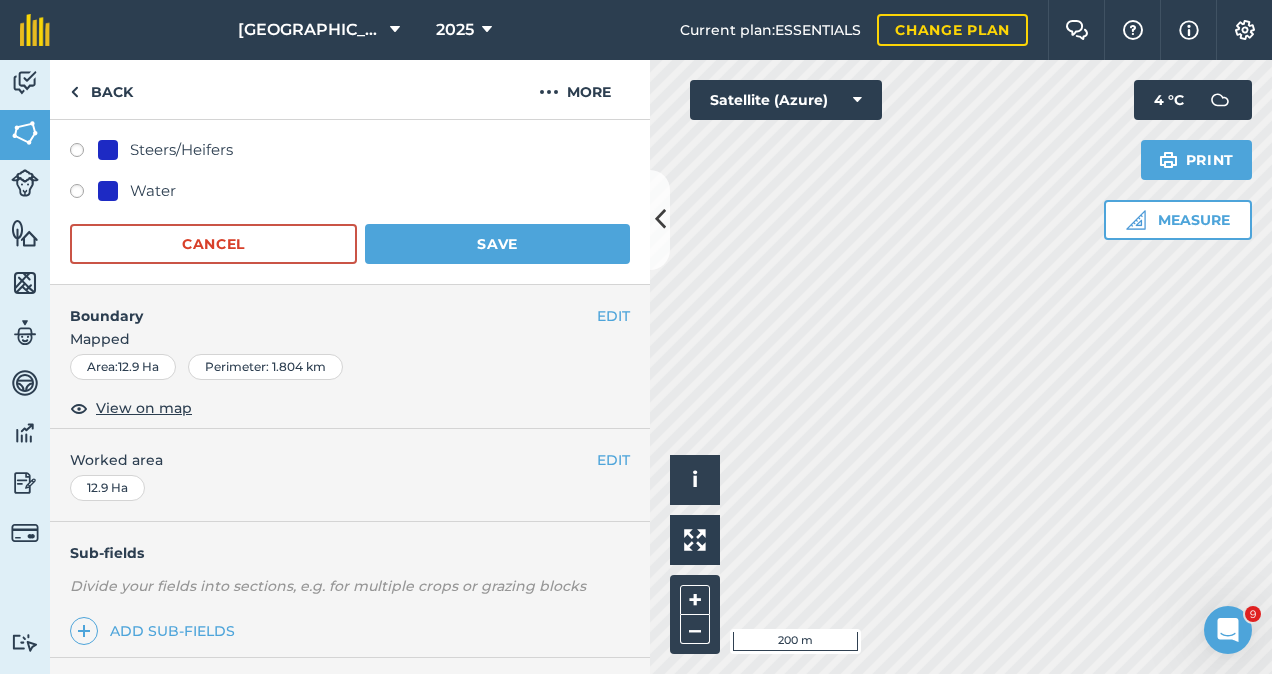 scroll, scrollTop: 1070, scrollLeft: 0, axis: vertical 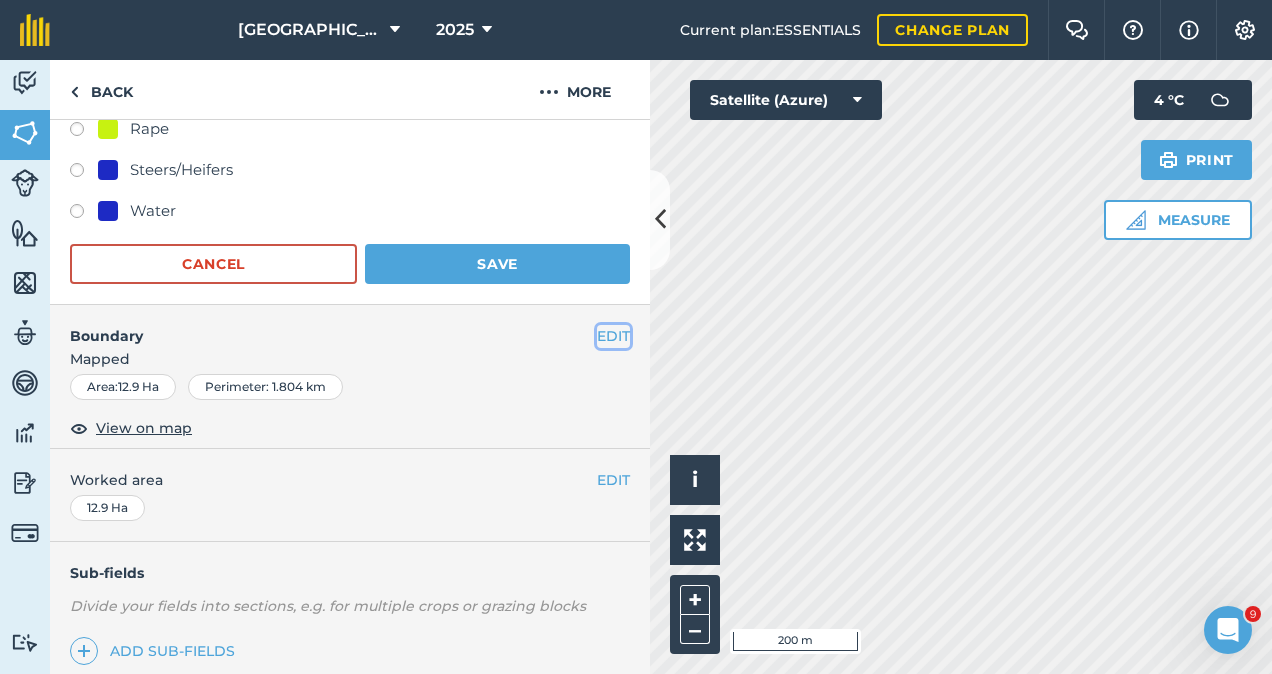 click on "EDIT" at bounding box center [613, 336] 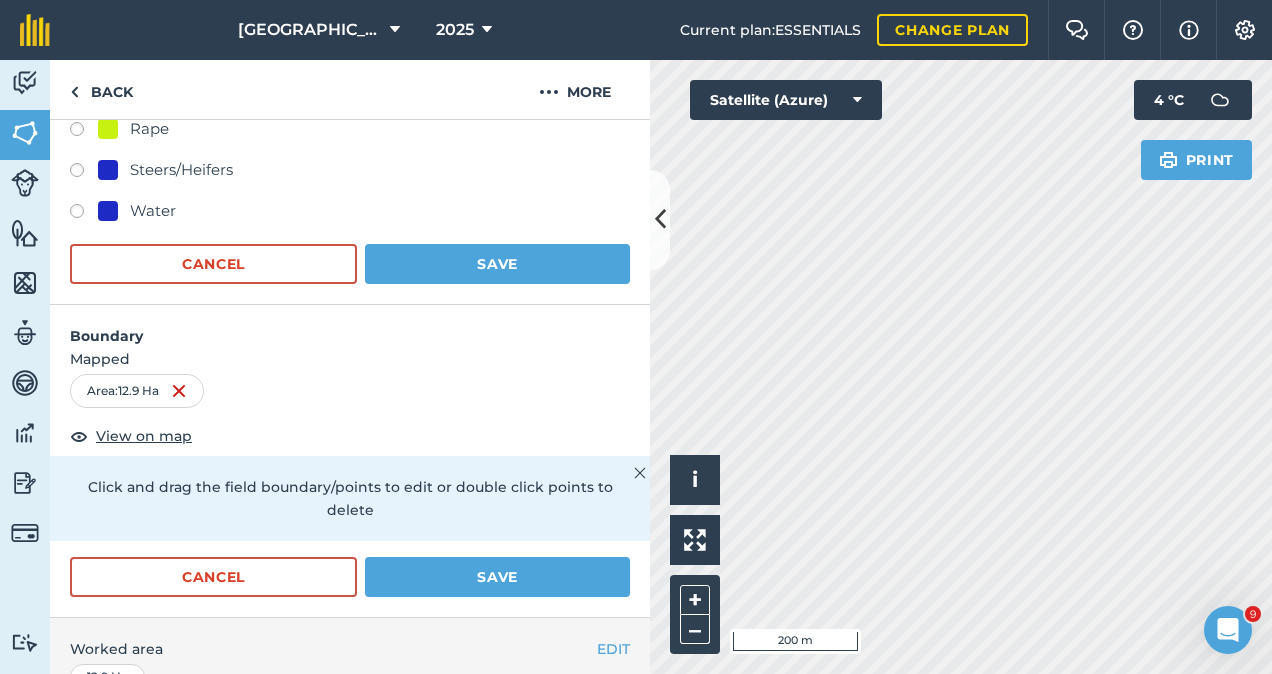 click on "Click to start drawing i © 2025 TomTom, Microsoft 200 m + – Satellite (Azure) Print 4   ° C" at bounding box center [961, 367] 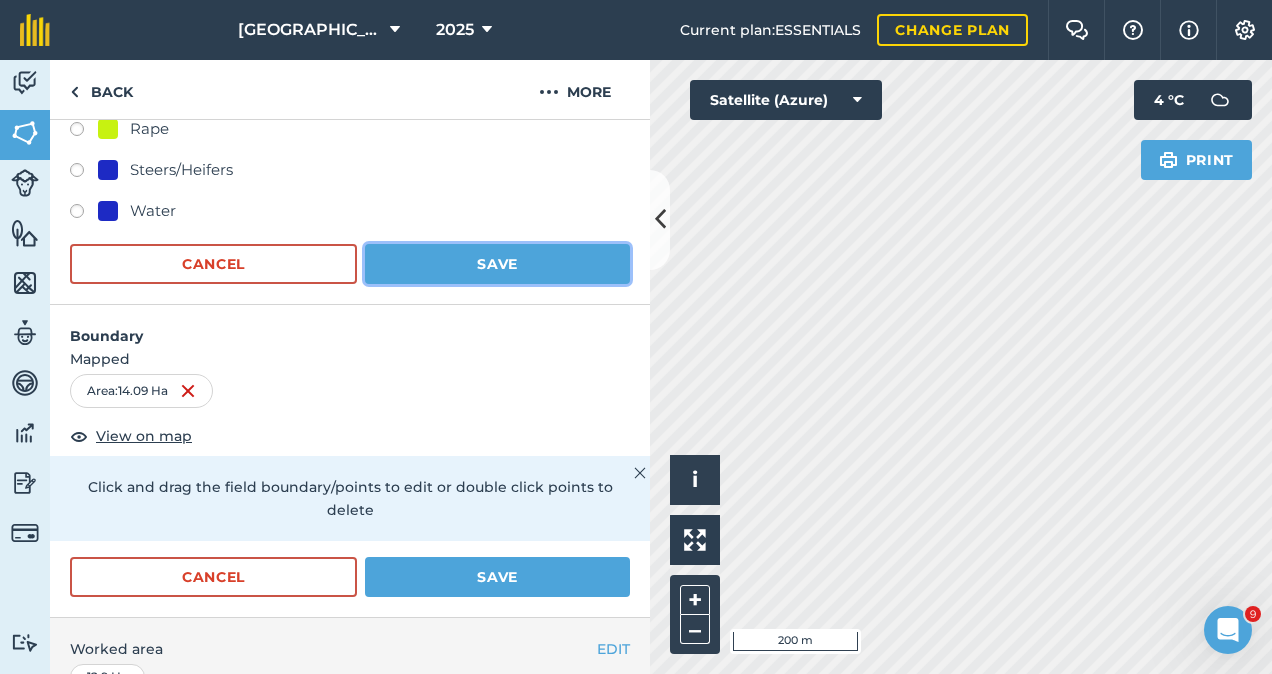click on "Save" at bounding box center [497, 264] 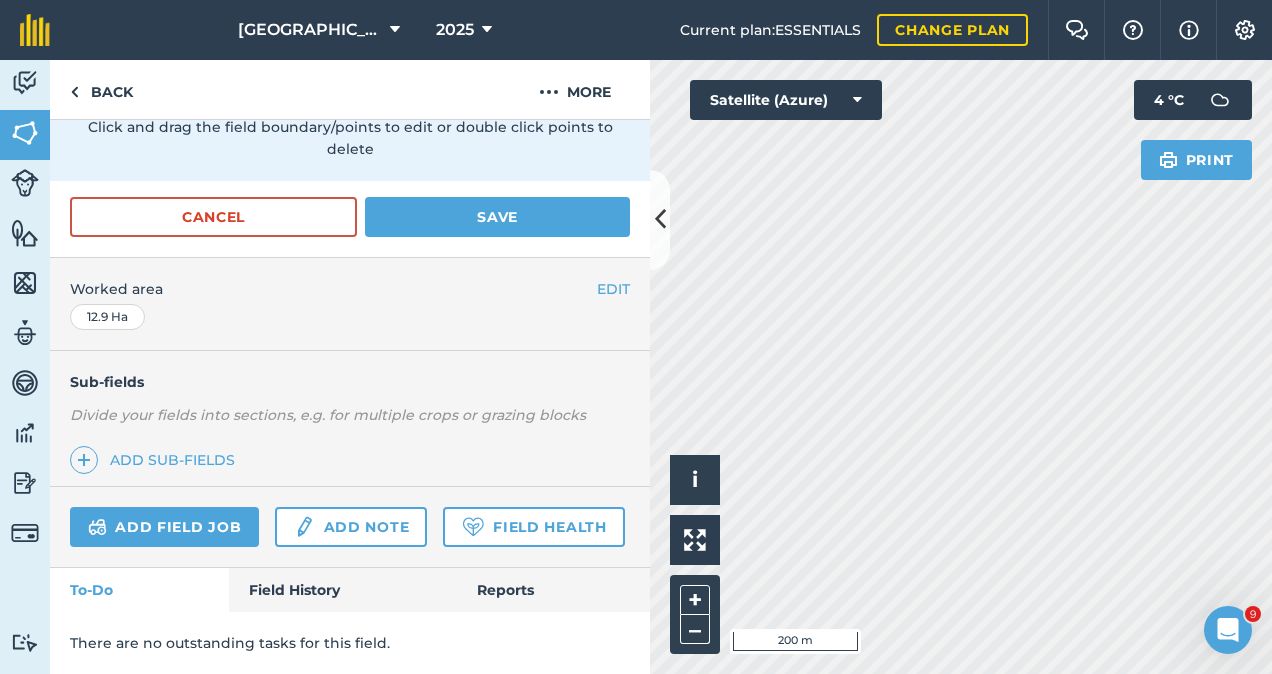 scroll, scrollTop: 590, scrollLeft: 0, axis: vertical 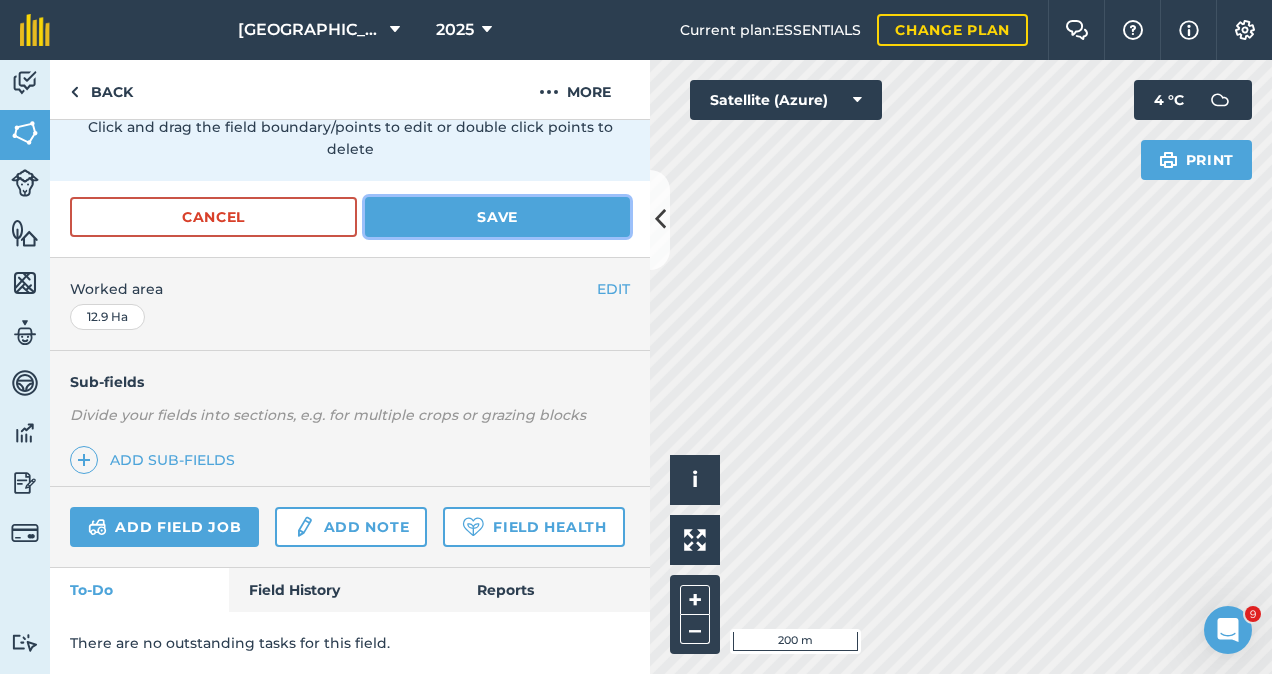 click on "Save" at bounding box center (497, 217) 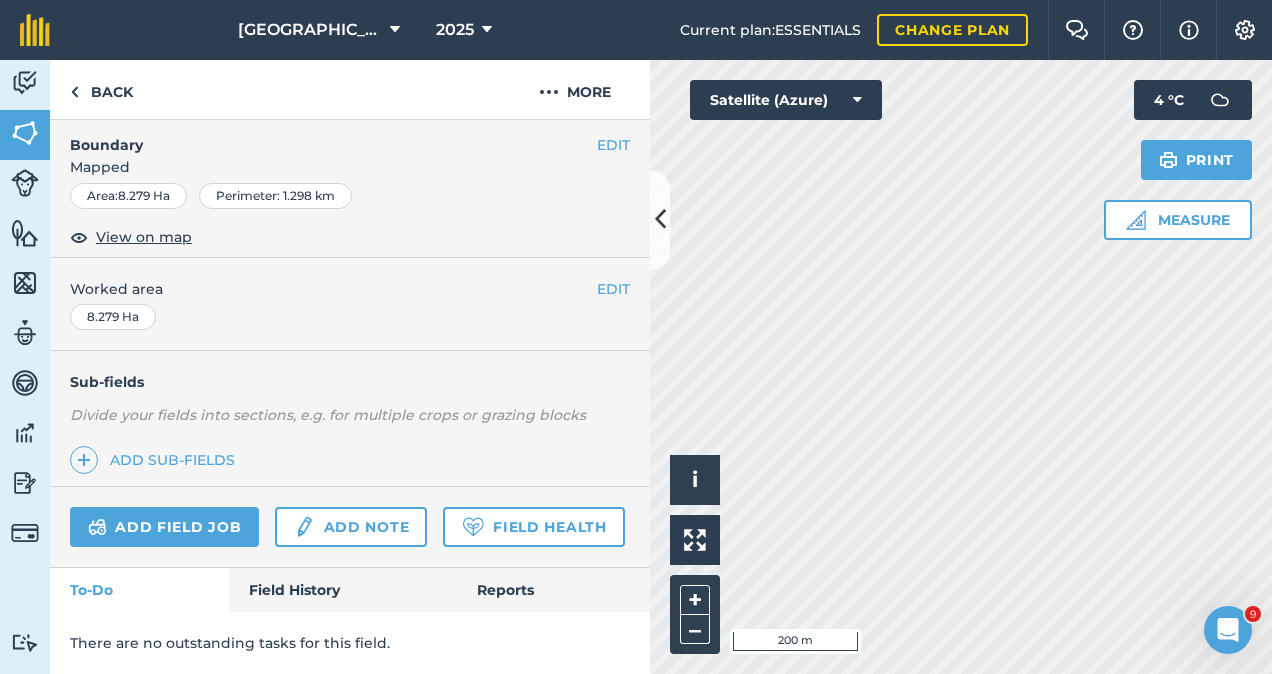 scroll, scrollTop: 421, scrollLeft: 0, axis: vertical 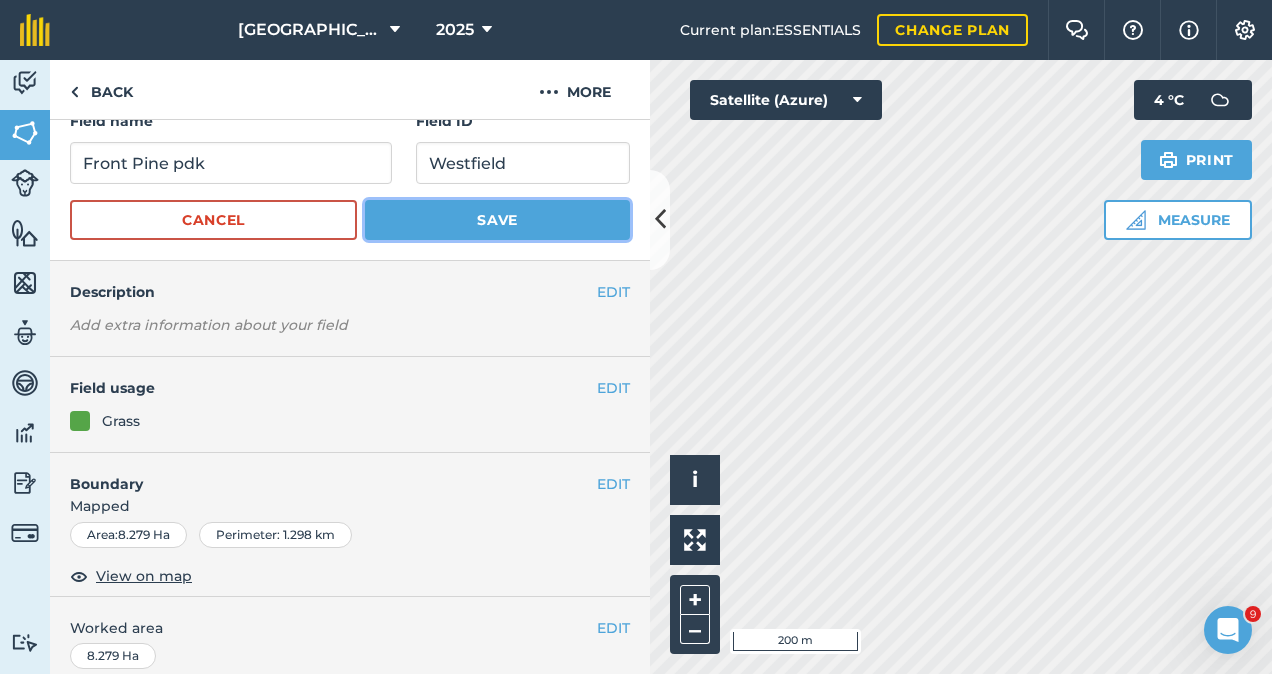 click on "Save" at bounding box center [497, 220] 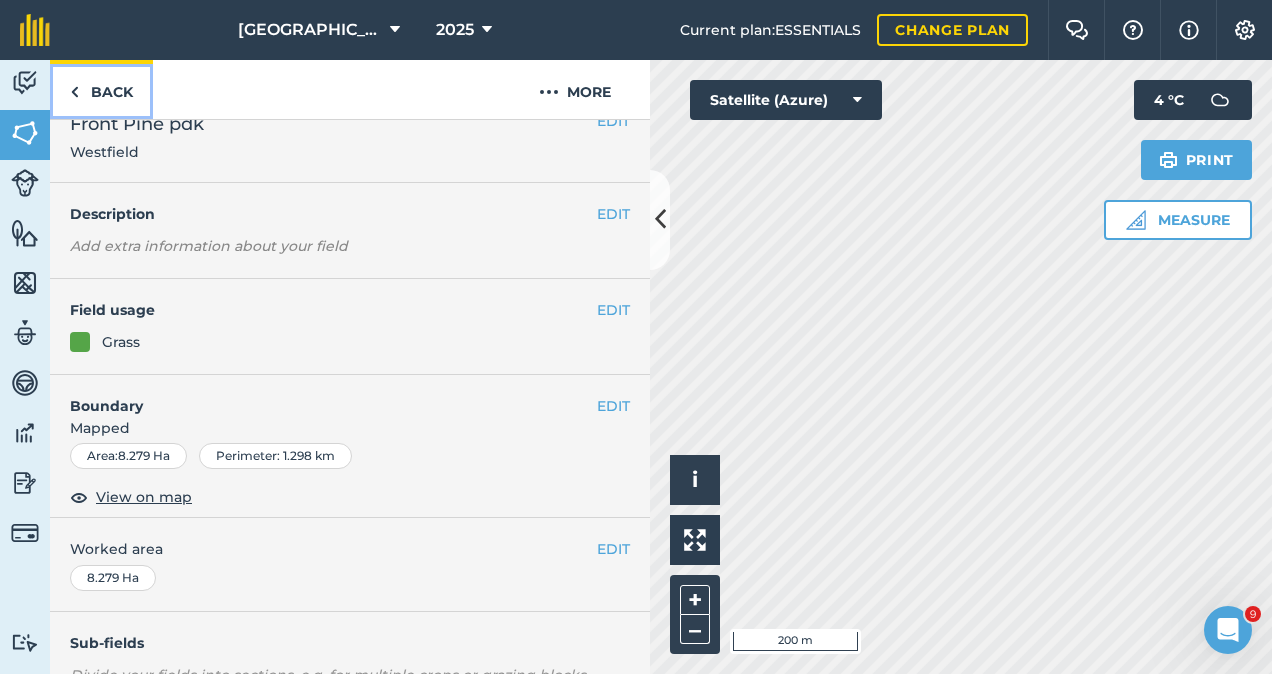 click on "Back" at bounding box center [101, 89] 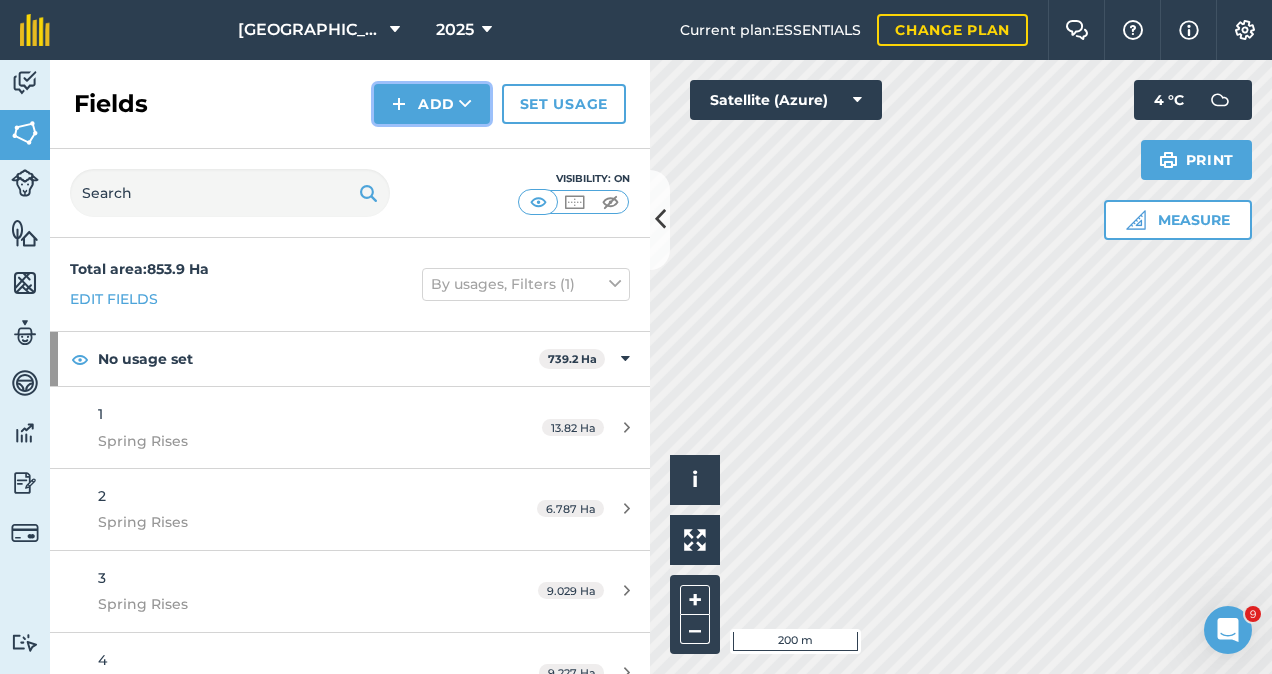 click on "Add" at bounding box center [432, 104] 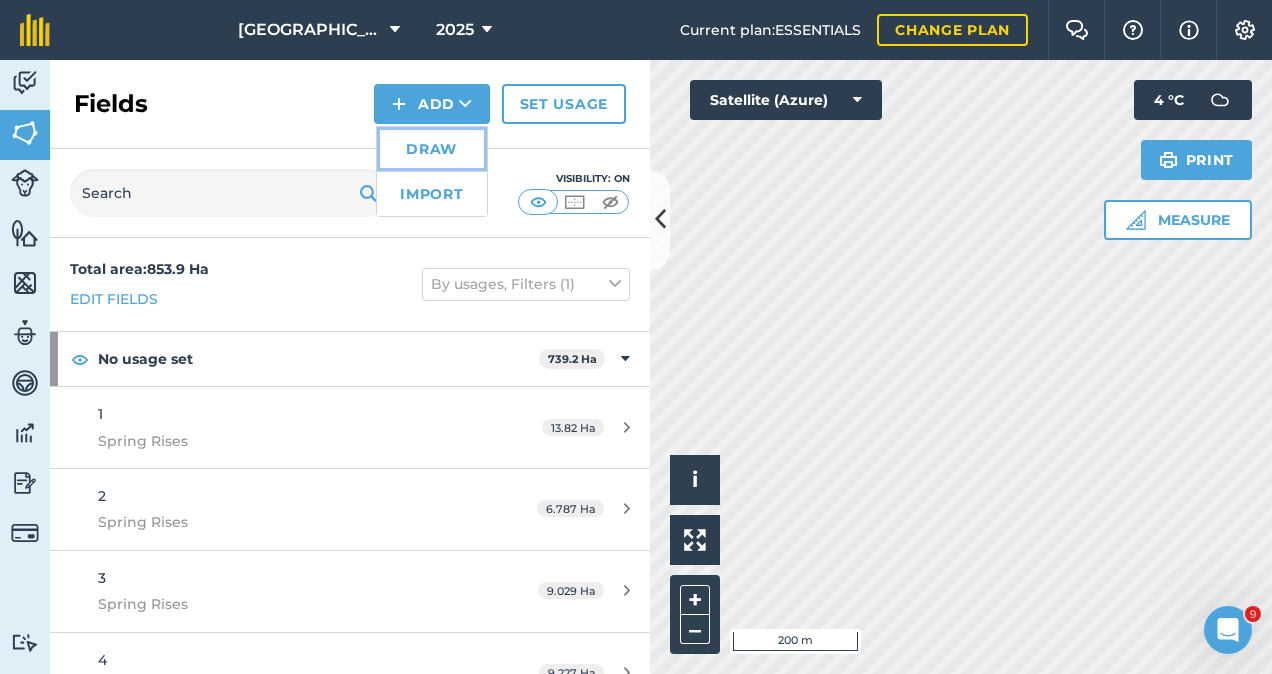 click on "Draw" at bounding box center [432, 149] 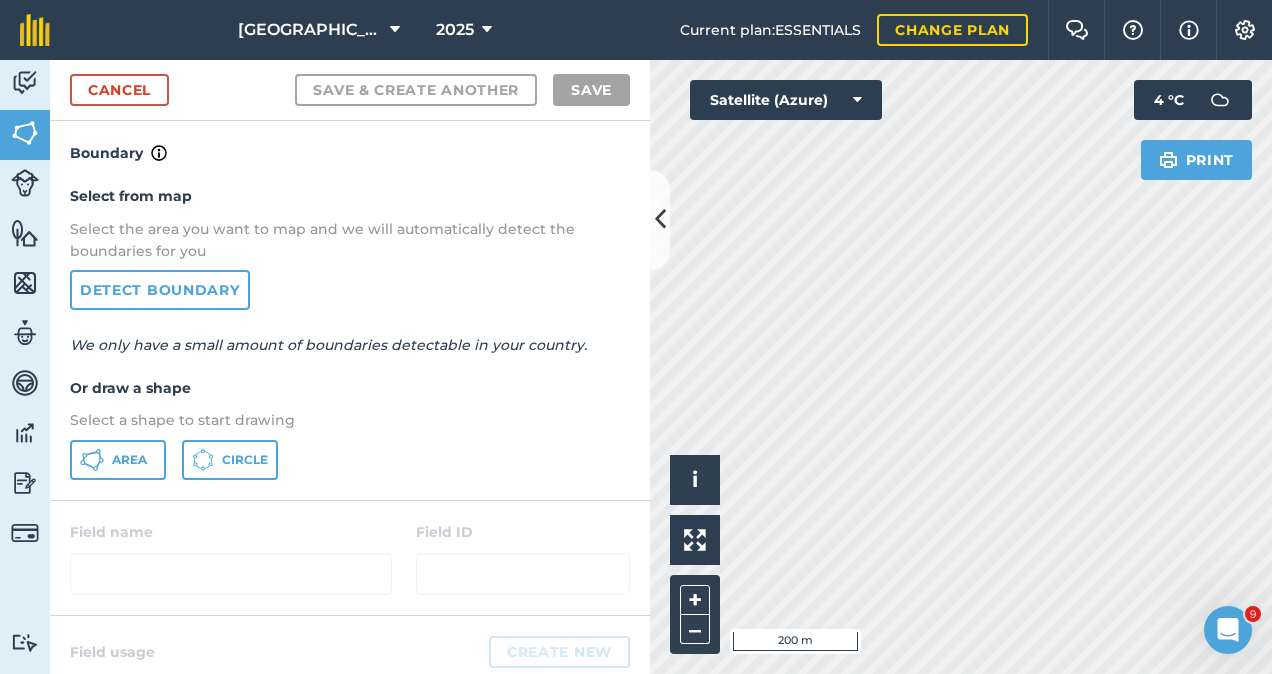 click on "Activity Fields Livestock Features Maps Team Vehicles Data Reporting Billing Tutorials Tutorials Cancel Save & Create Another Save Boundary   Select from map Select the area you want to map and we will automatically detect the boundaries for you Detect boundary We only have a small amount of boundaries detectable in your country. Or draw a shape Select a shape to start drawing Area Circle Field name Field ID Field usage   Create new -- Not set -- Beans Broccoli [PERSON_NAME] CARROTS - Seed Crop Carrots Beet CHICORY: FODDER/FORAGE - Chicory Clover Cows  Grass Lucerne Oats Oats/turnips Onions Peas Plantation  Poppies Pyrethrum Rape Steers/Heifers Water Click to start drawing i © 2025 TomTom, Microsoft 200 m + – Satellite (Azure) Print 4   ° C" at bounding box center [636, 367] 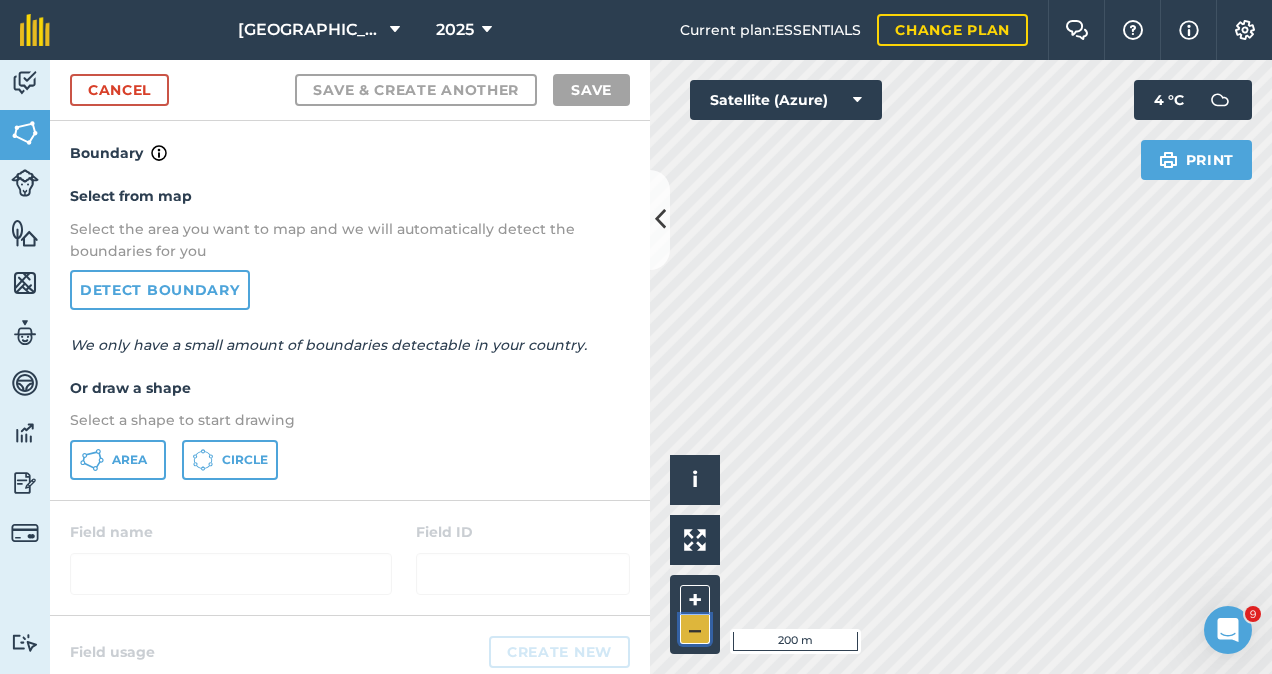 click on "–" at bounding box center [695, 629] 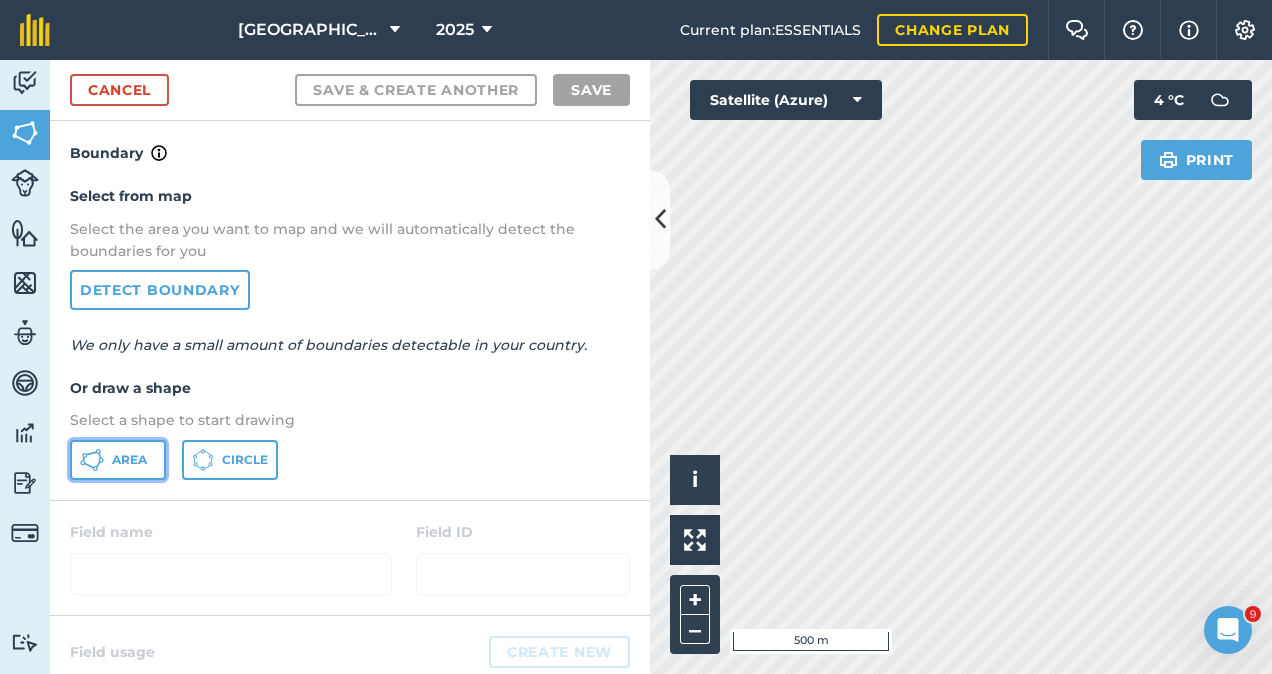 click on "Area" at bounding box center [118, 460] 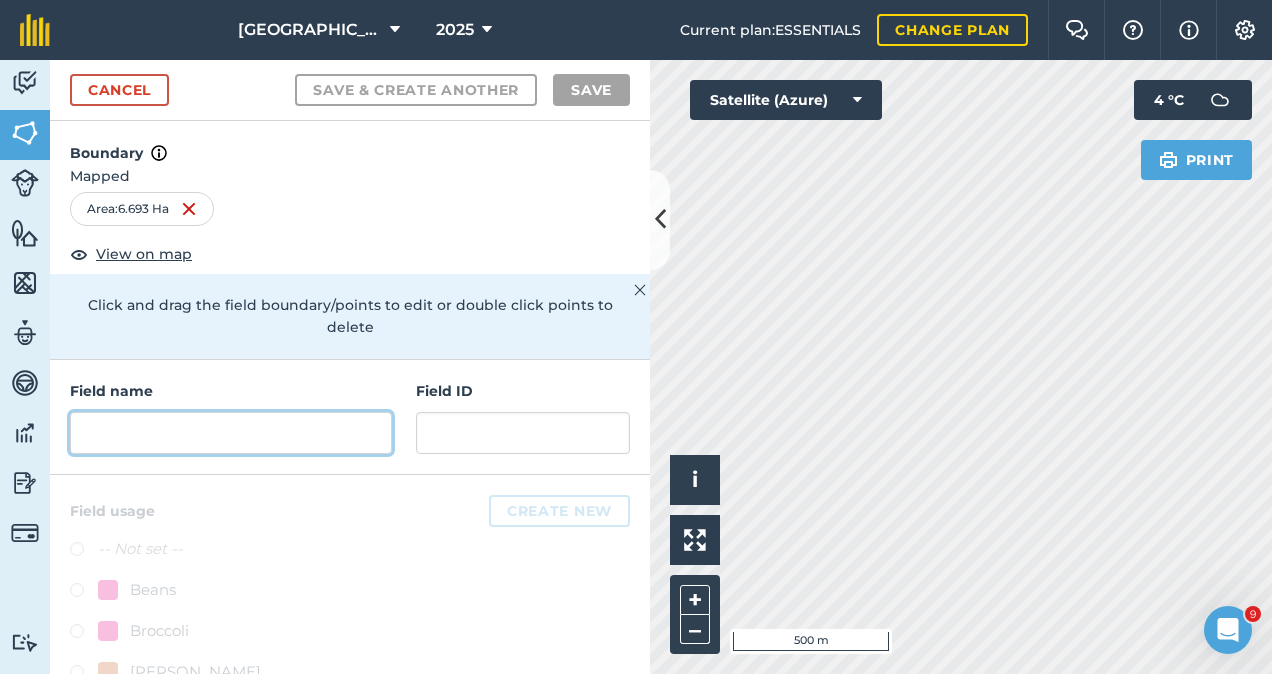 click at bounding box center [231, 433] 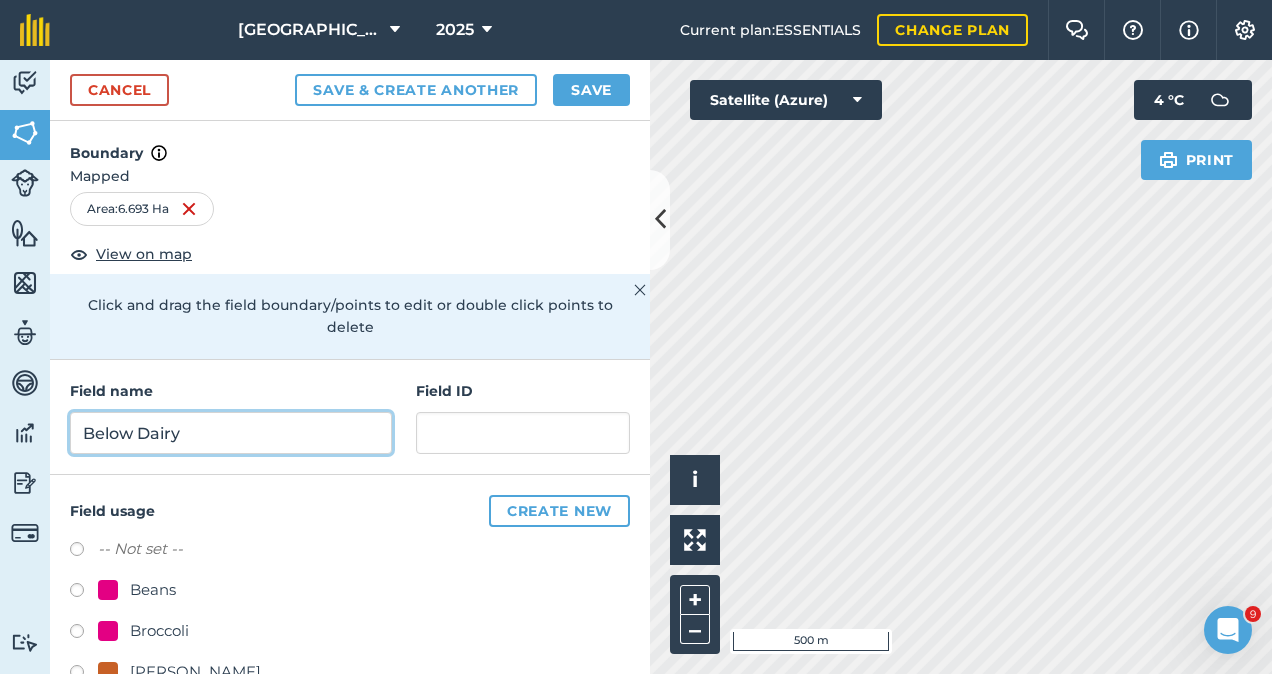 type on "Below Dairy" 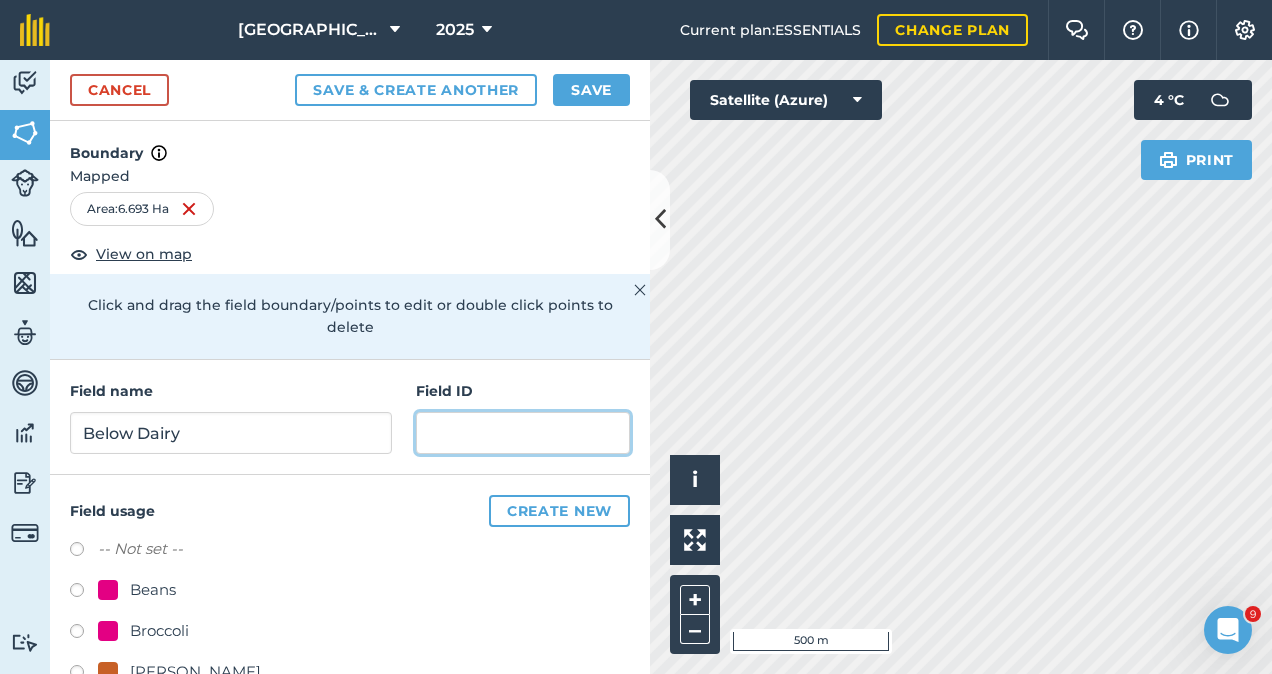 click at bounding box center [523, 433] 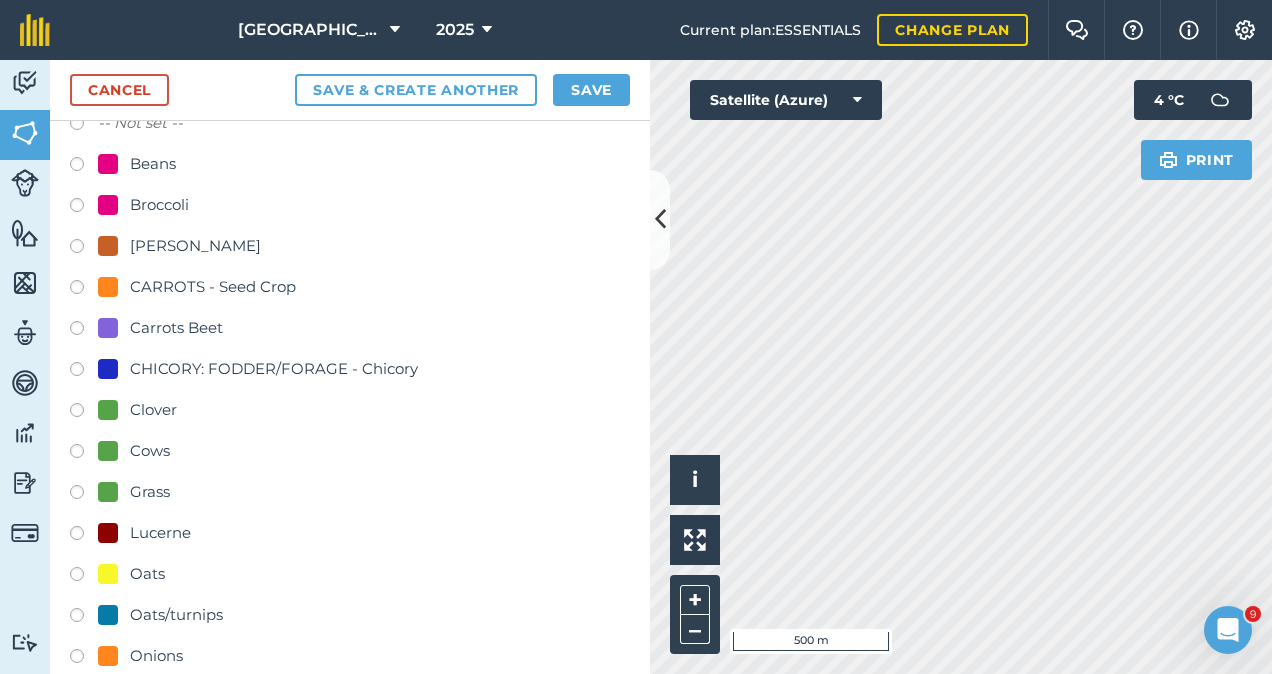 scroll, scrollTop: 436, scrollLeft: 0, axis: vertical 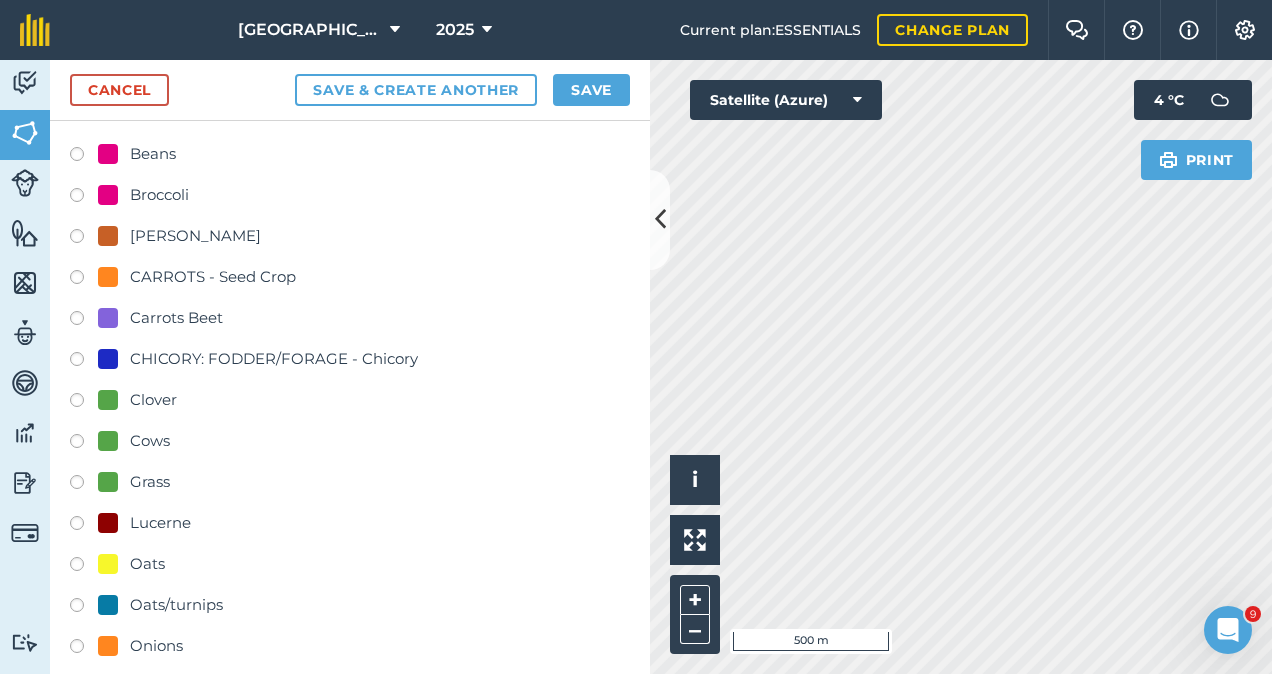 type on "Westfield" 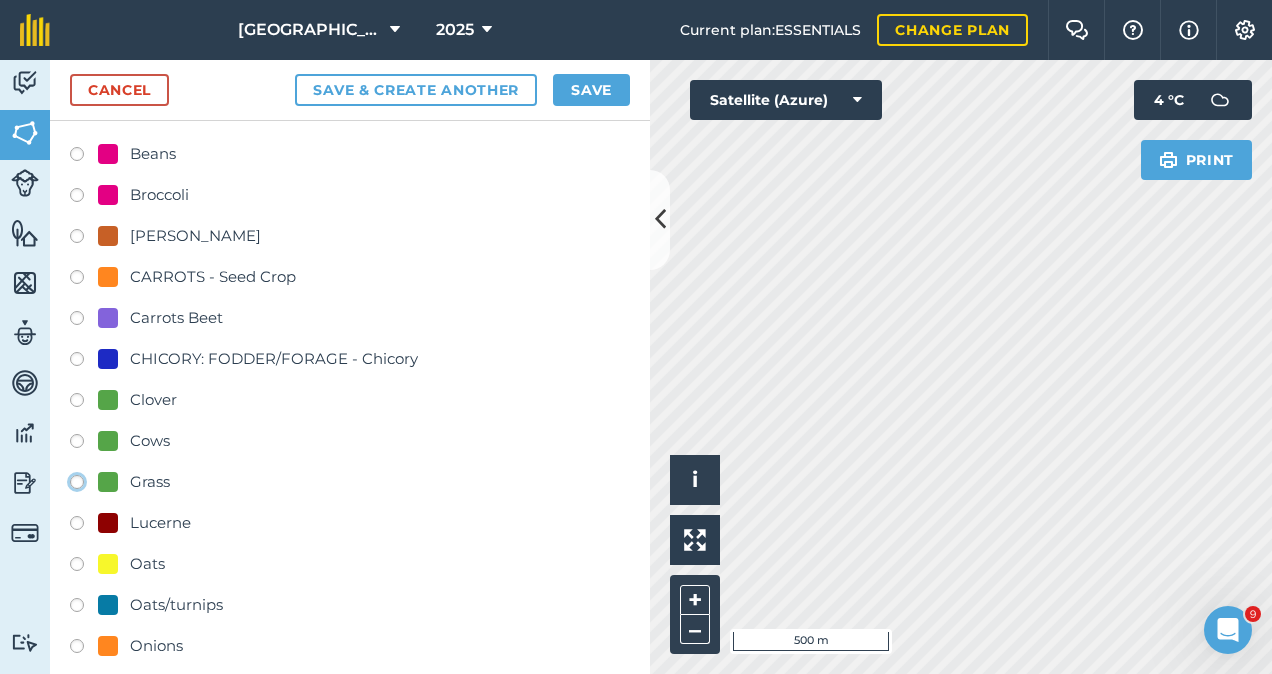 click on "Grass" at bounding box center [-9923, 481] 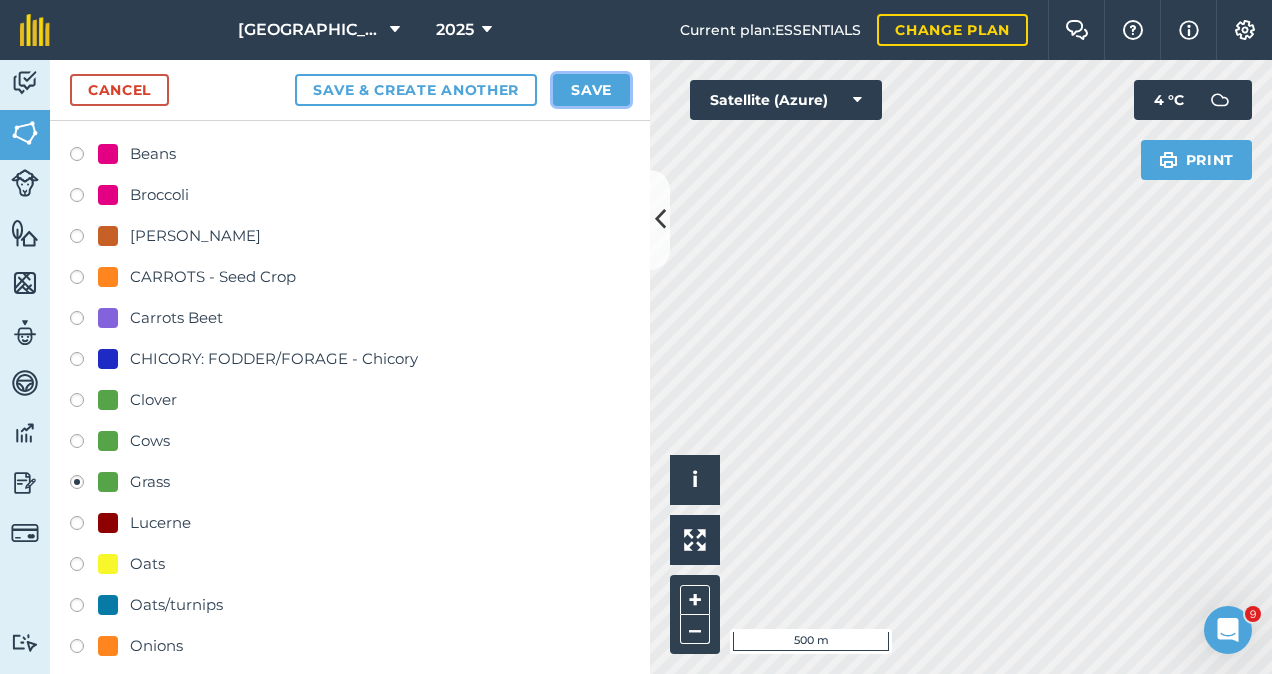 click on "Save" at bounding box center [591, 90] 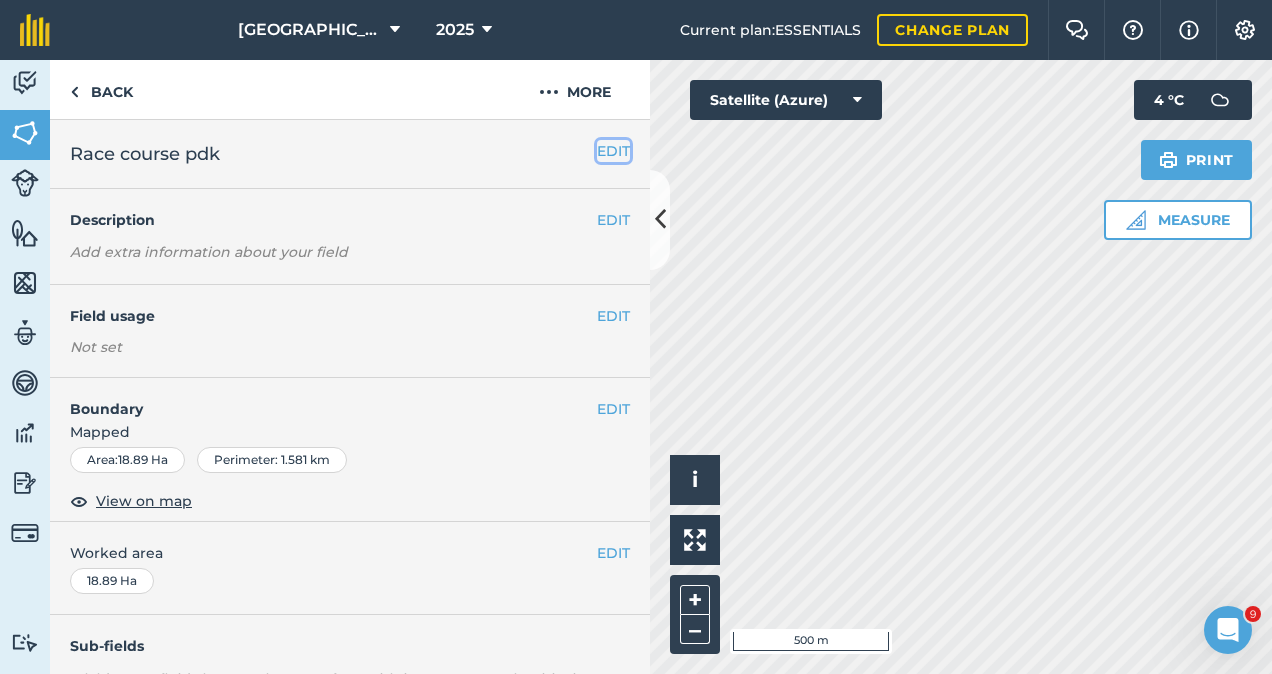click on "EDIT" at bounding box center (613, 151) 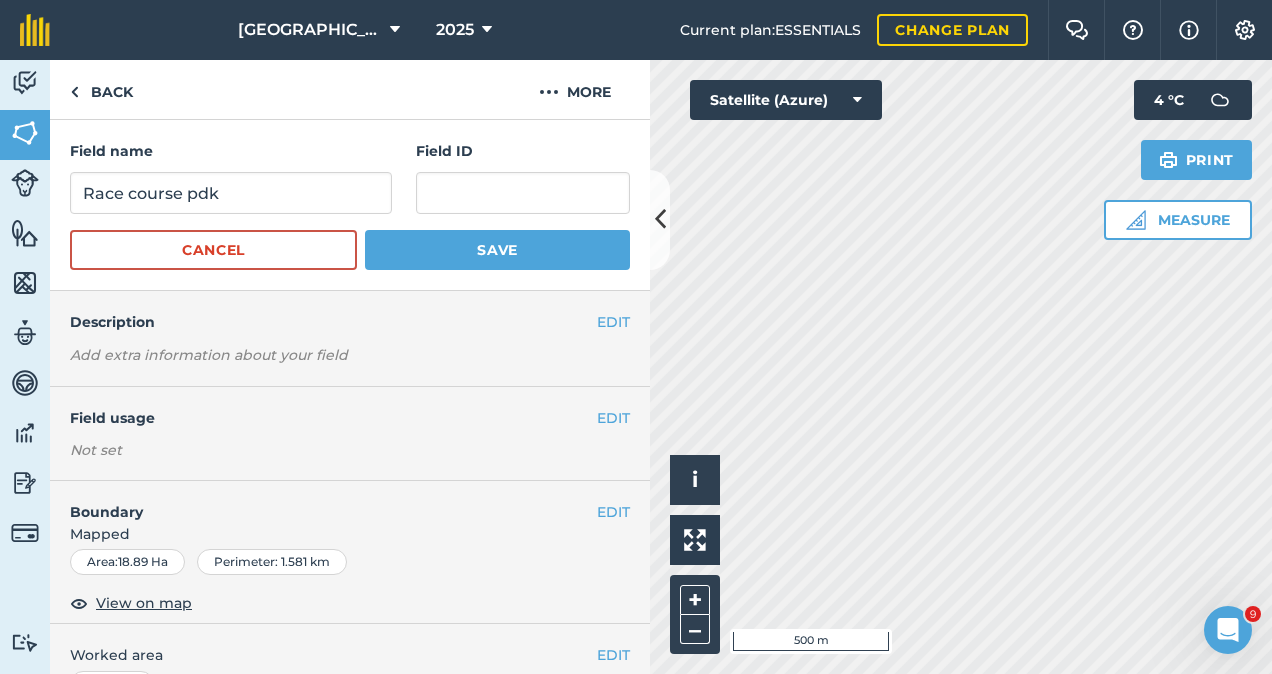 click on "EDIT Boundary   Mapped Area :  18.89   Ha Perimeter :   1.581   km   View on map" at bounding box center [350, 553] 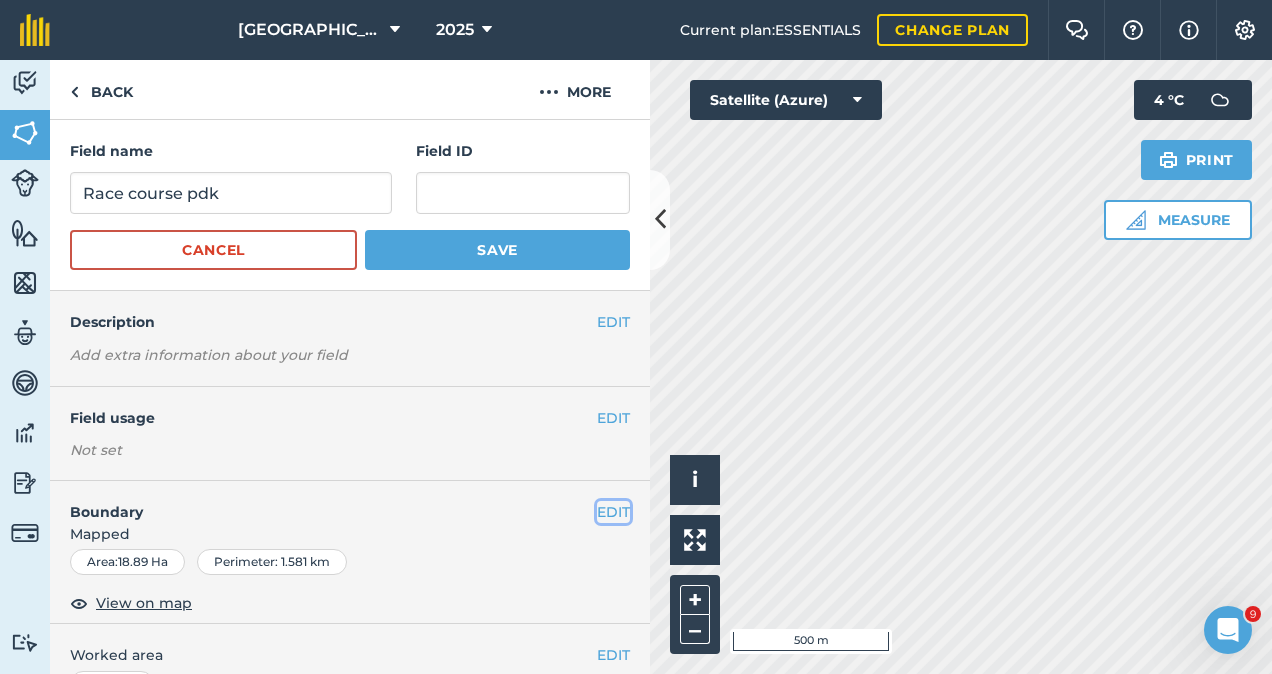 click on "EDIT" at bounding box center (613, 512) 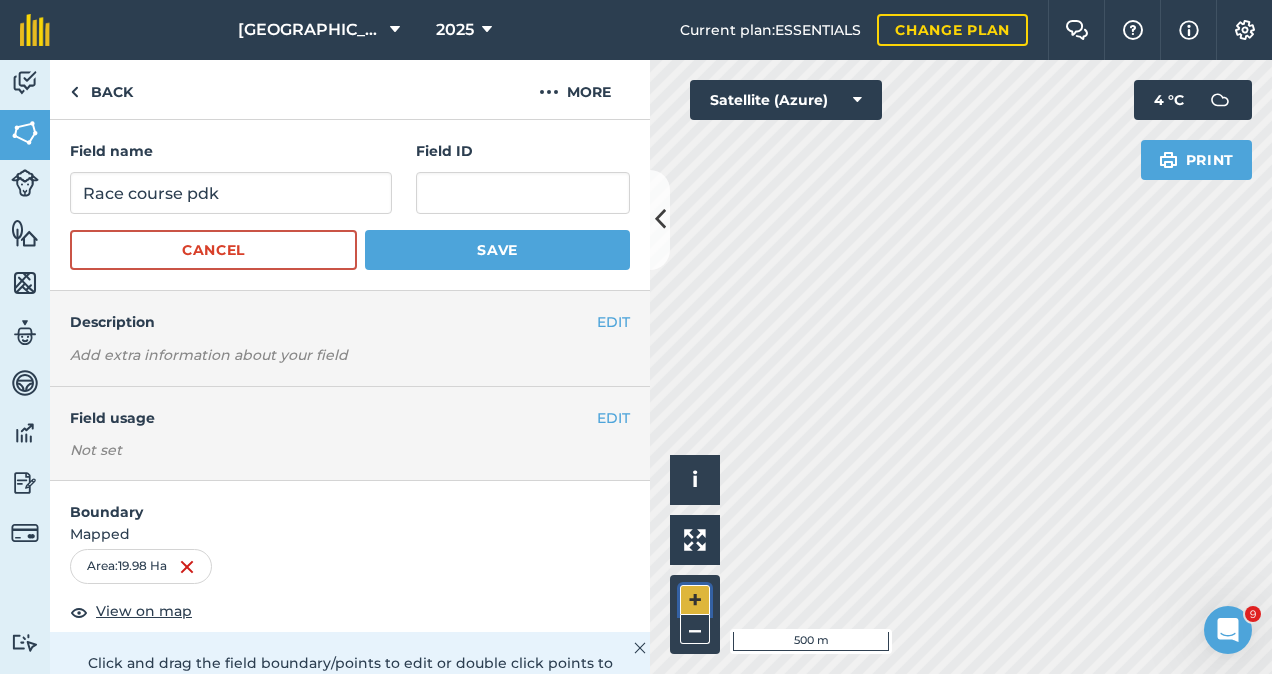 click on "+" at bounding box center (695, 600) 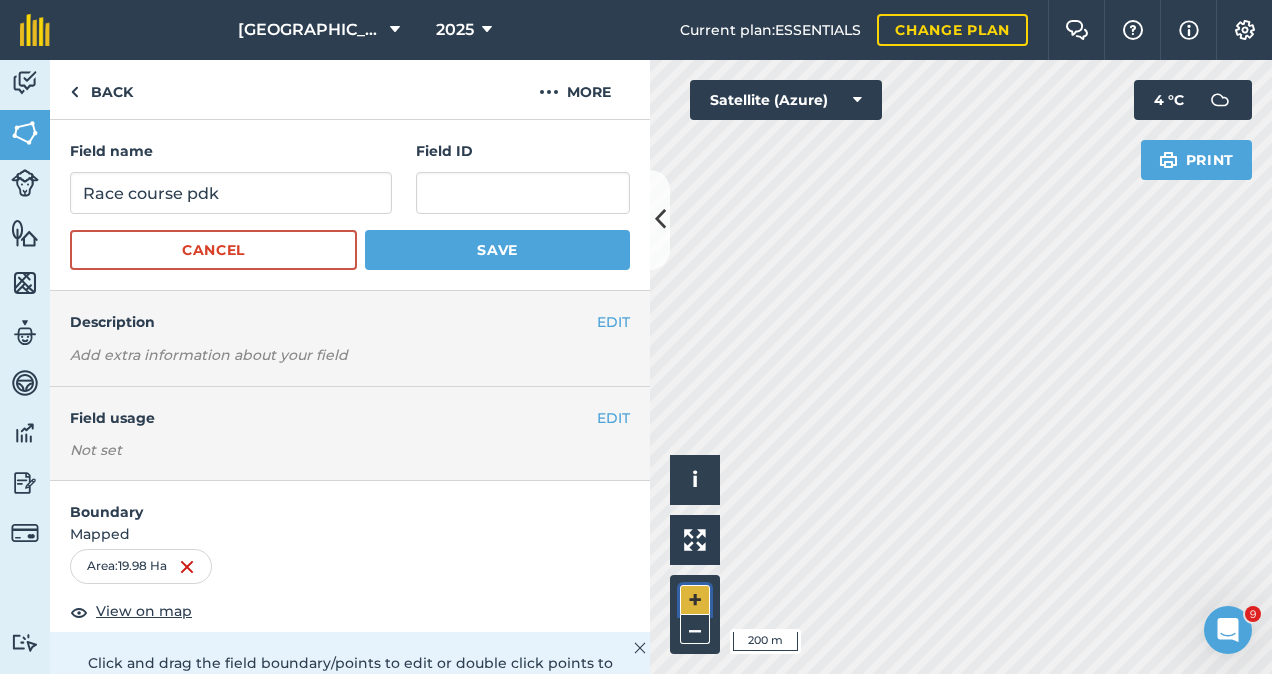 click on "+" at bounding box center (695, 600) 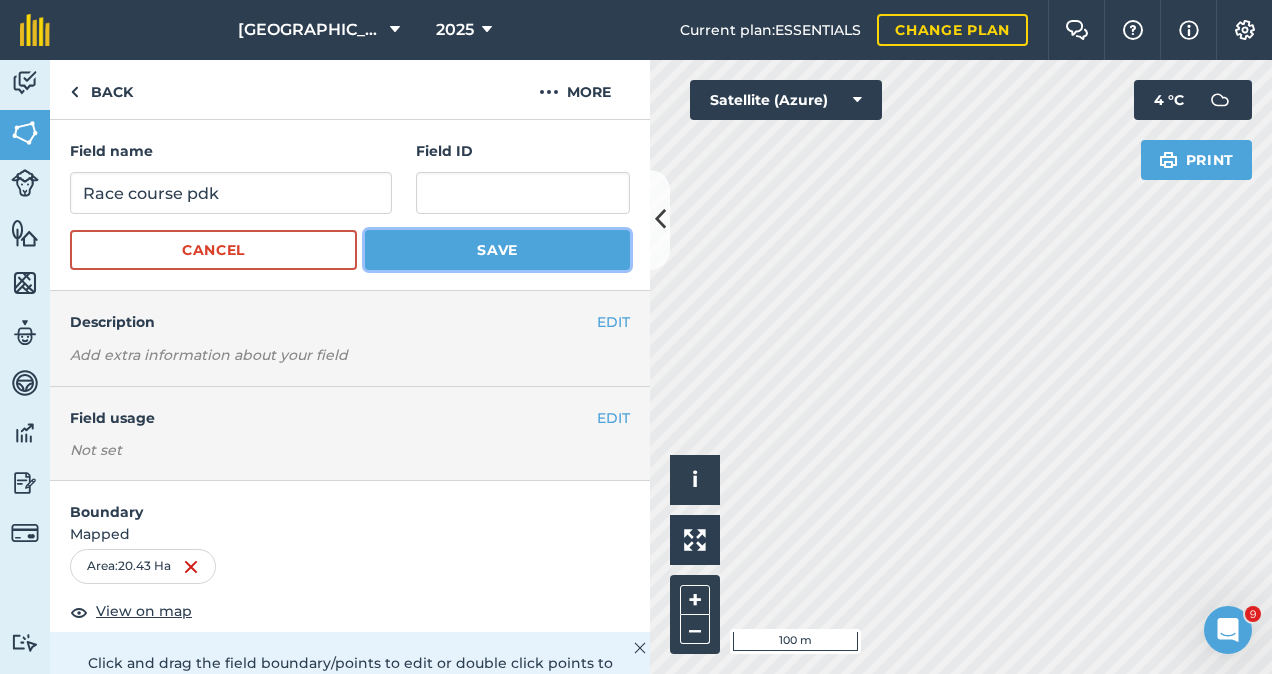 click on "Save" at bounding box center (497, 250) 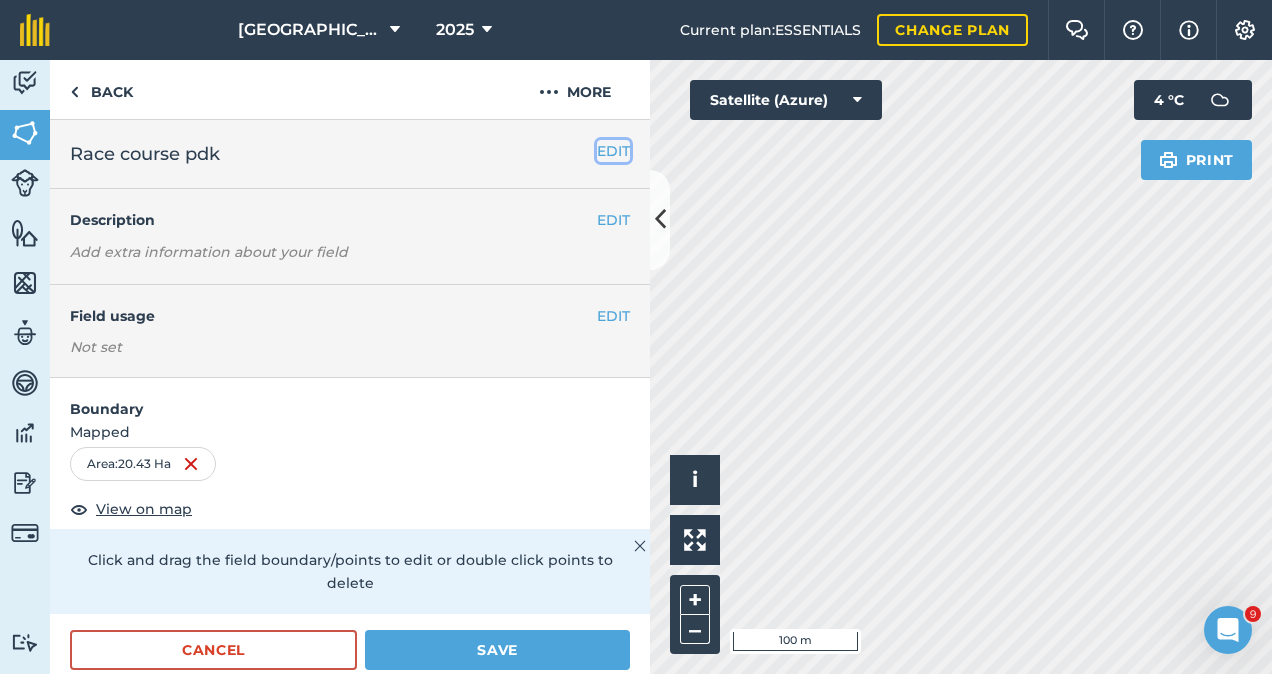 click on "EDIT" at bounding box center [613, 151] 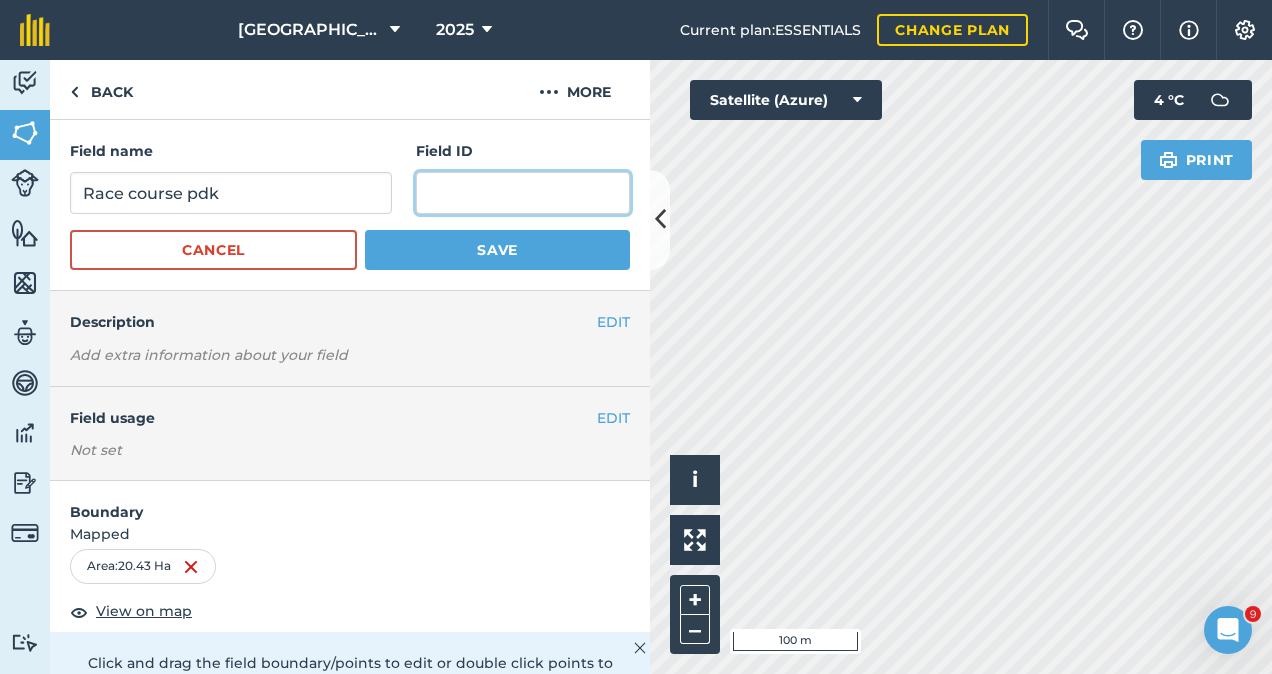 click at bounding box center [523, 193] 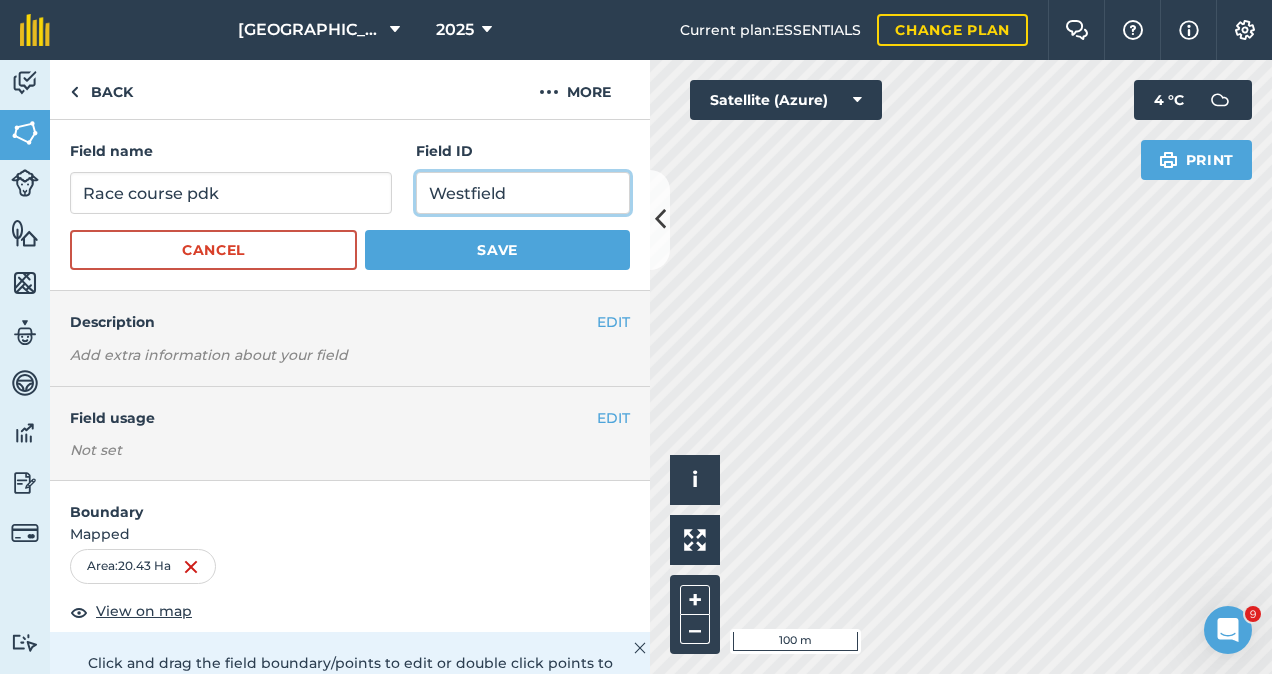 type on "Westfield" 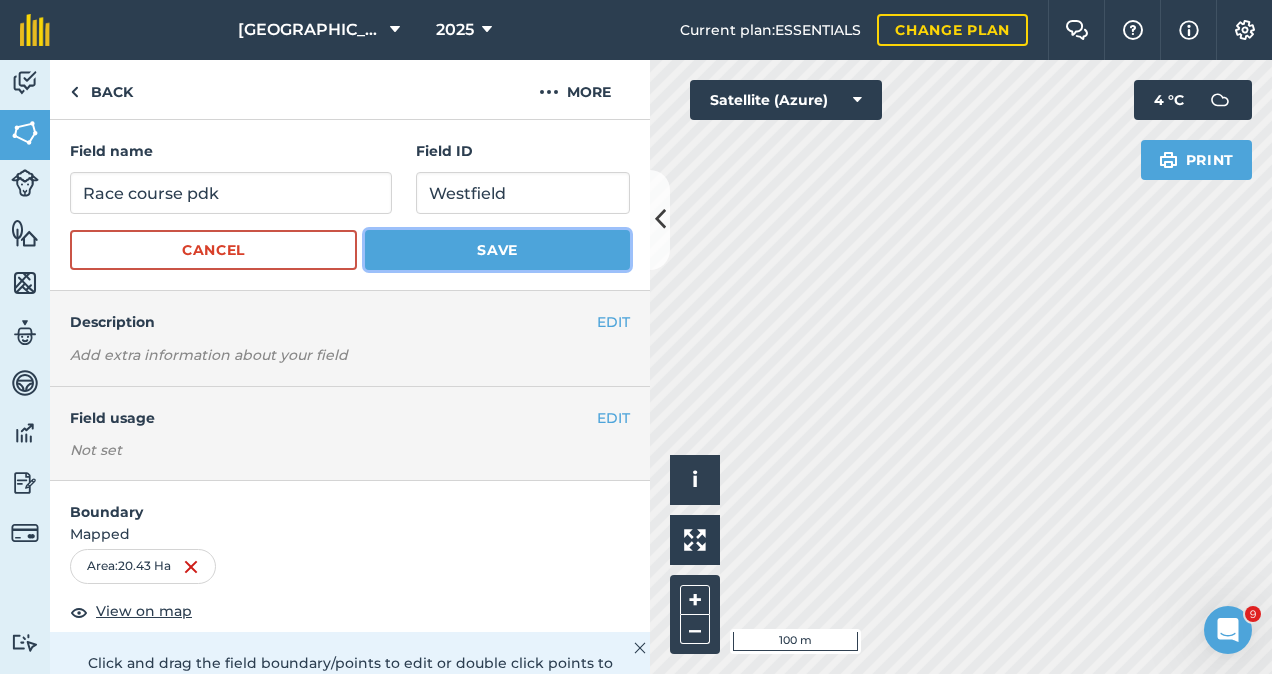 click on "Save" at bounding box center [497, 250] 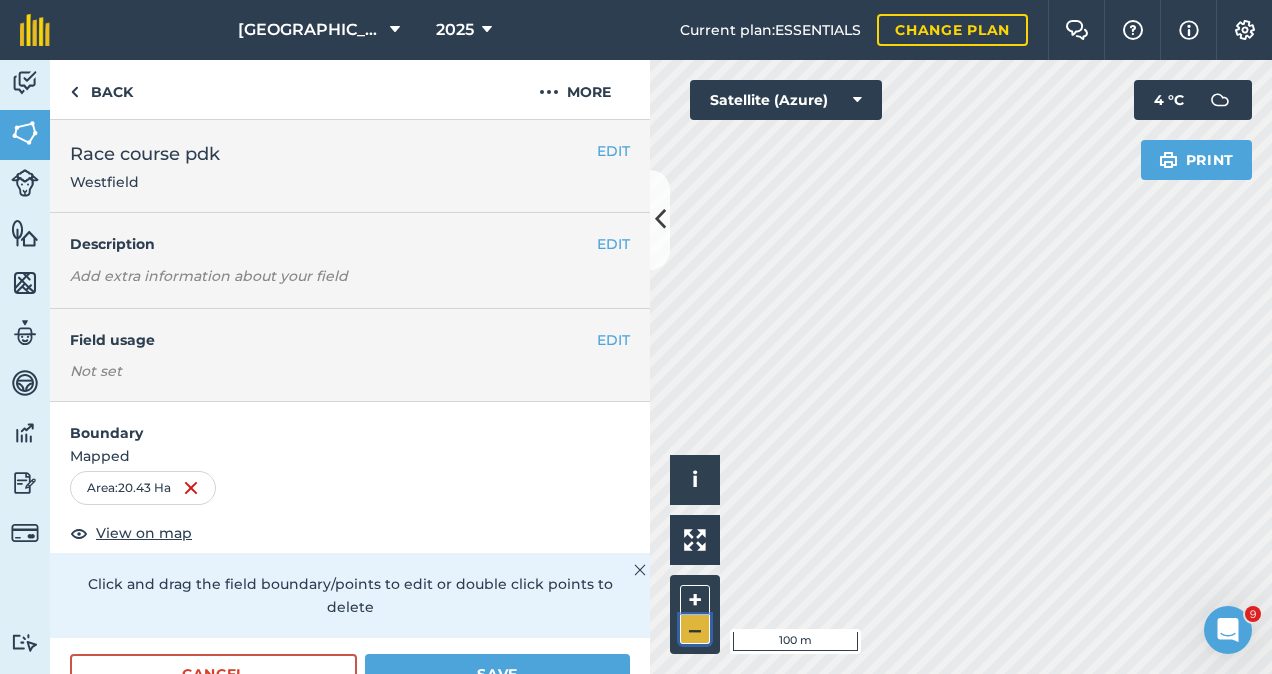 click on "–" at bounding box center (695, 629) 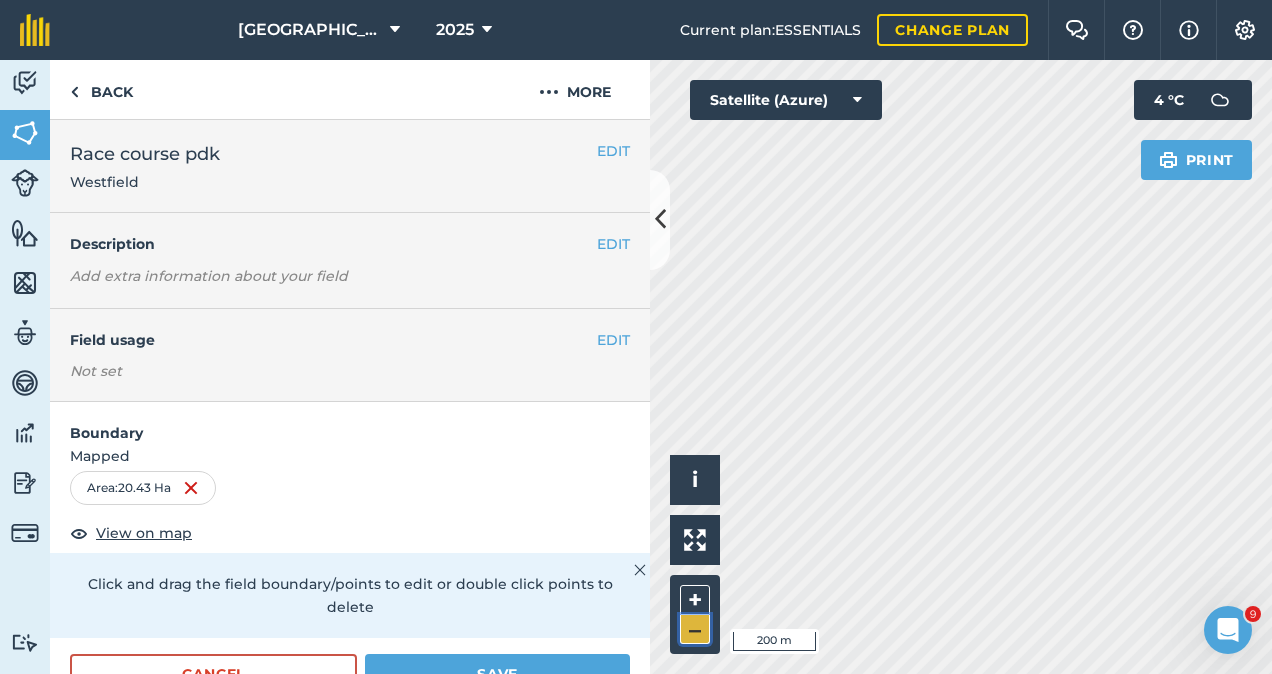 click on "–" at bounding box center (695, 629) 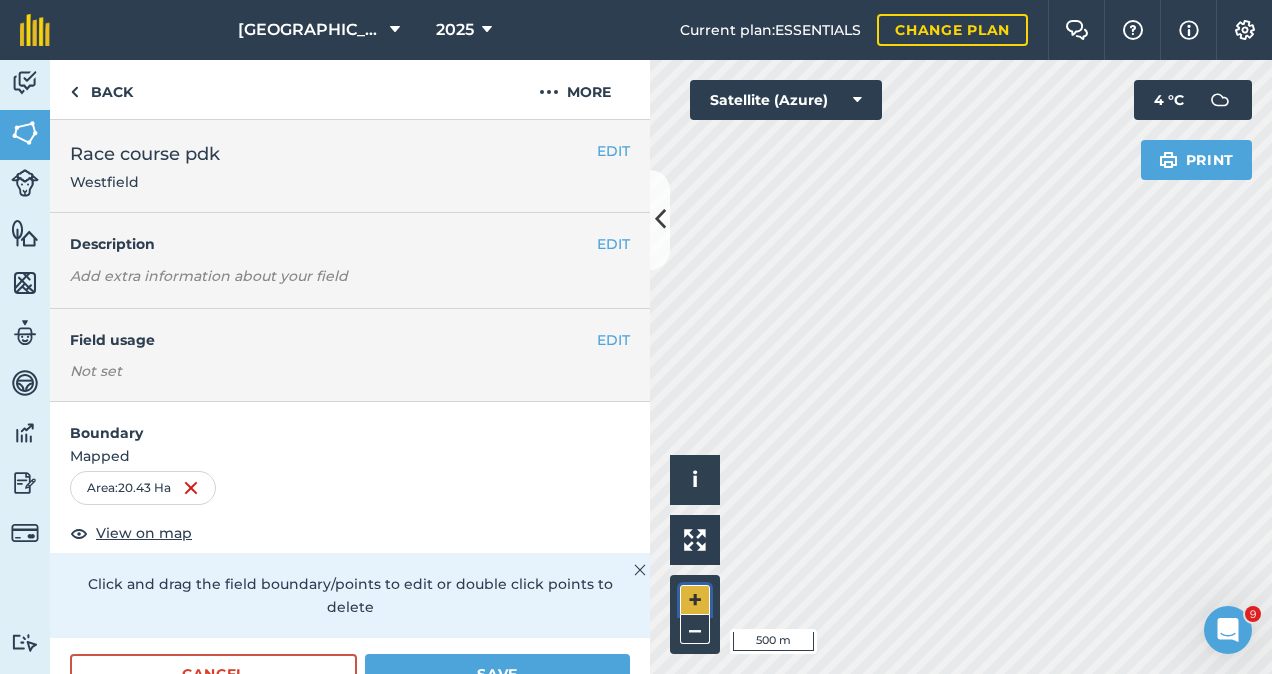 click on "+" at bounding box center (695, 600) 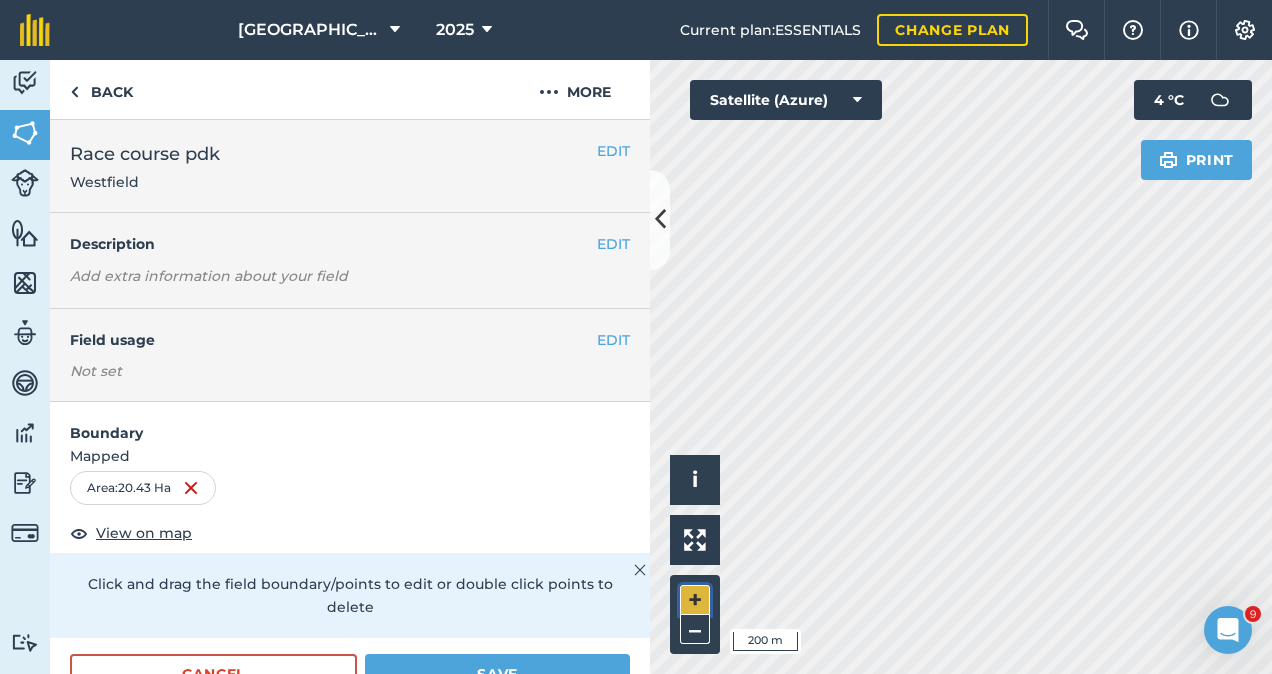 click on "+" at bounding box center (695, 600) 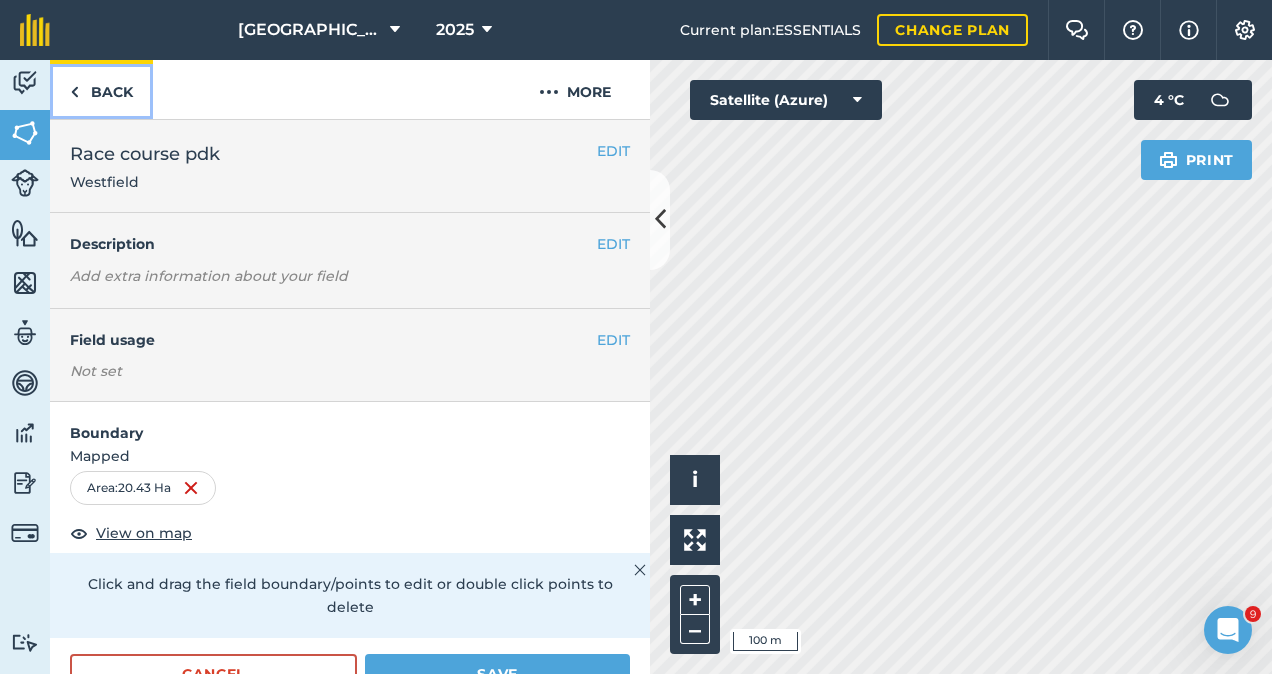 click on "Back" at bounding box center [101, 89] 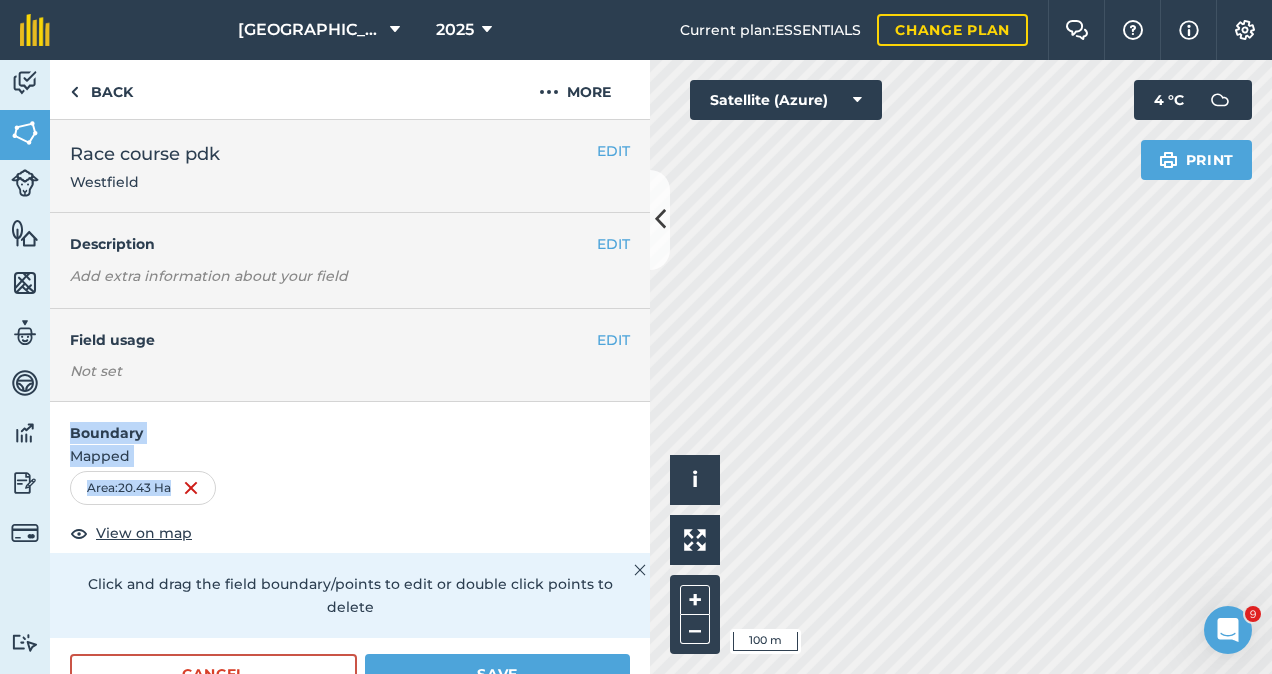 drag, startPoint x: 465, startPoint y: 488, endPoint x: 385, endPoint y: 384, distance: 131.20976 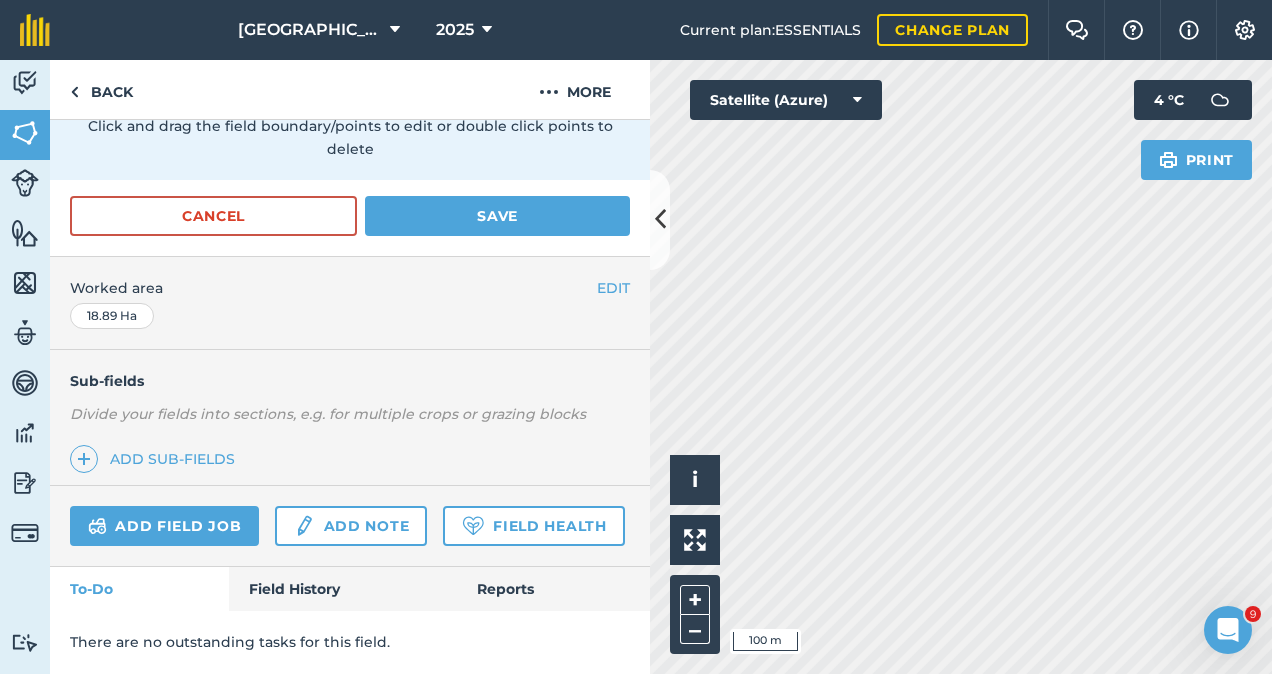 scroll, scrollTop: 464, scrollLeft: 0, axis: vertical 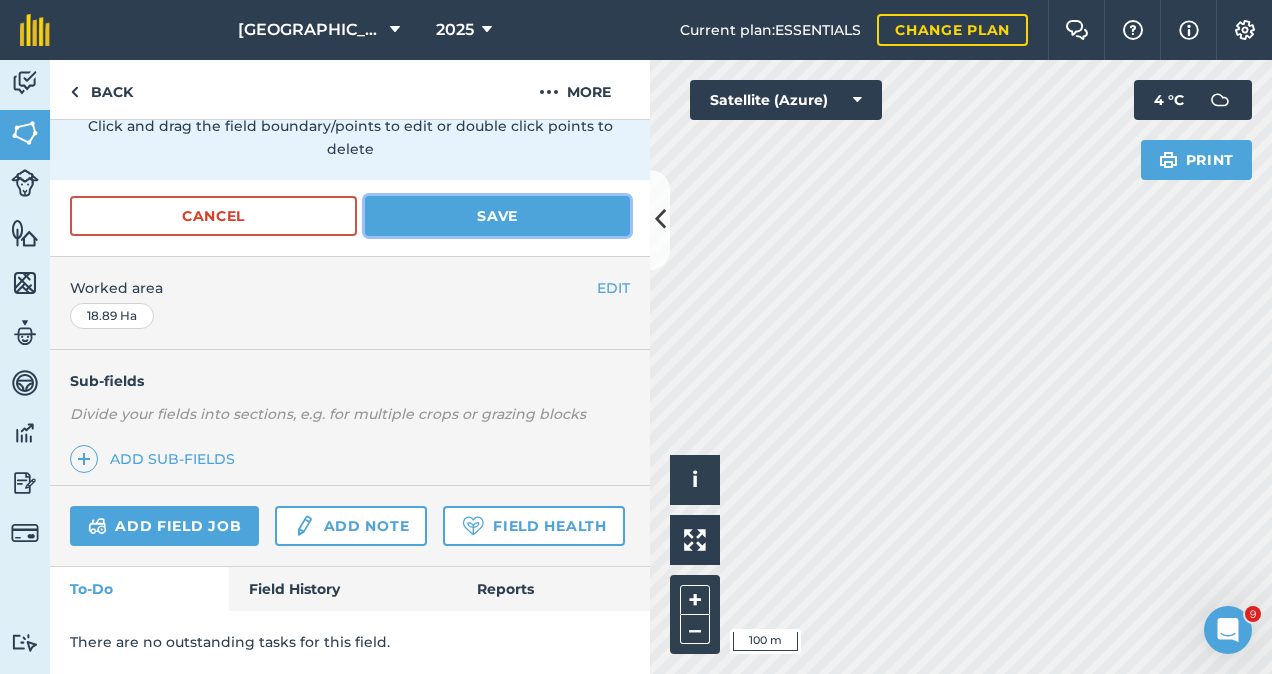 click on "Save" at bounding box center [497, 216] 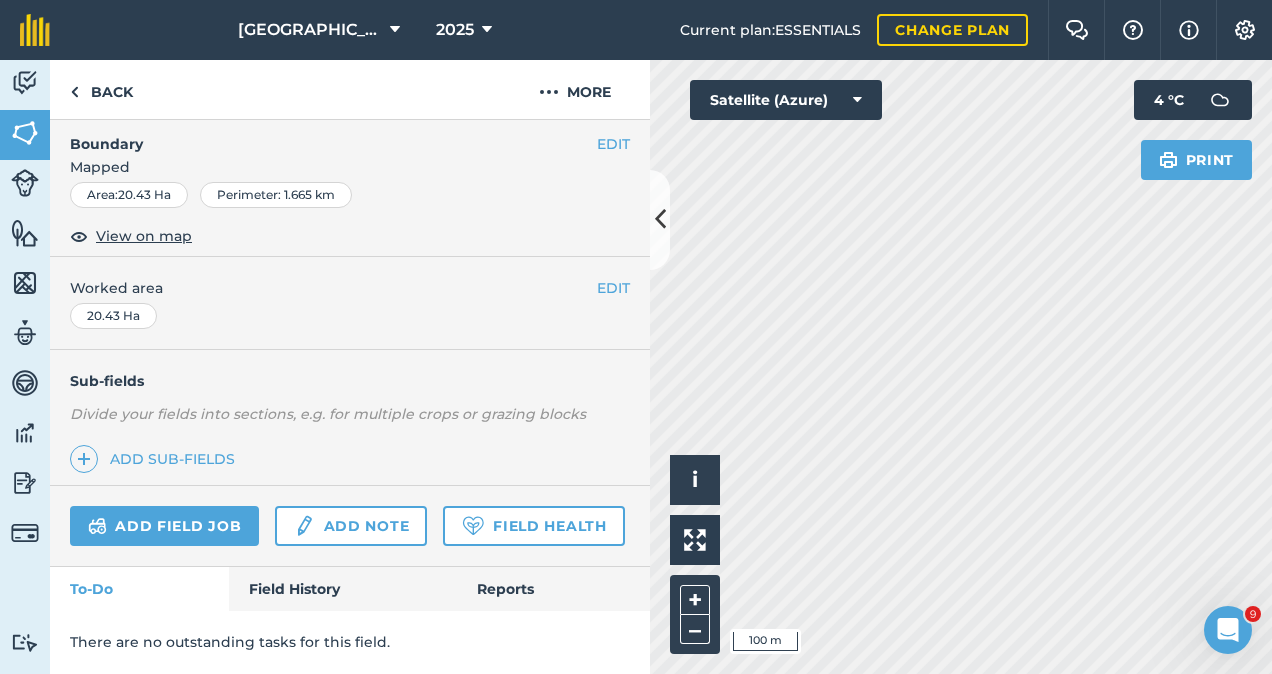 scroll, scrollTop: 340, scrollLeft: 0, axis: vertical 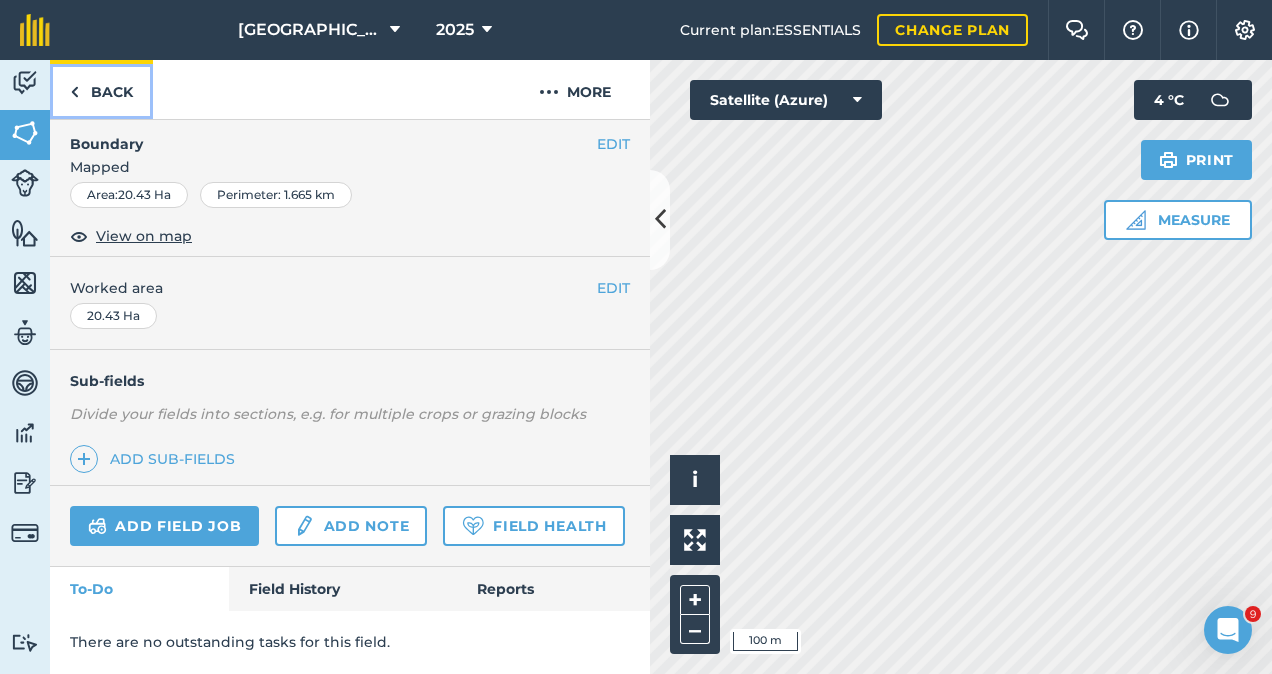 click on "Back" at bounding box center [101, 89] 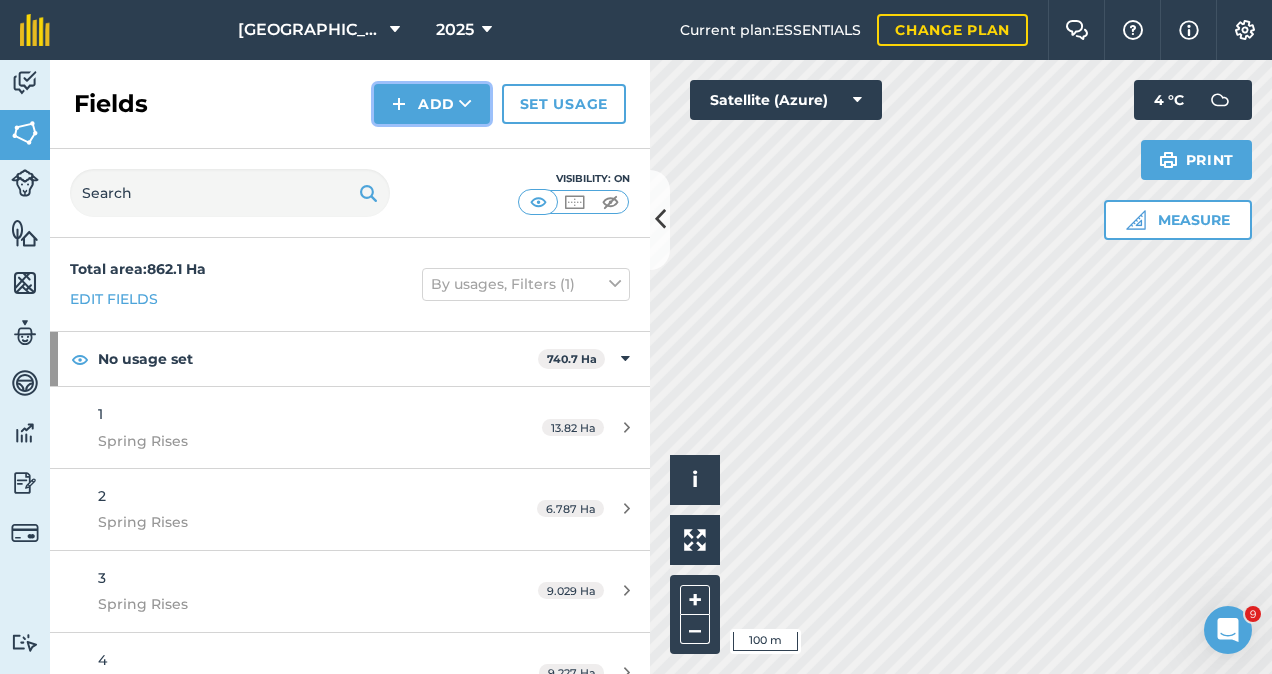 click on "Add" at bounding box center (432, 104) 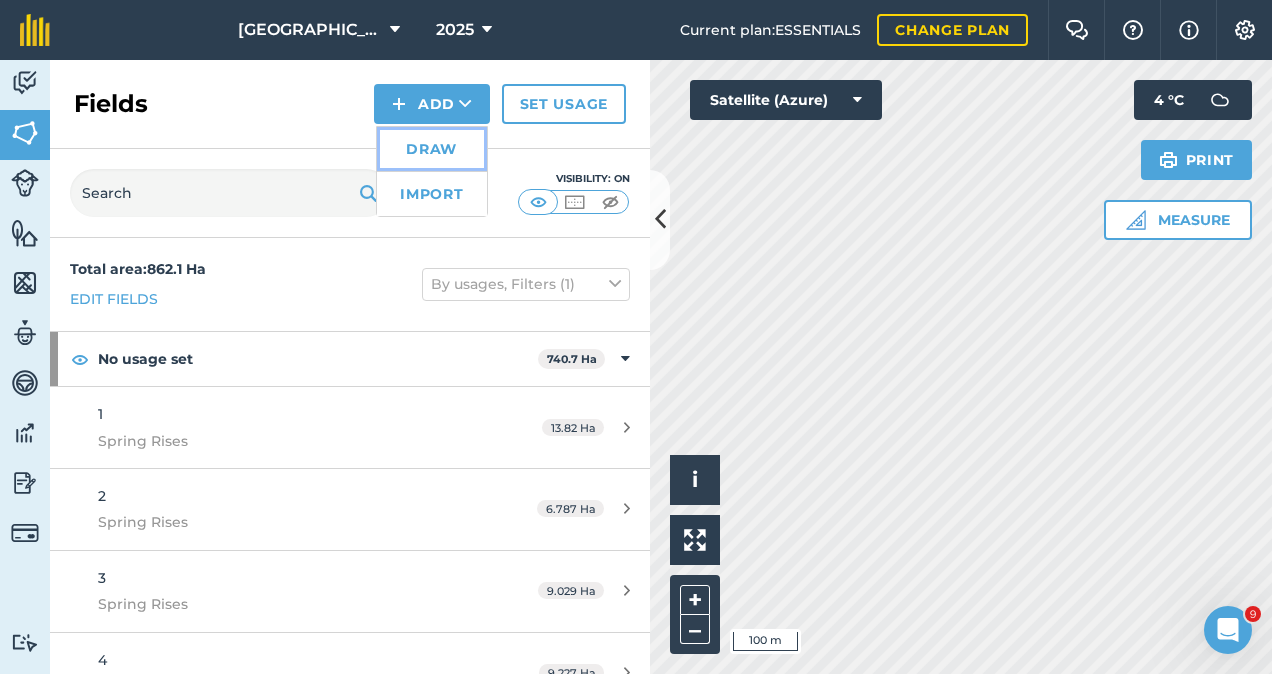 click on "Draw" at bounding box center (432, 149) 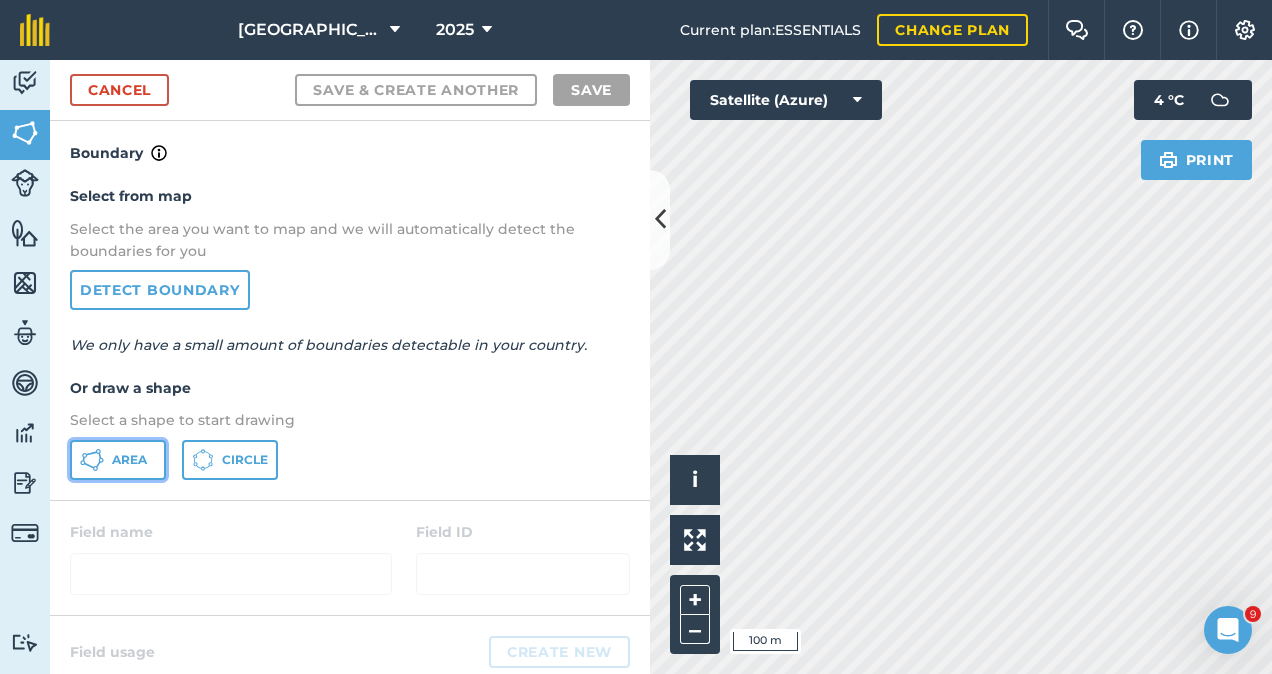 click on "Area" at bounding box center [129, 460] 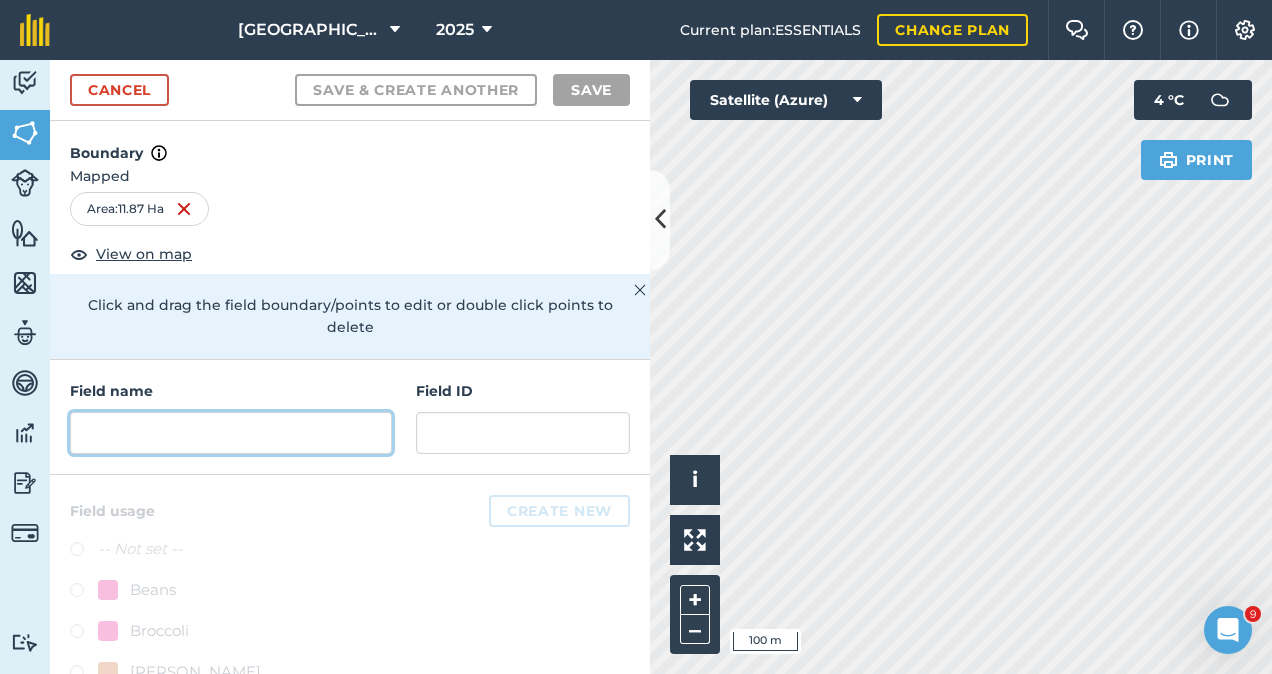 click at bounding box center [231, 433] 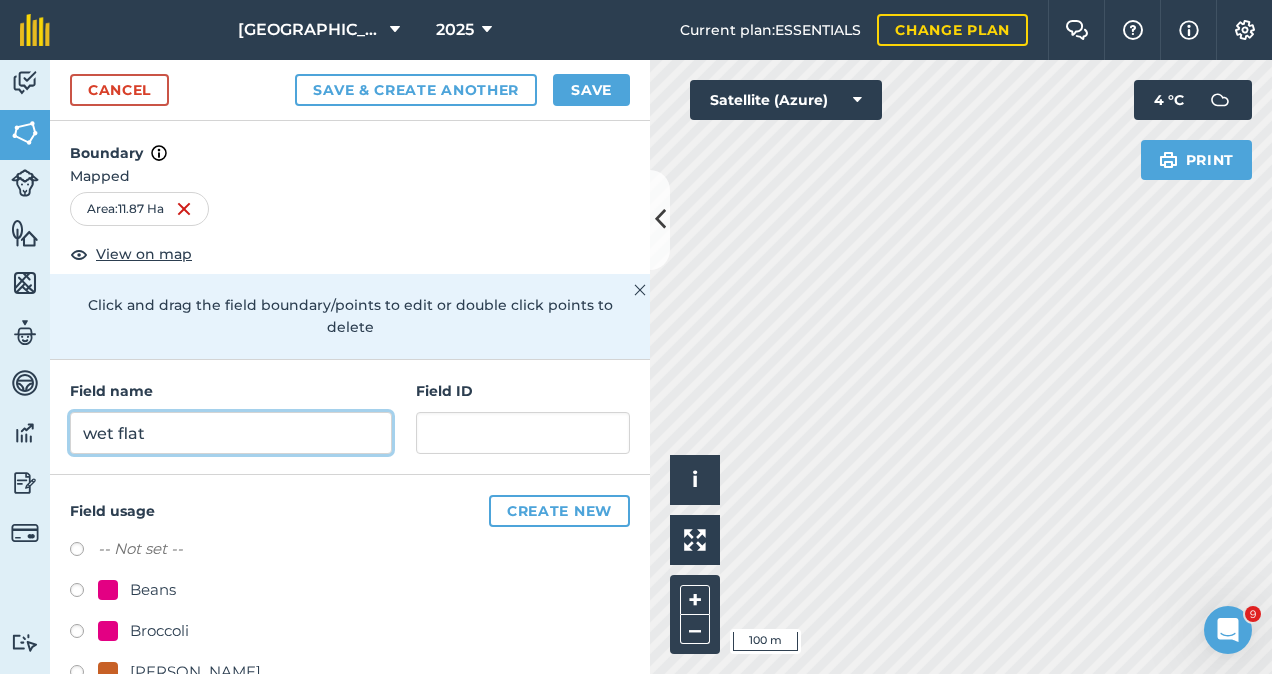 type on "wet flat" 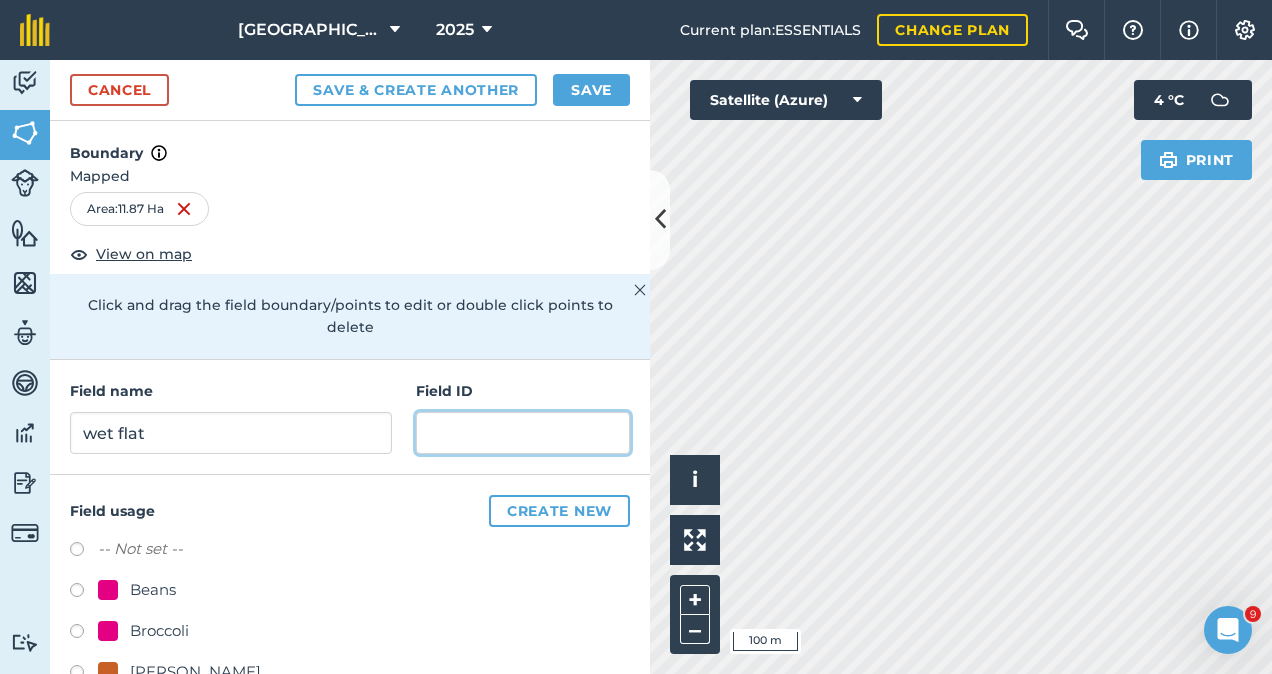 click at bounding box center [523, 433] 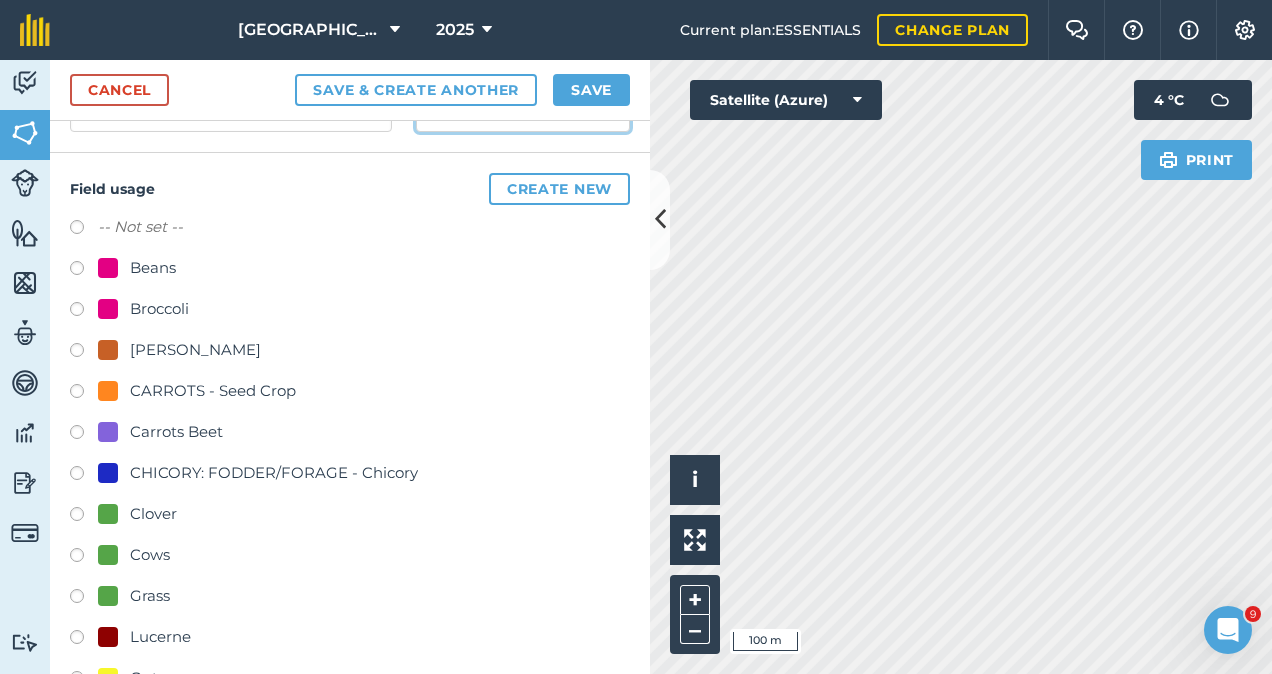 scroll, scrollTop: 395, scrollLeft: 0, axis: vertical 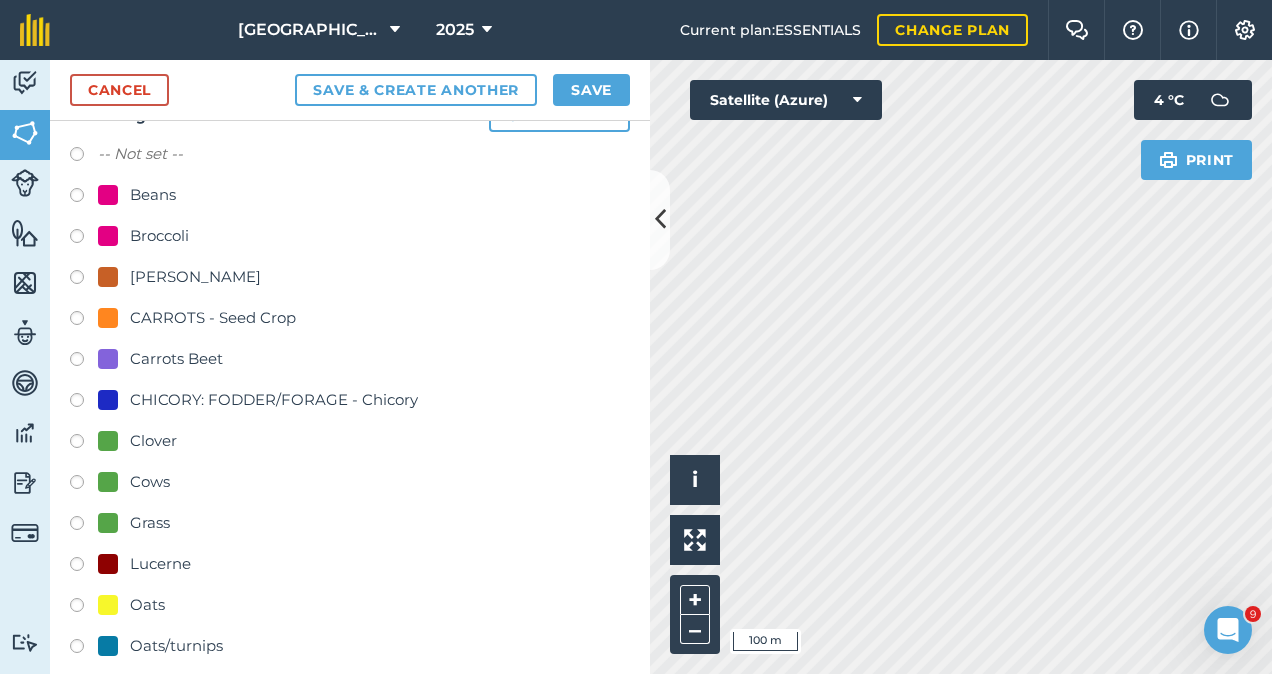 type on "Westfield" 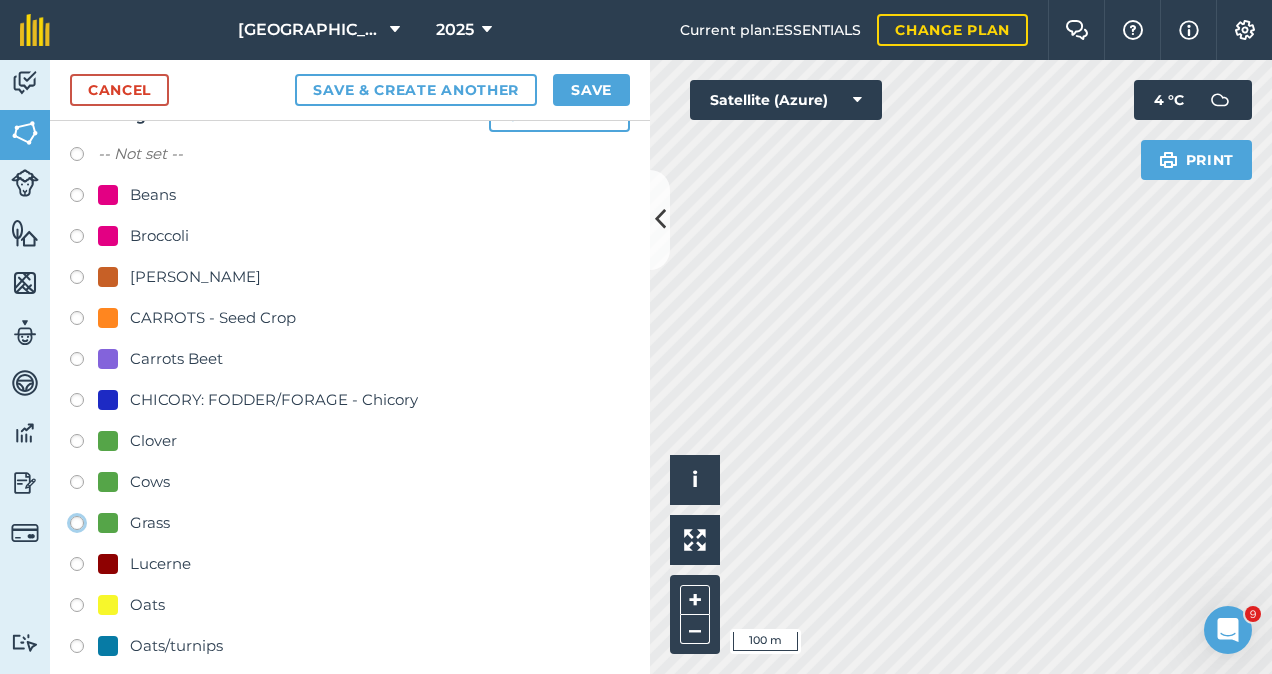 click on "Grass" at bounding box center (-9923, 522) 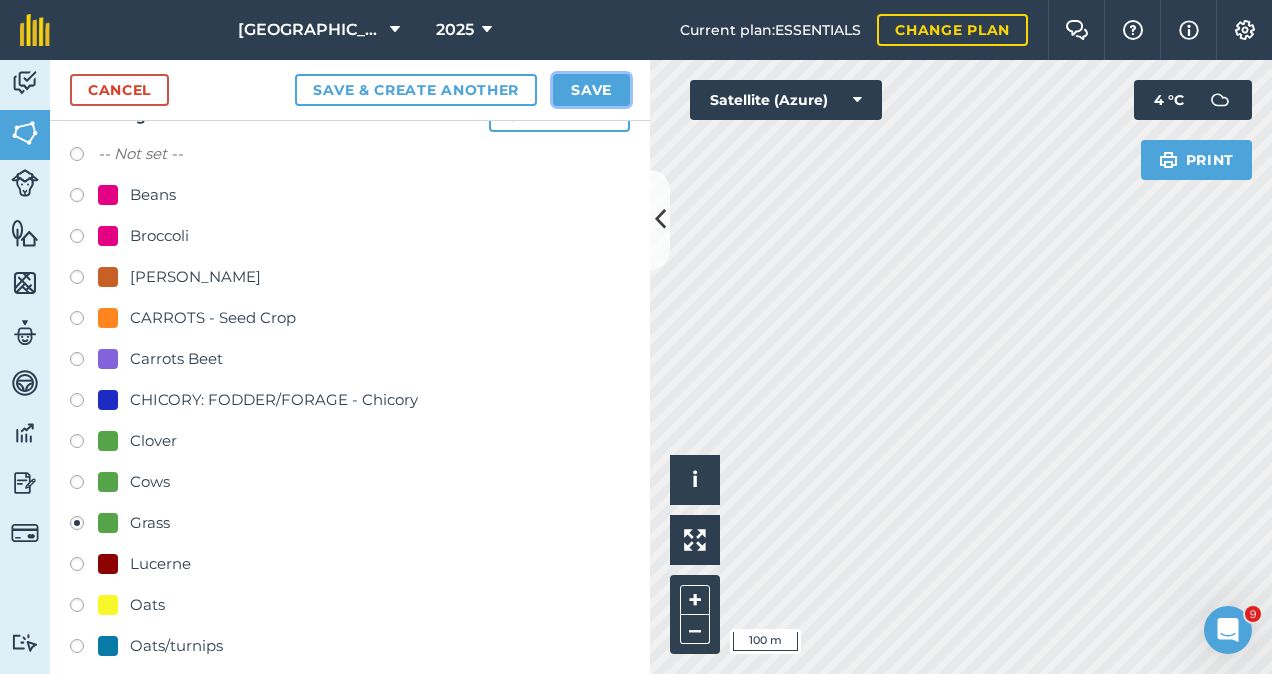 click on "Save" at bounding box center [591, 90] 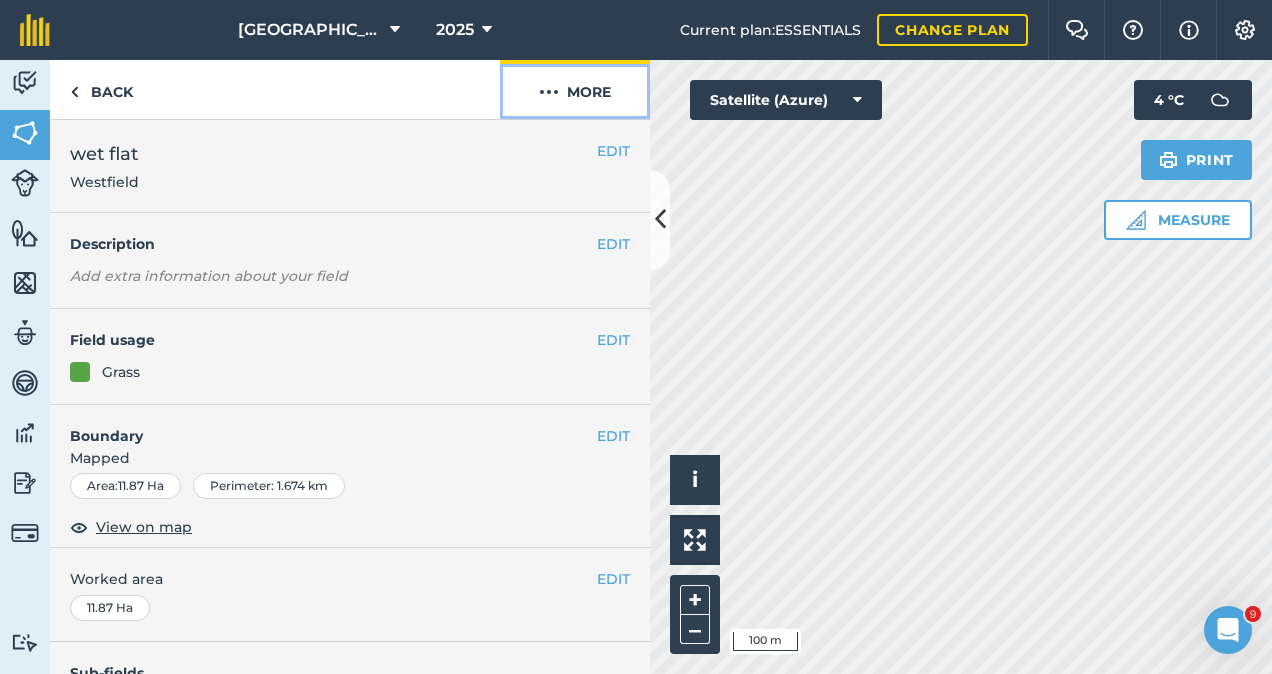 click on "More" at bounding box center (575, 89) 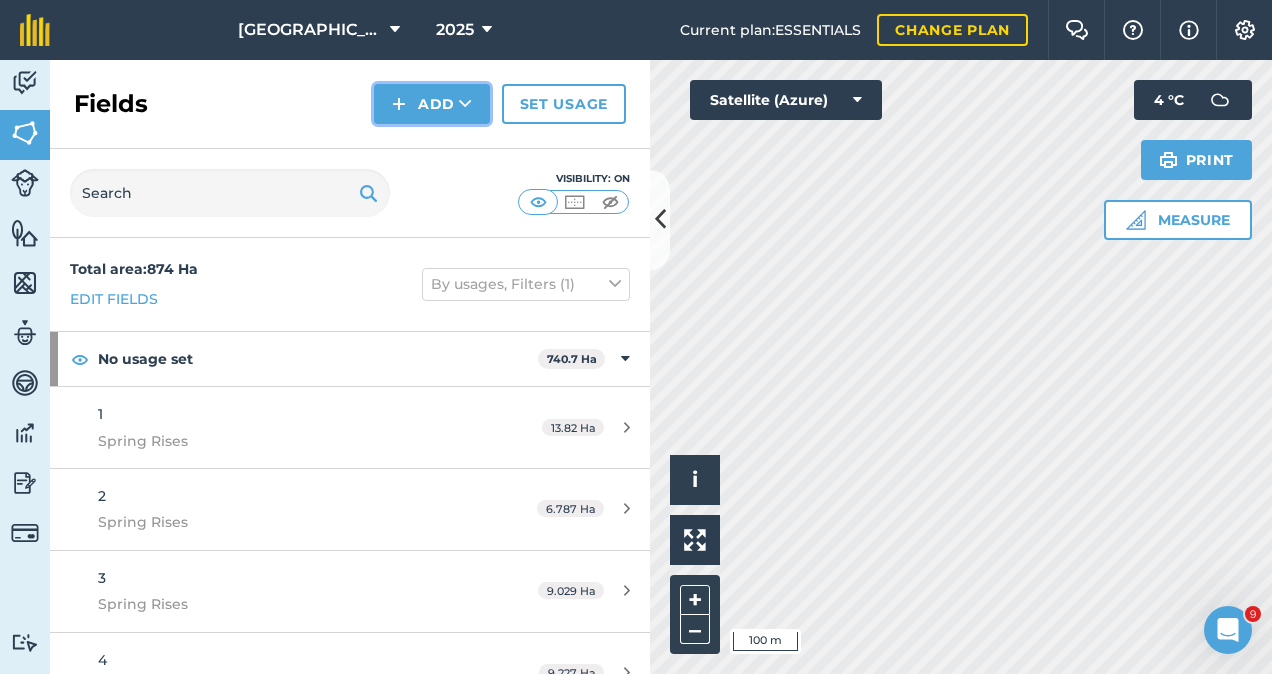 click at bounding box center [465, 104] 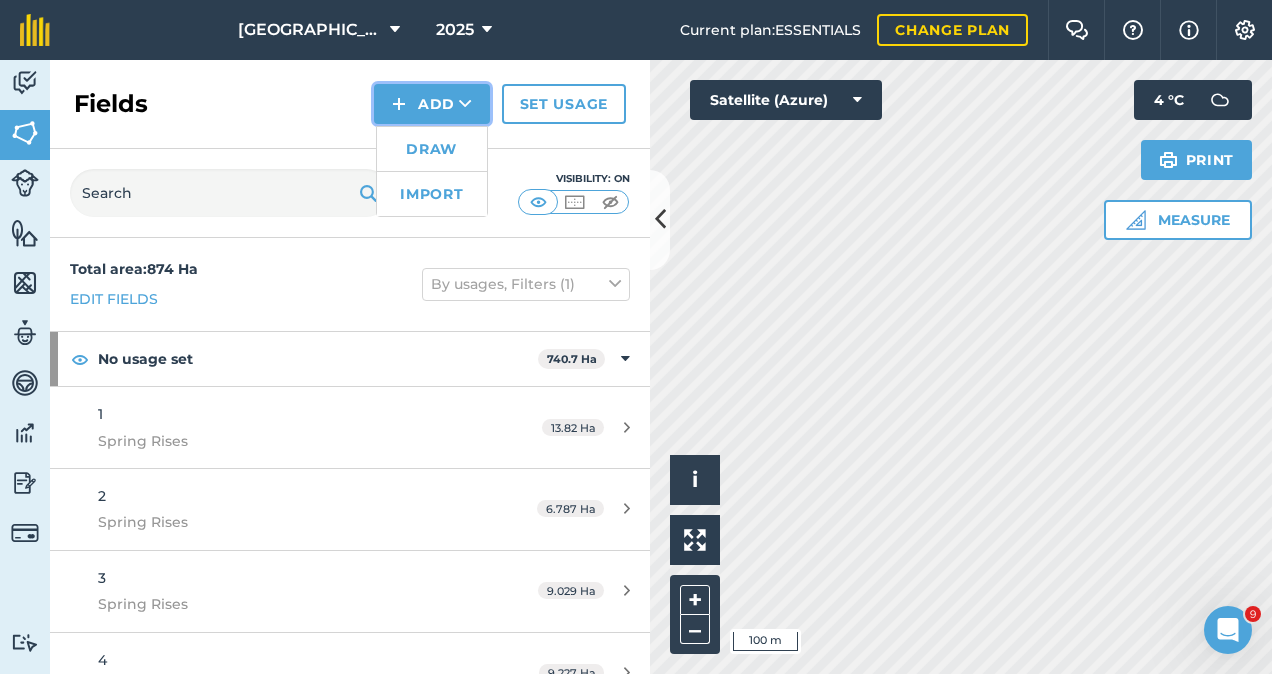 click at bounding box center [465, 104] 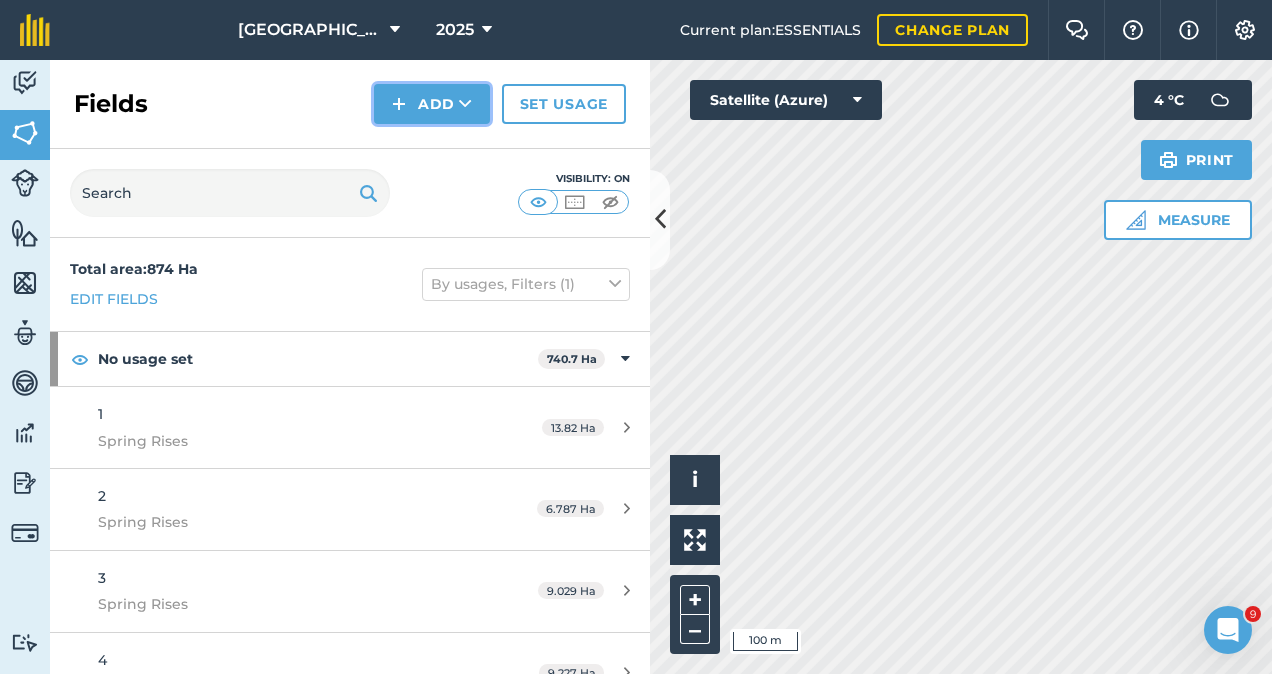 click at bounding box center [465, 104] 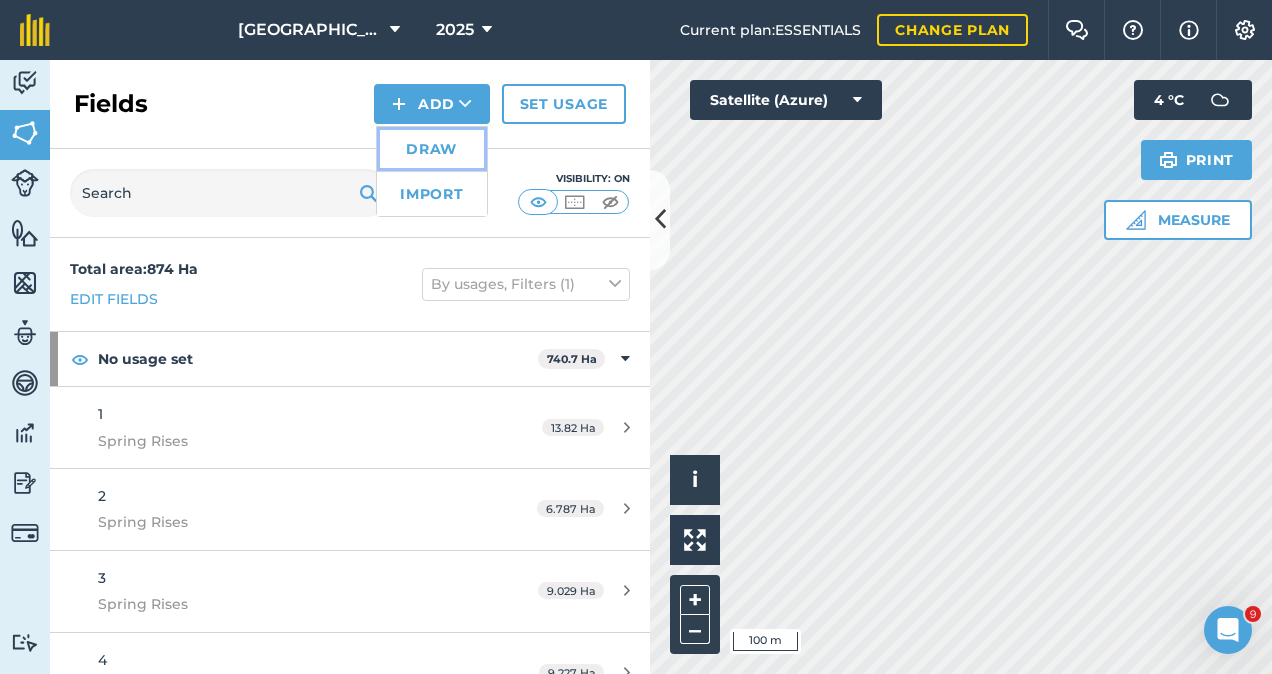 click on "Draw" at bounding box center (432, 149) 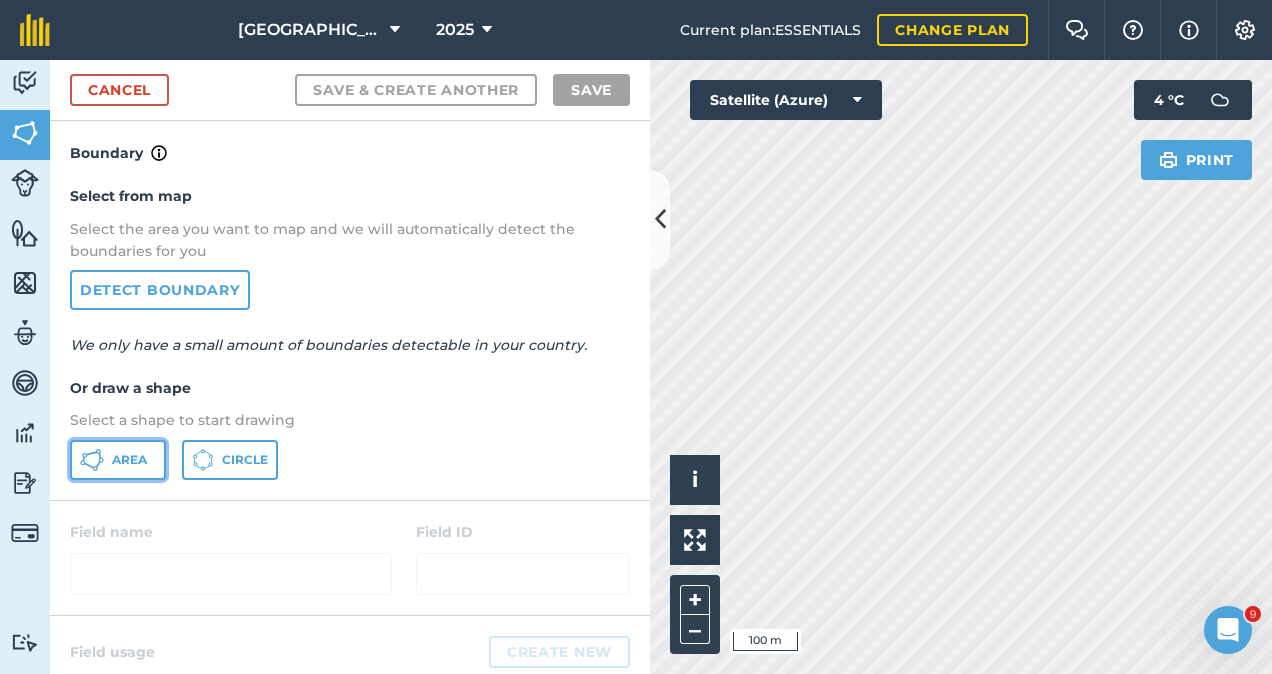 click on "Area" at bounding box center [129, 460] 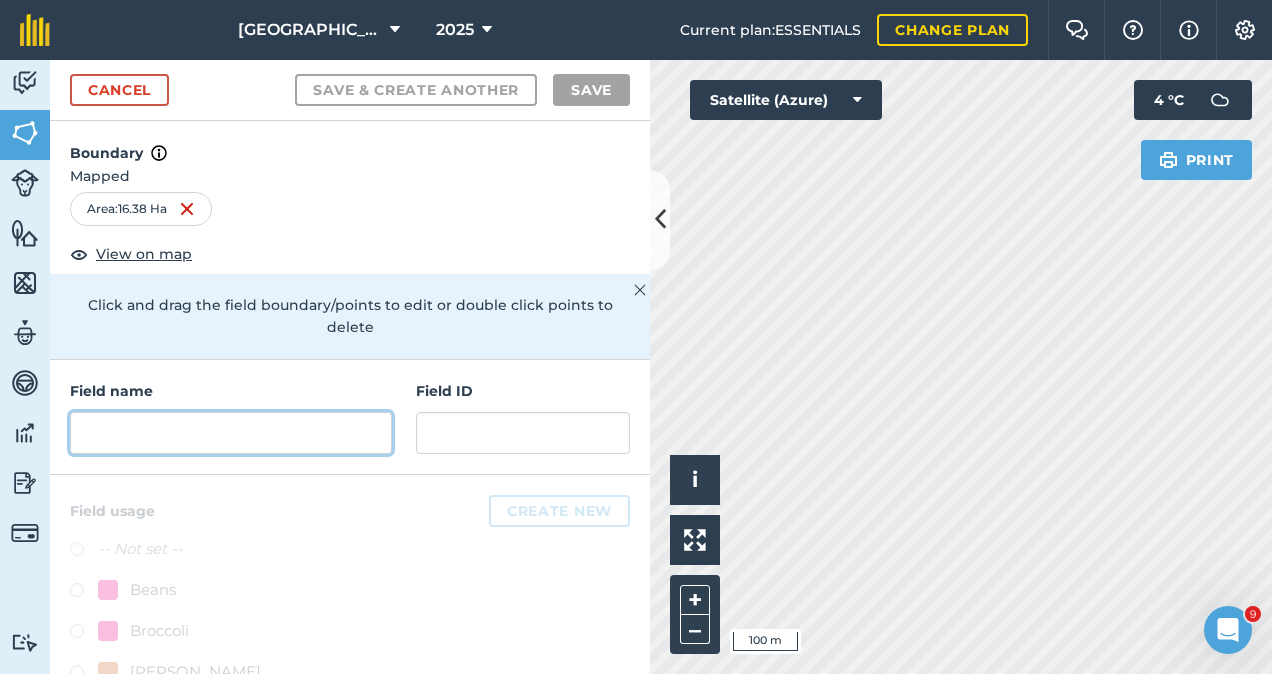 click at bounding box center [231, 433] 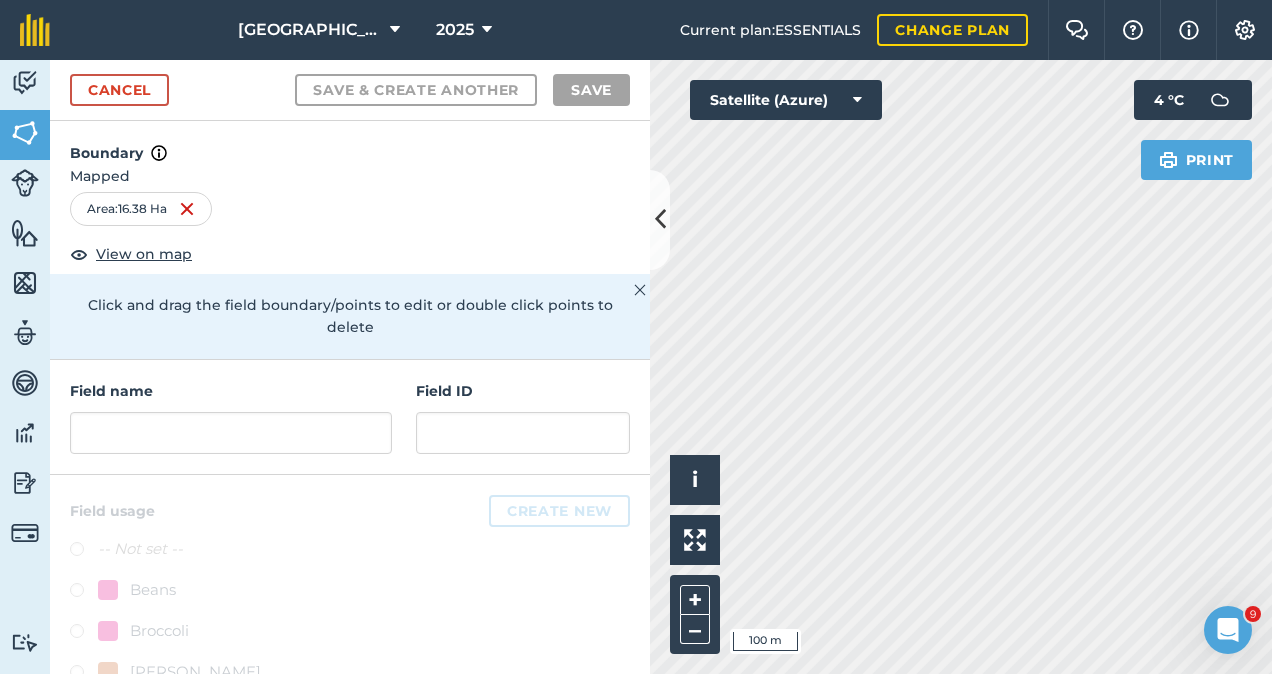 click at bounding box center (350, 947) 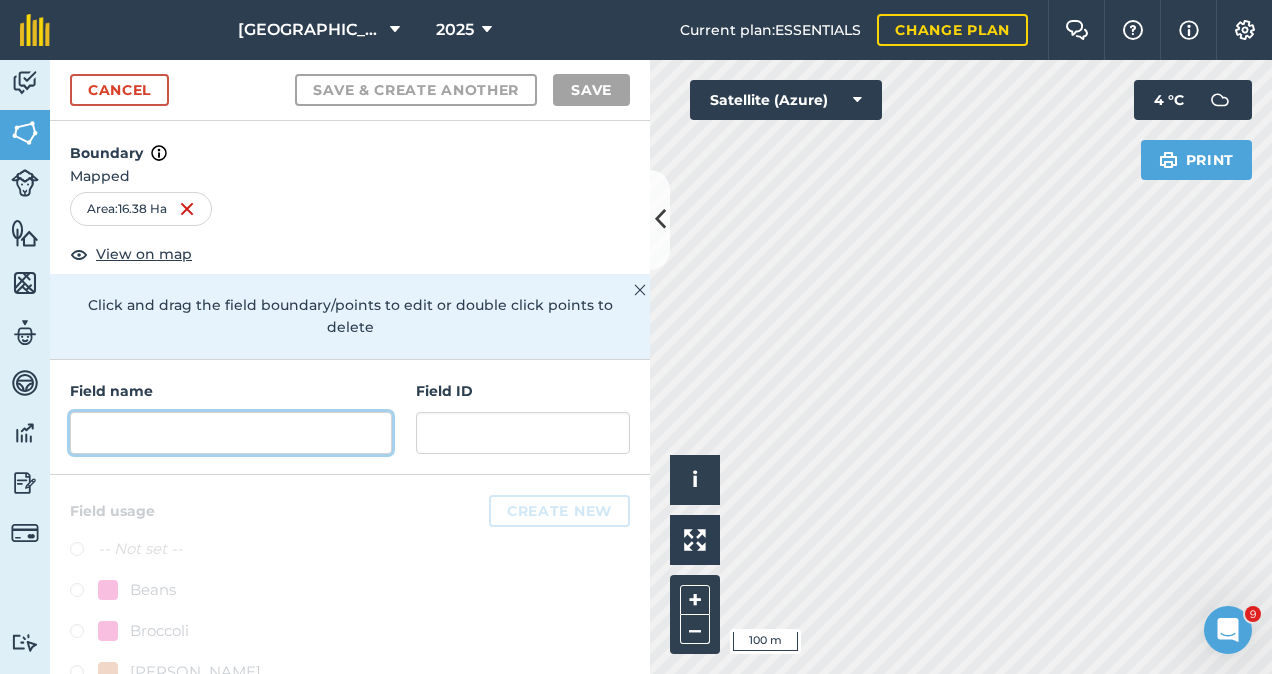 click at bounding box center [231, 433] 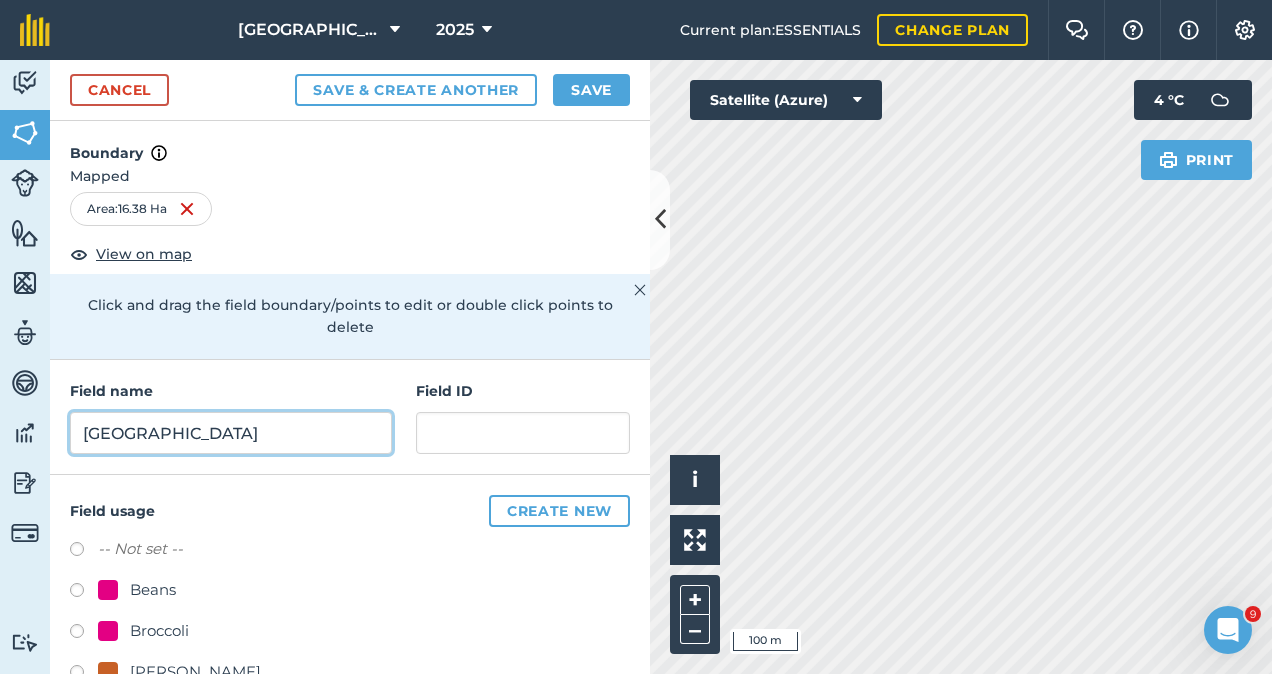 type on "[GEOGRAPHIC_DATA]" 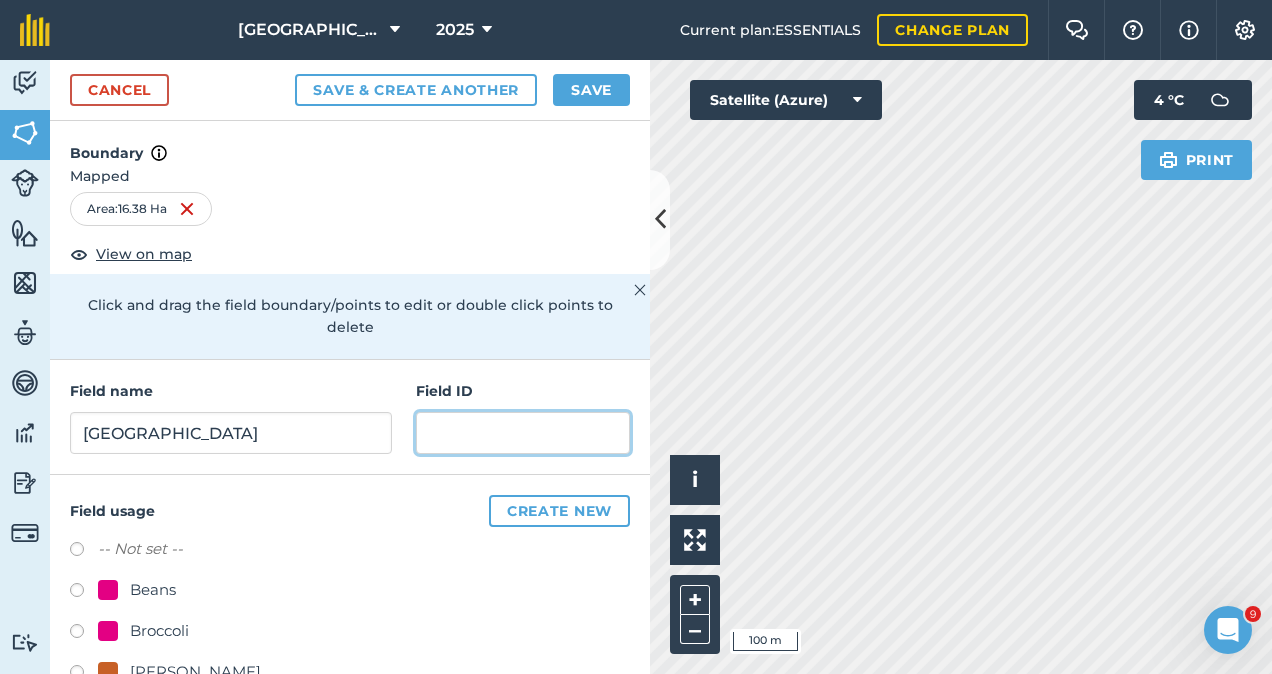 click at bounding box center [523, 433] 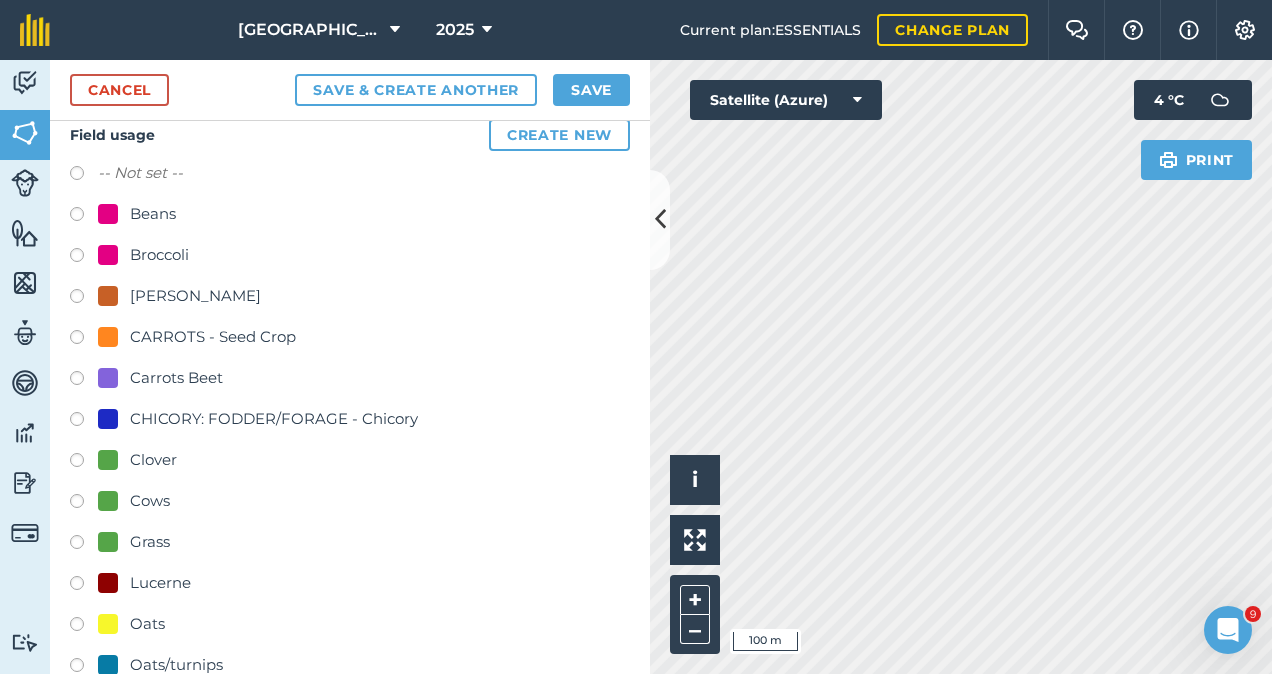 scroll, scrollTop: 400, scrollLeft: 0, axis: vertical 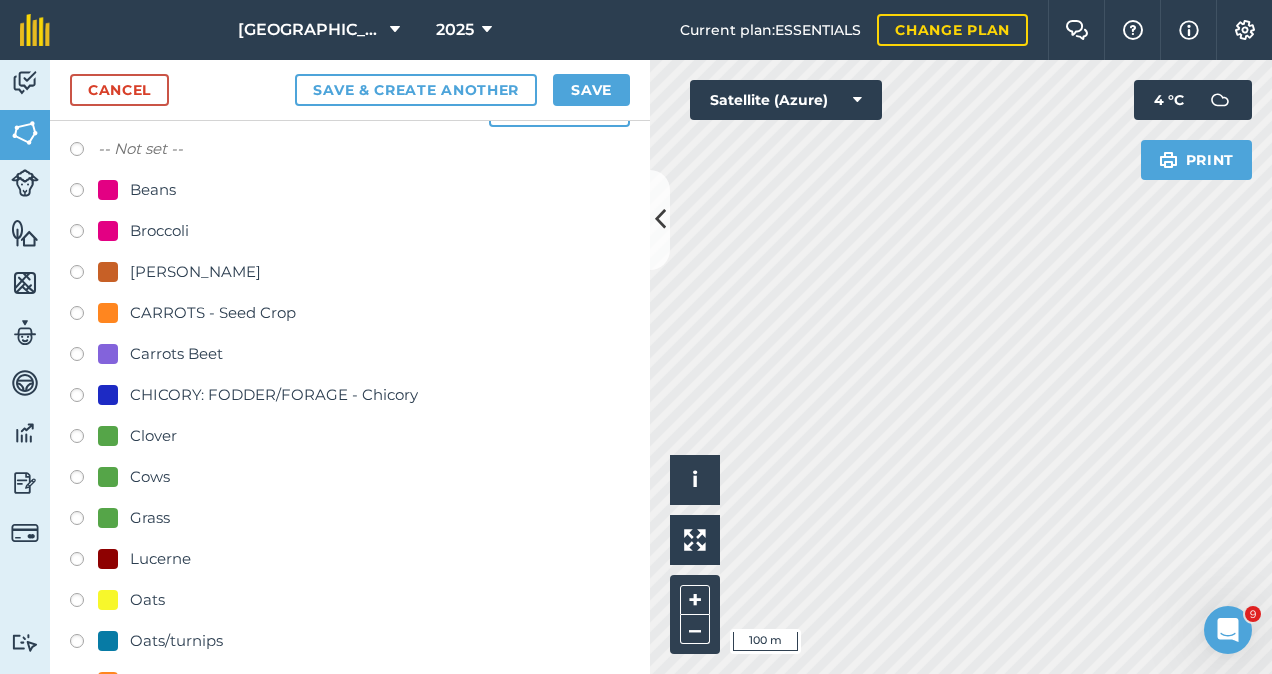 type on "Westfield" 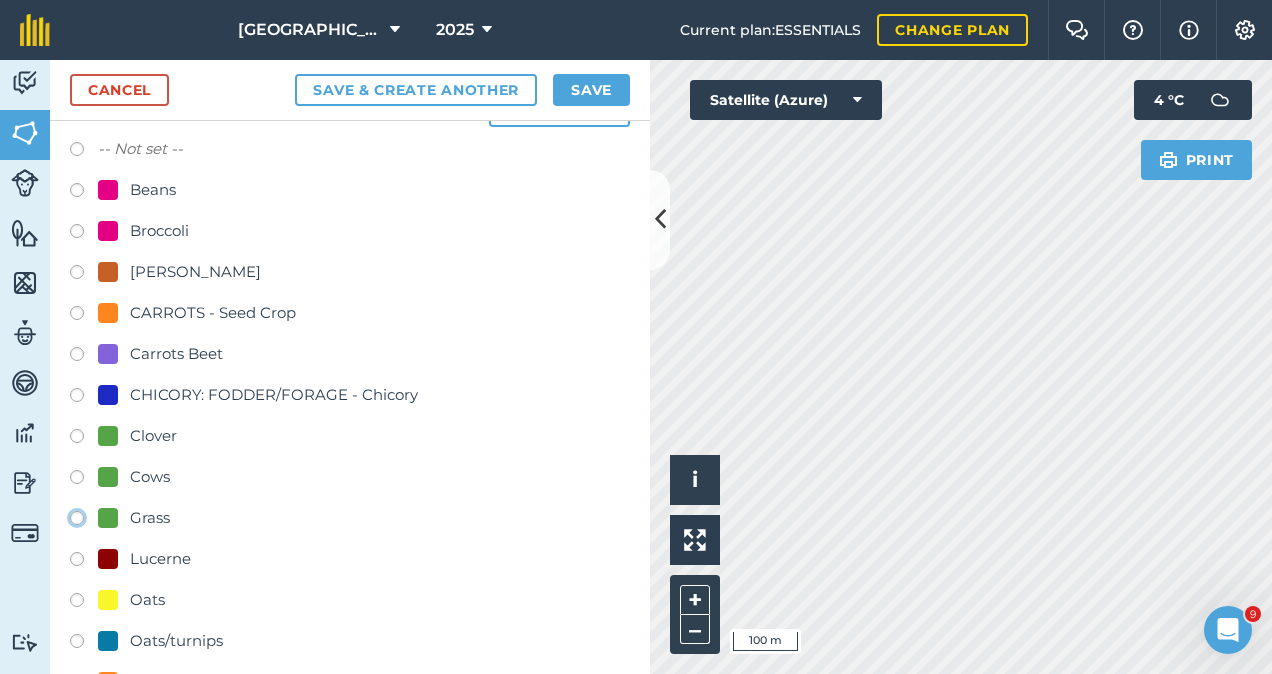 click on "Grass" at bounding box center (-9923, 517) 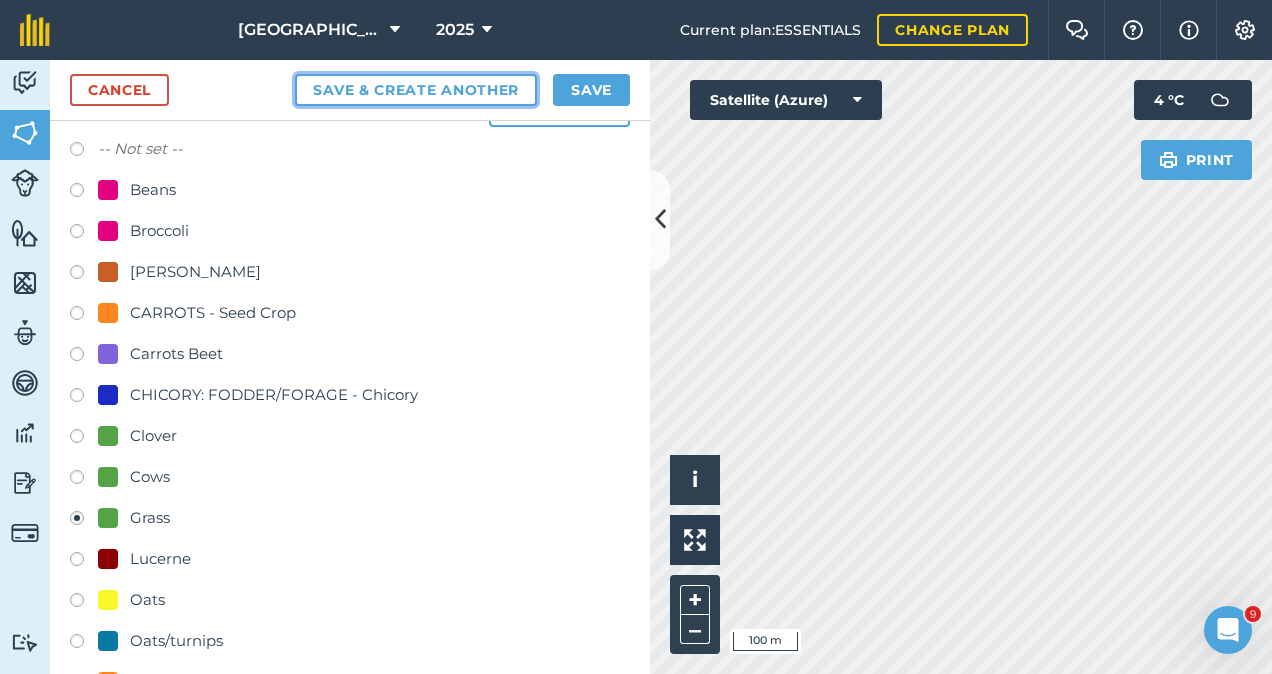 click on "Save & Create Another" at bounding box center (416, 90) 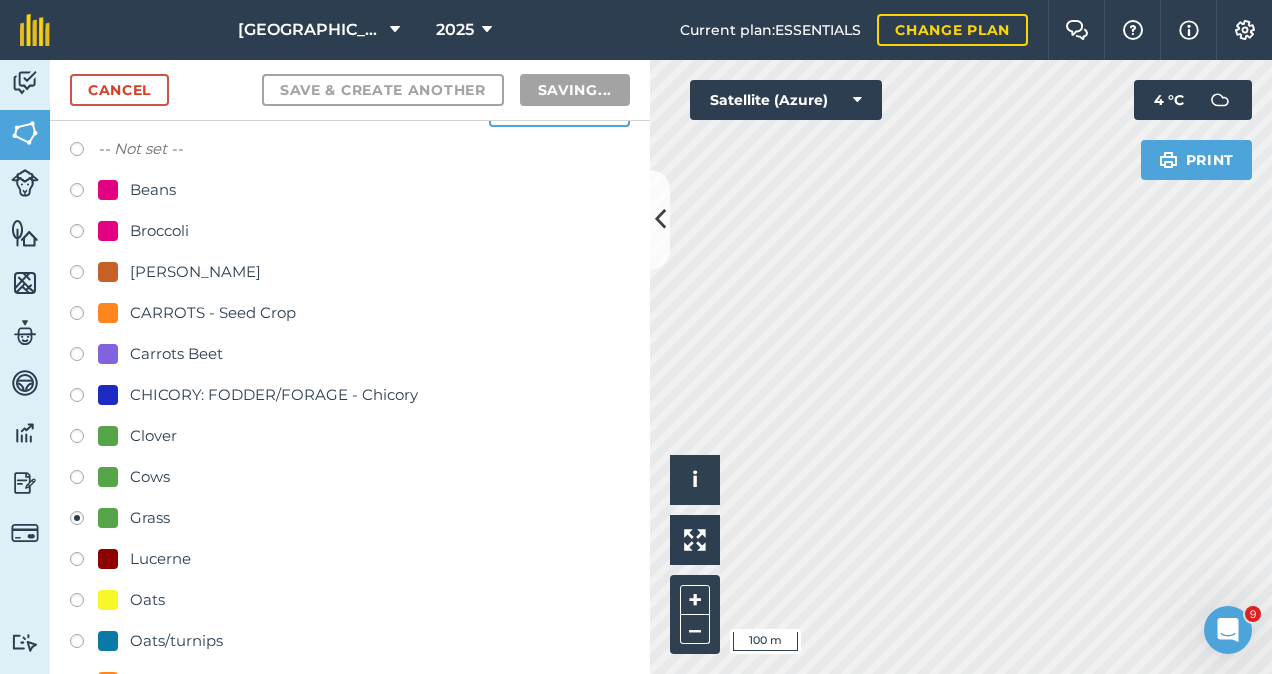 radio on "false" 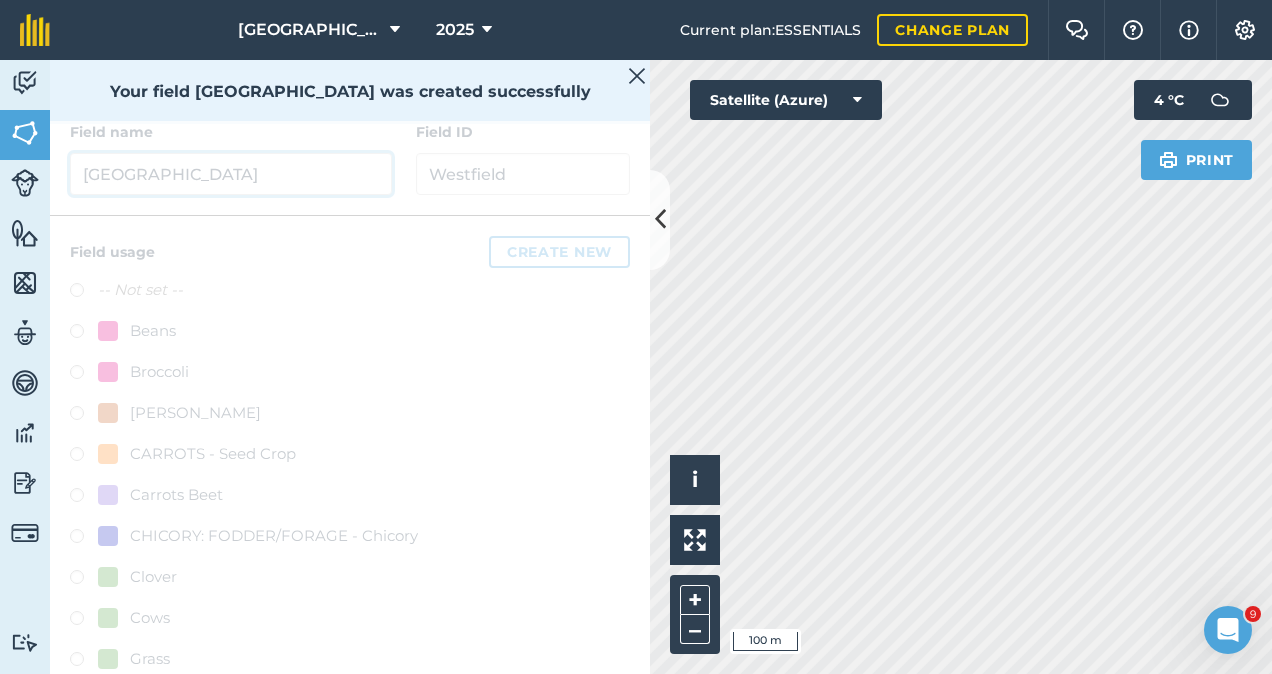 scroll, scrollTop: 34, scrollLeft: 0, axis: vertical 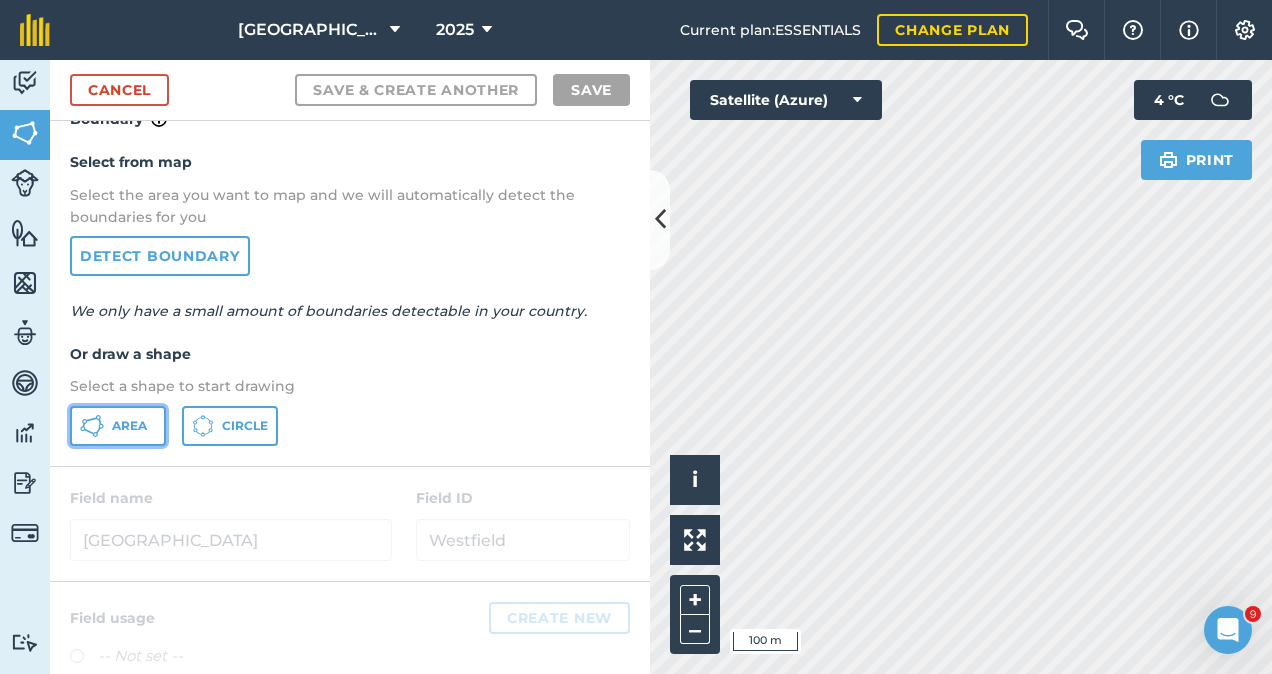 click on "Area" at bounding box center [118, 426] 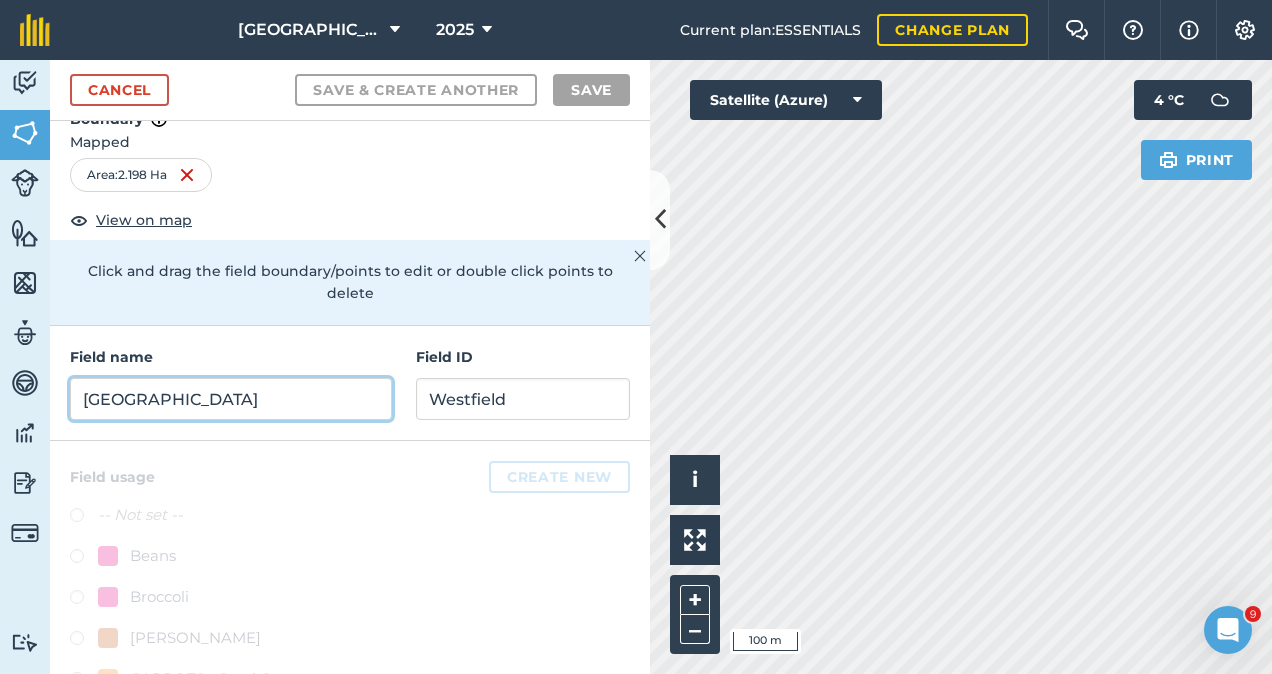 click on "[GEOGRAPHIC_DATA]" at bounding box center (231, 399) 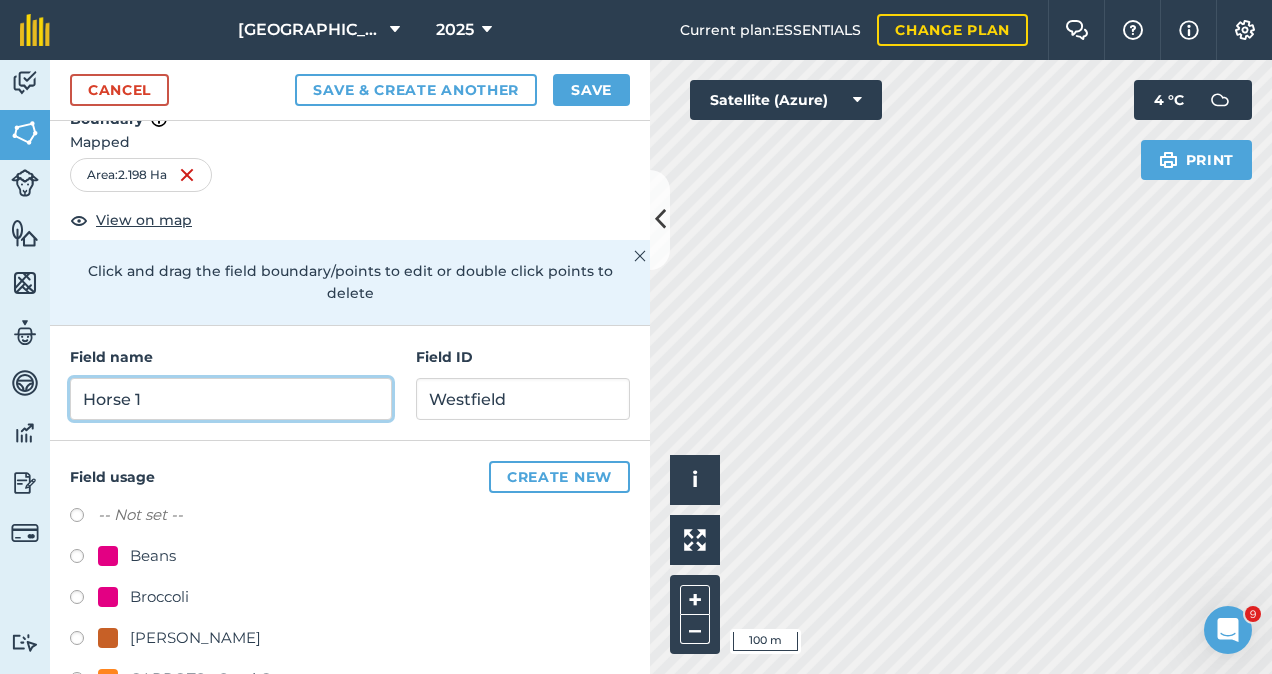type on "Horse 1" 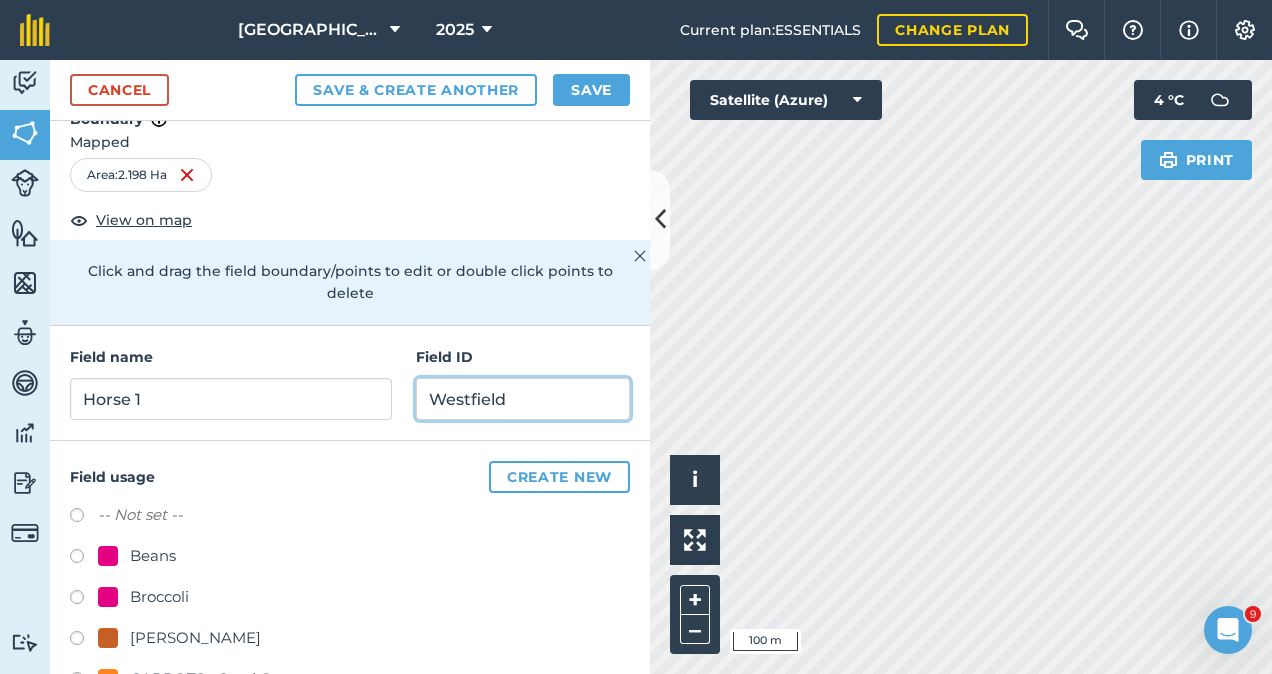 click on "Westfield" at bounding box center (523, 399) 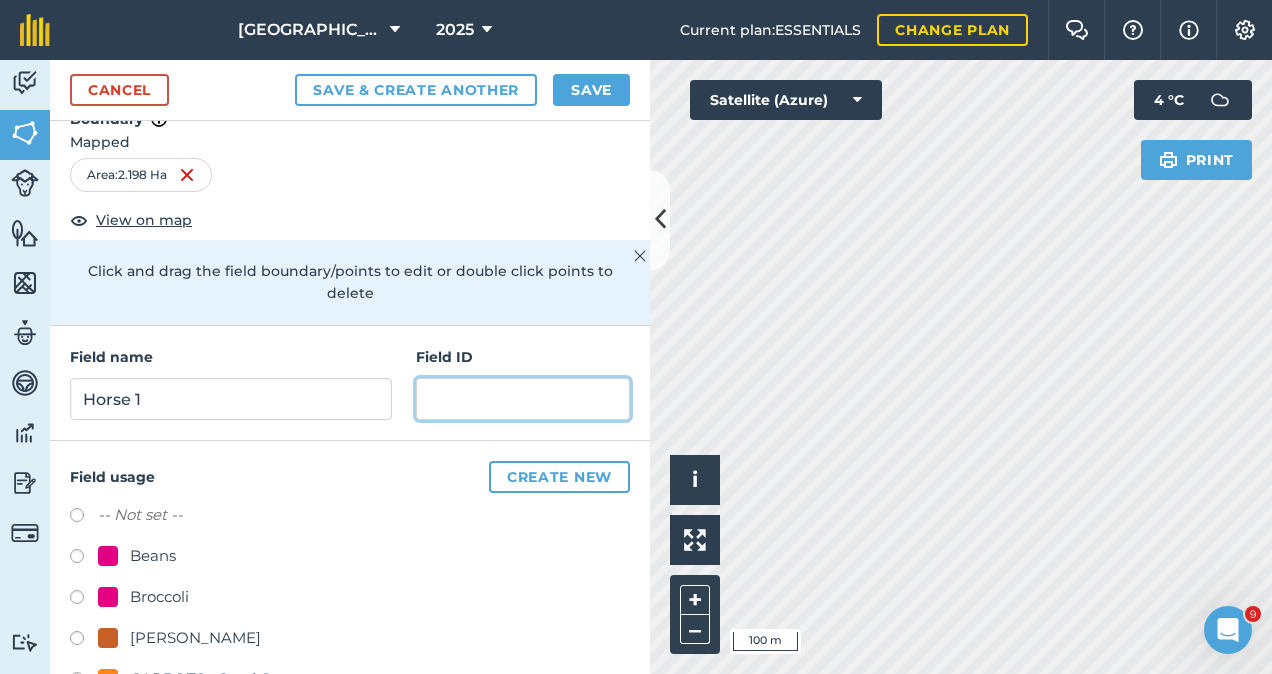 paste on "Westfield" 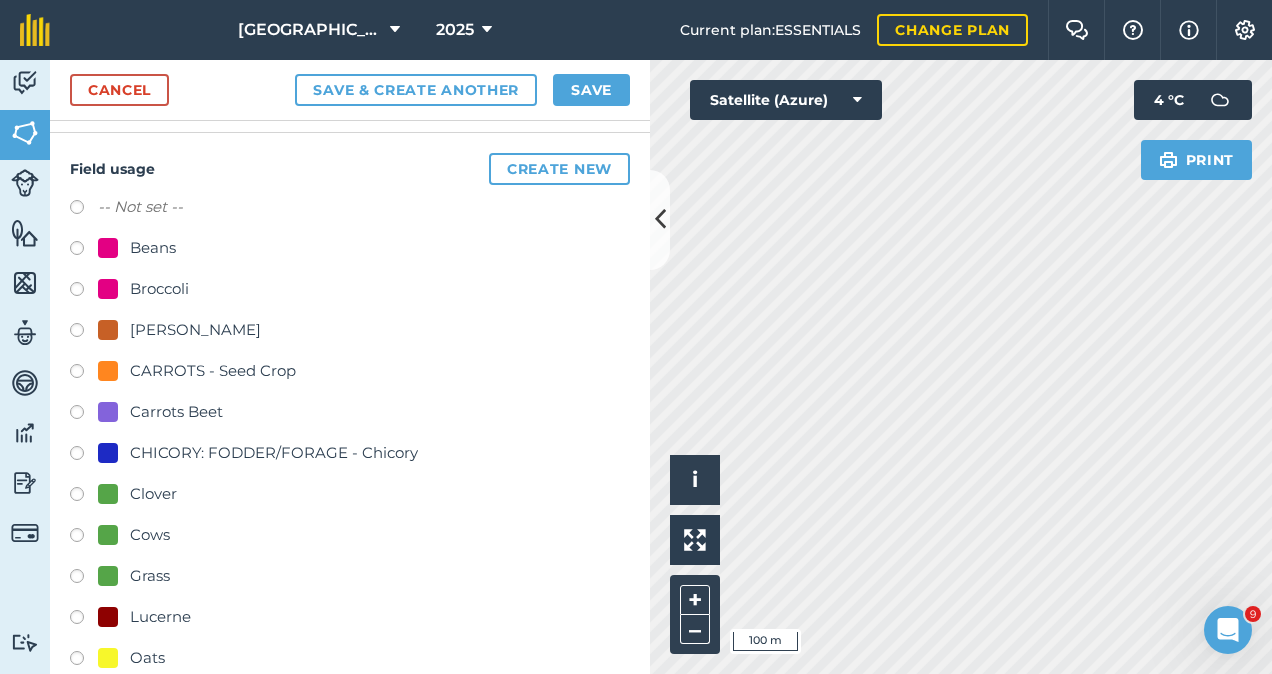 scroll, scrollTop: 344, scrollLeft: 0, axis: vertical 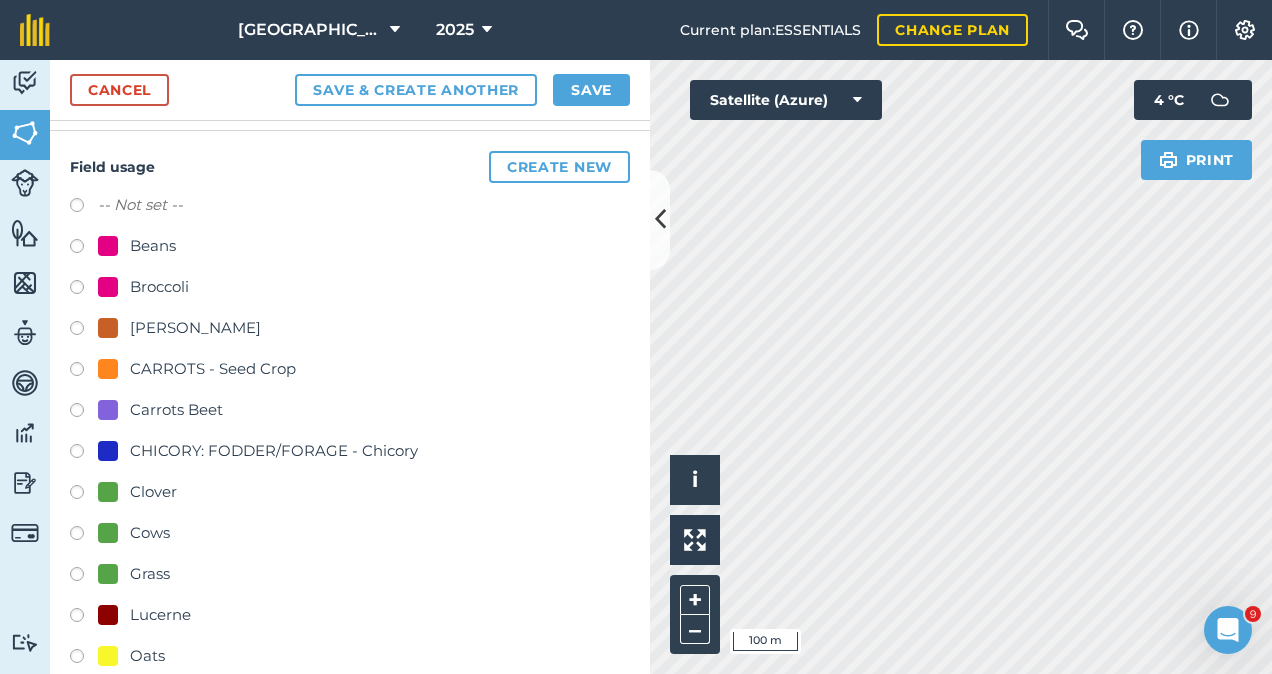 type on "Westfield" 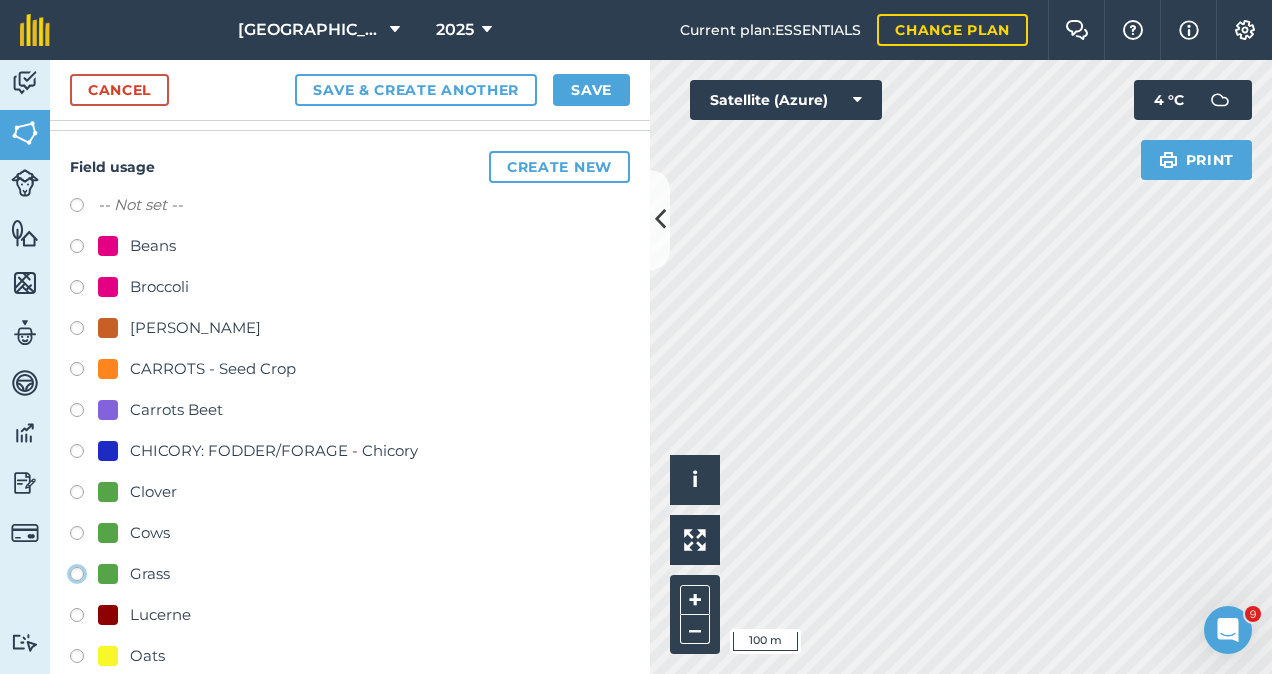 click on "Grass" at bounding box center (-9923, 573) 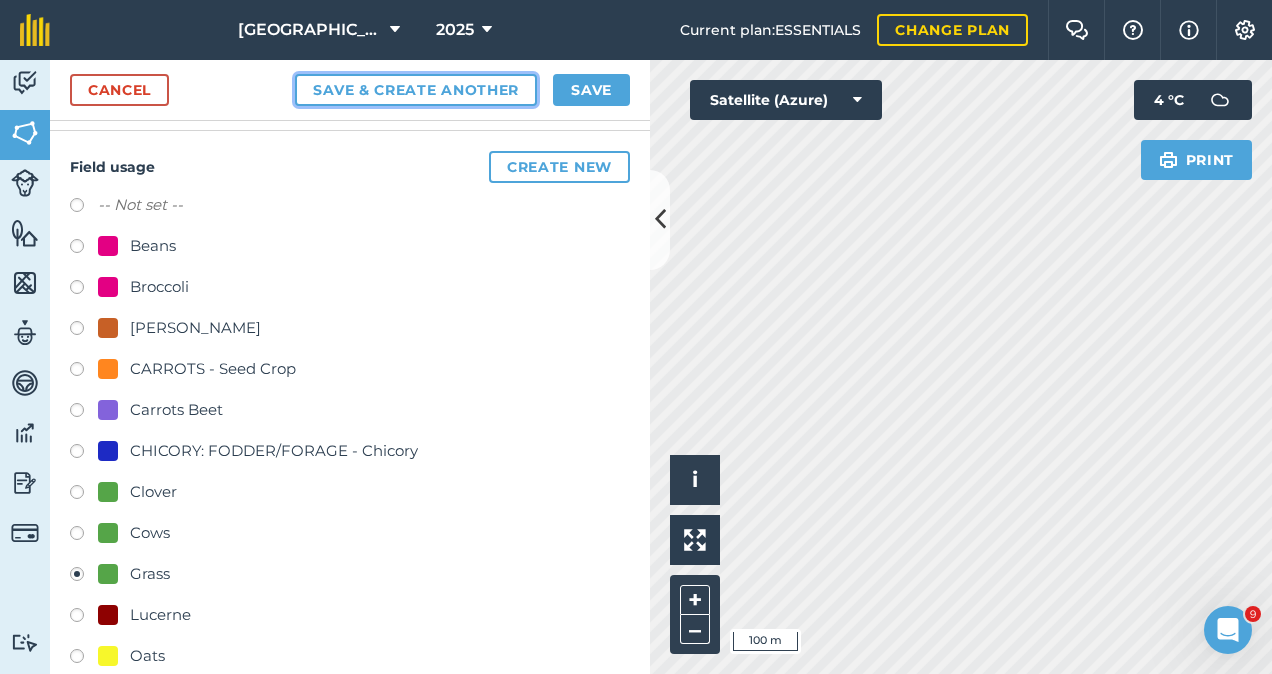 click on "Save & Create Another" at bounding box center (416, 90) 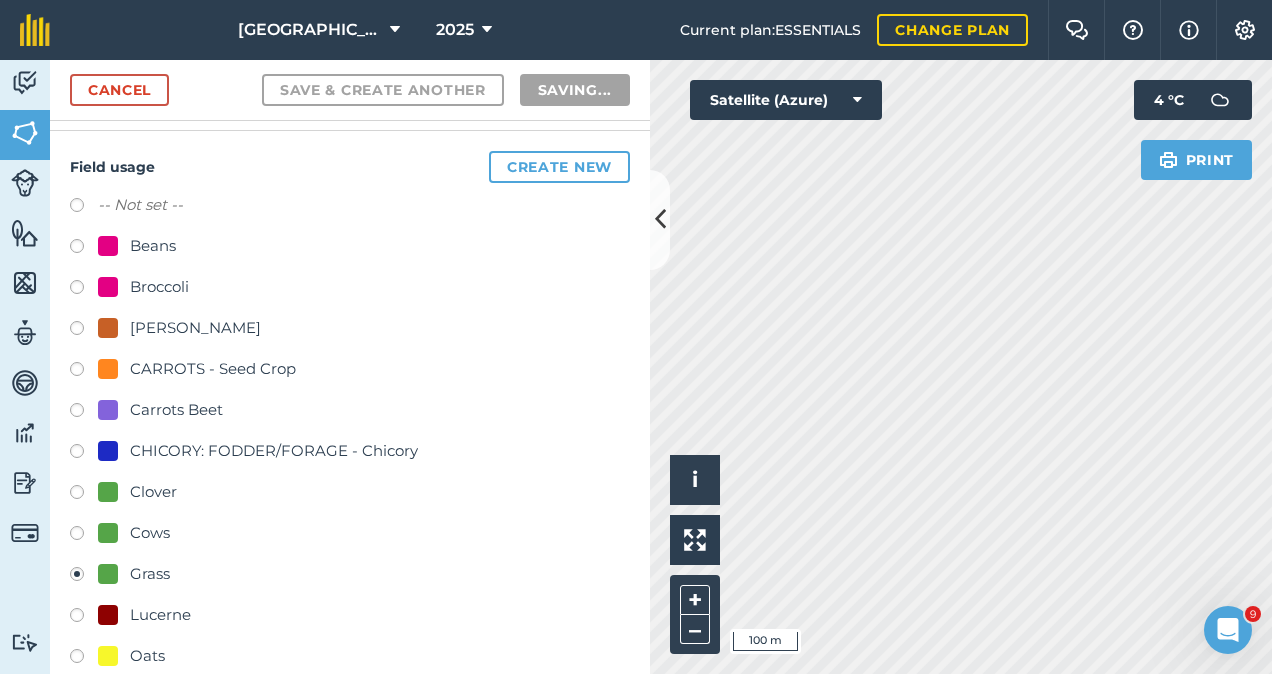 radio on "false" 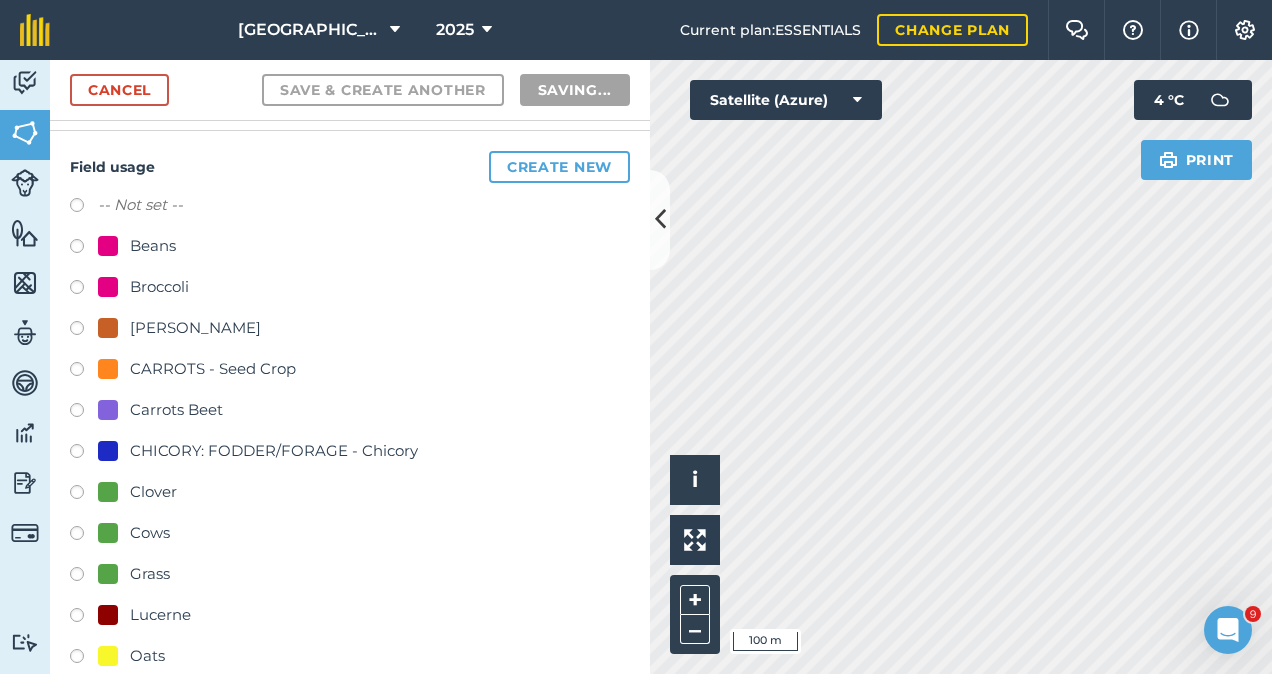 scroll, scrollTop: 34, scrollLeft: 0, axis: vertical 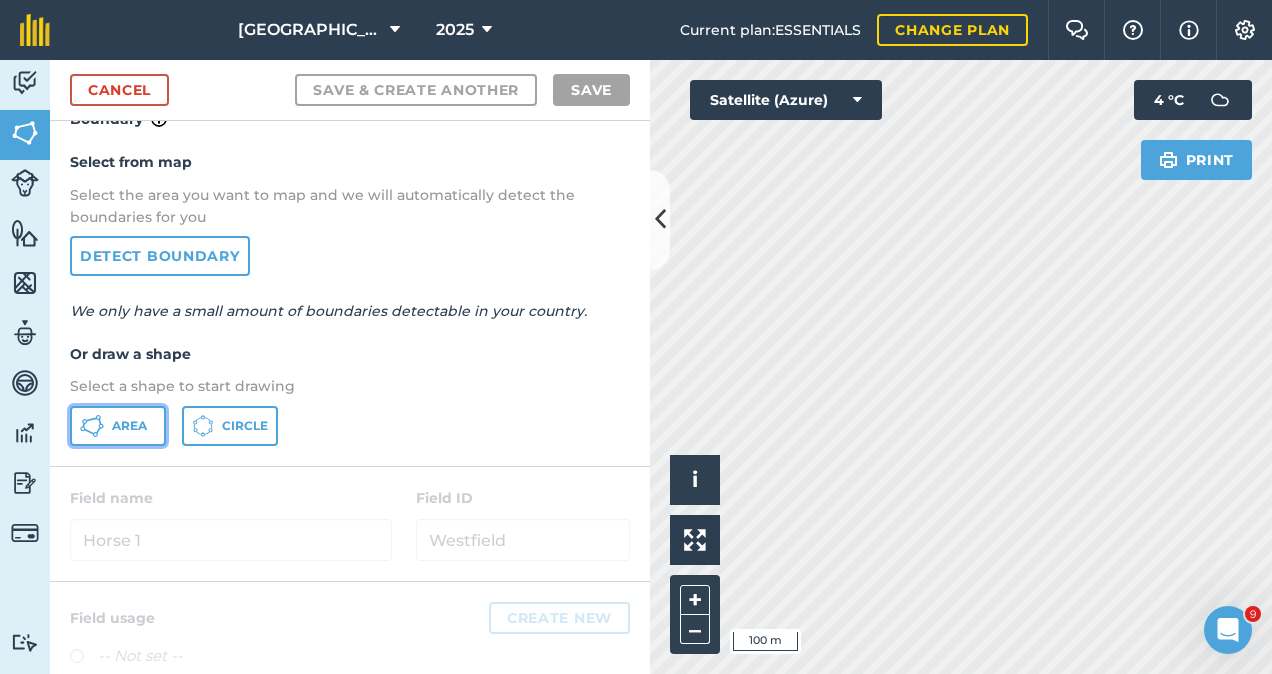 click on "Area" at bounding box center [118, 426] 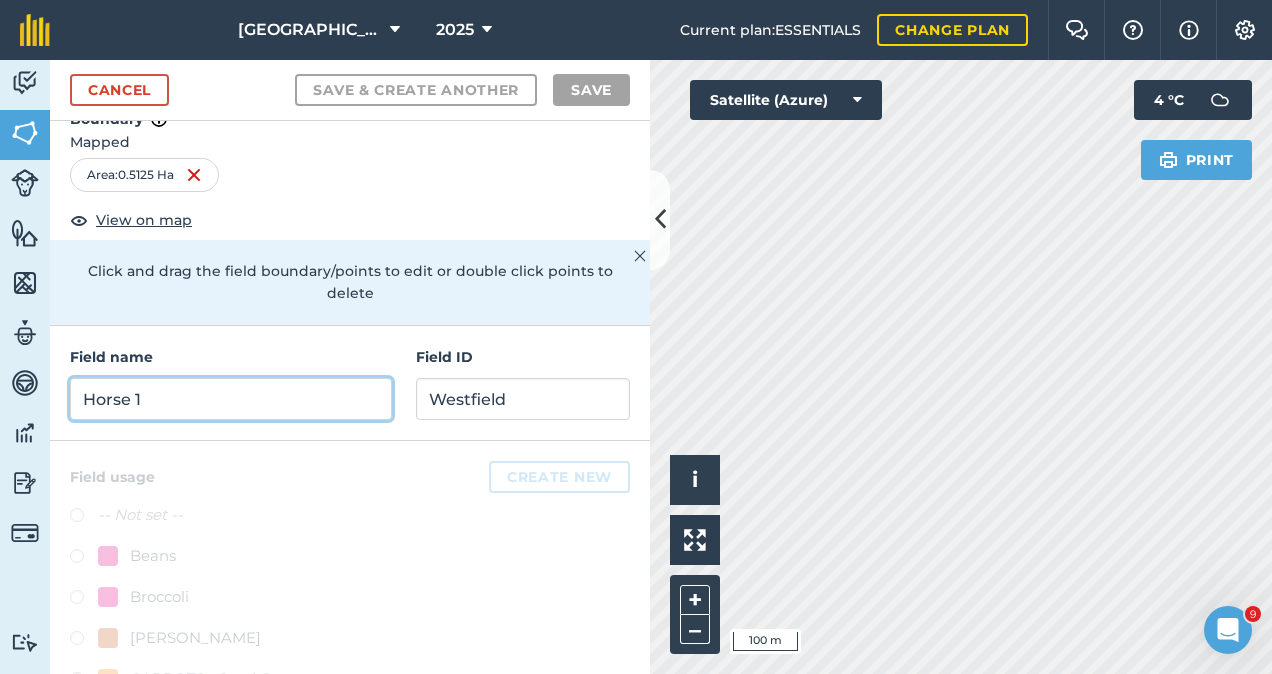 click on "Horse 1" at bounding box center [231, 399] 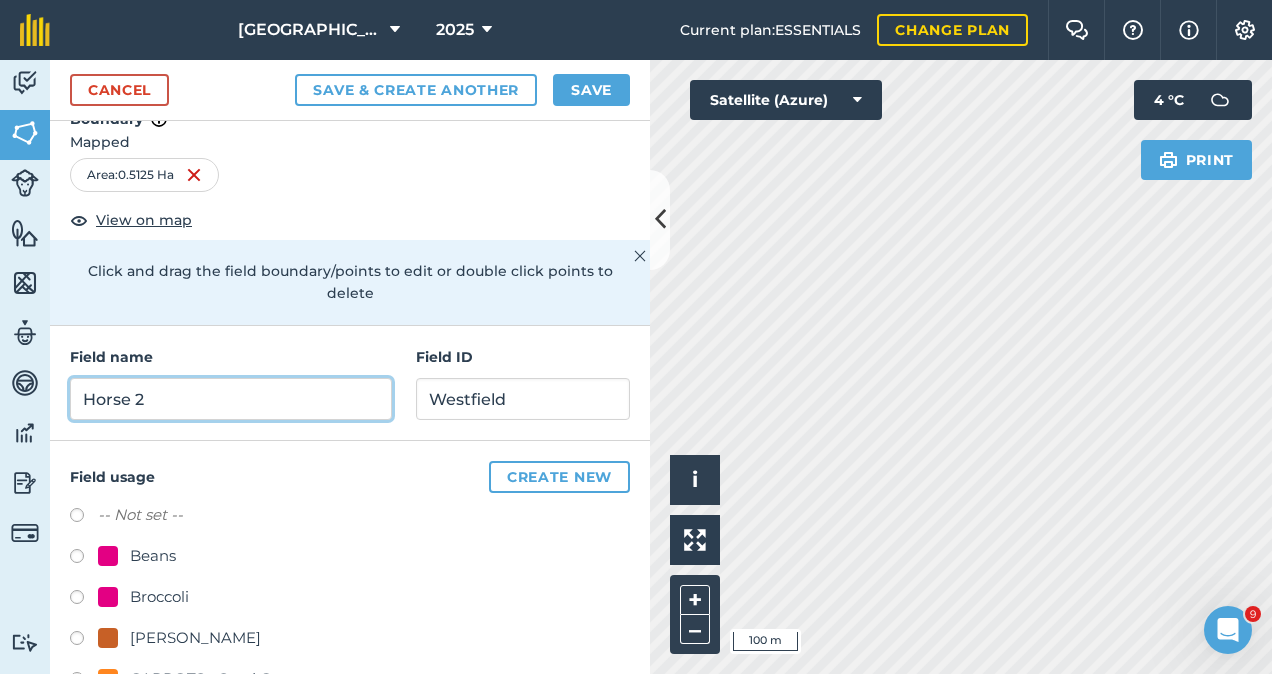 type on "Horse 2" 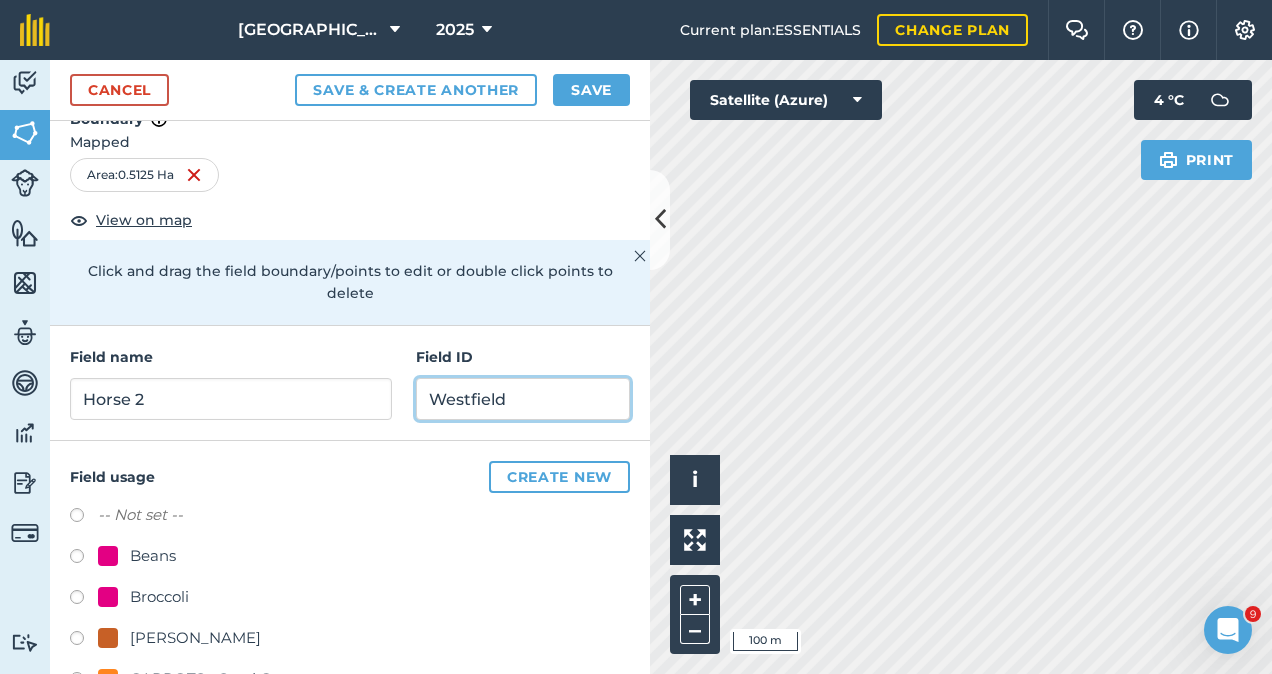 click on "Westfield" at bounding box center [523, 399] 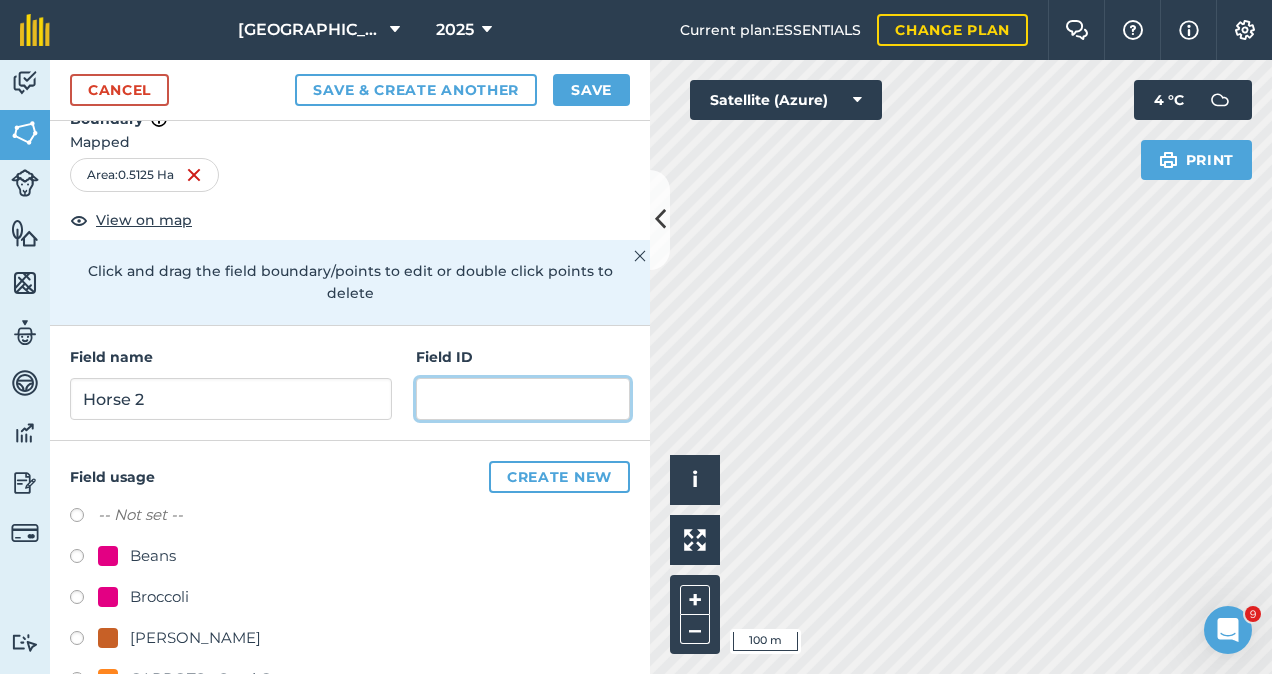 paste on "Westfield" 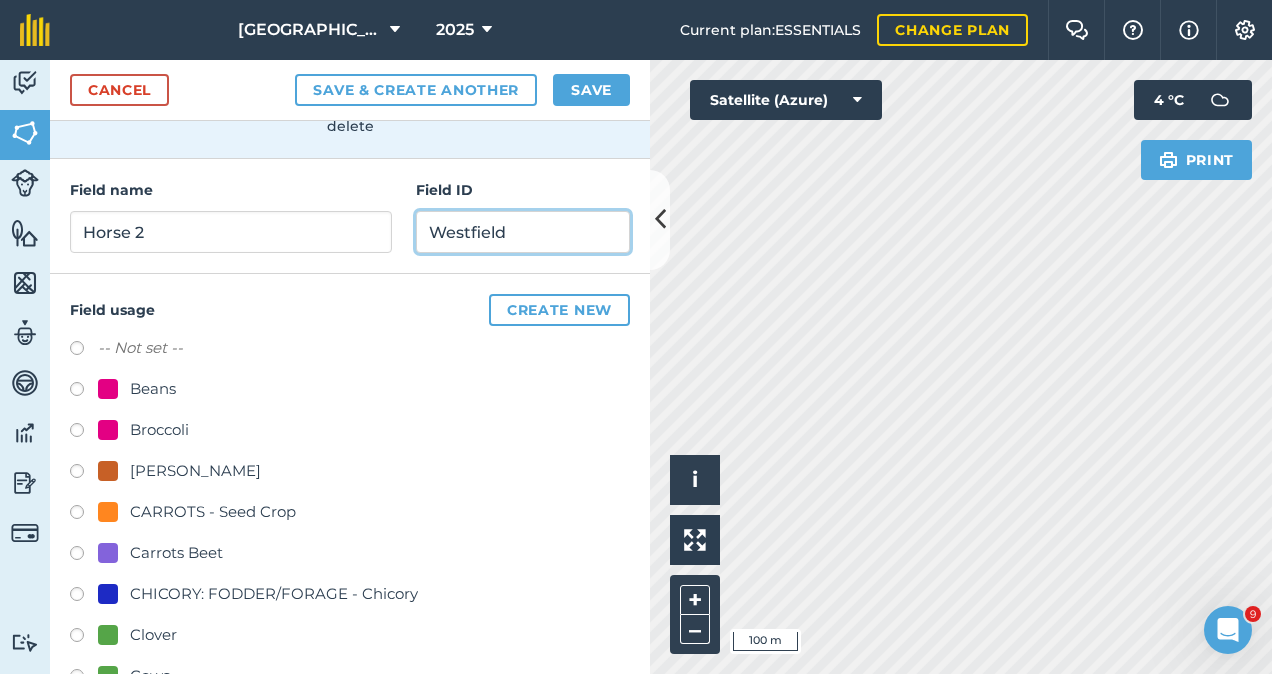 scroll, scrollTop: 247, scrollLeft: 0, axis: vertical 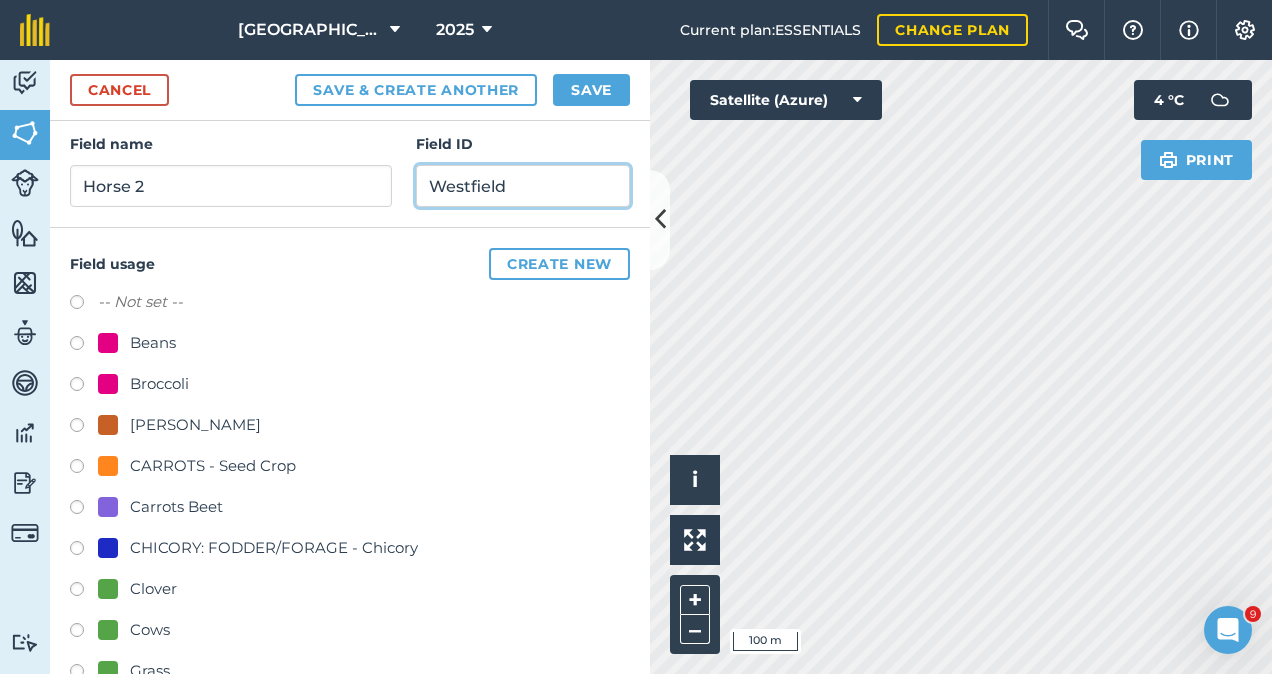 type on "Westfield" 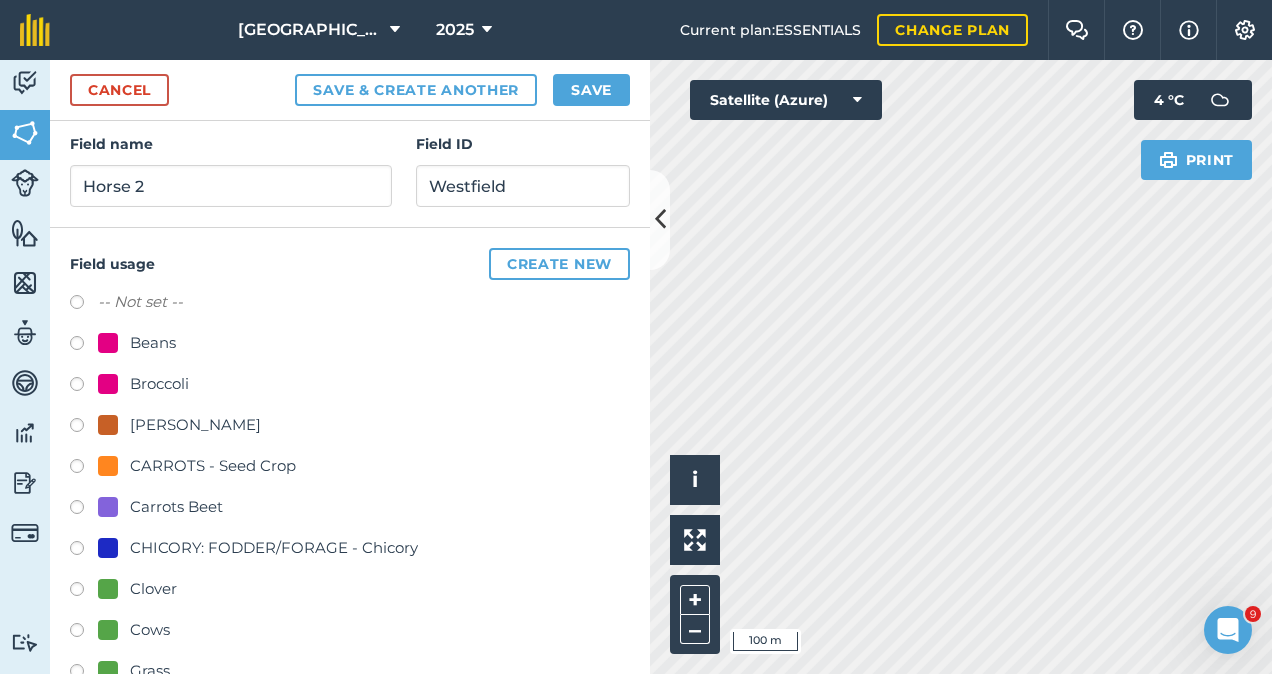 click at bounding box center [84, 674] 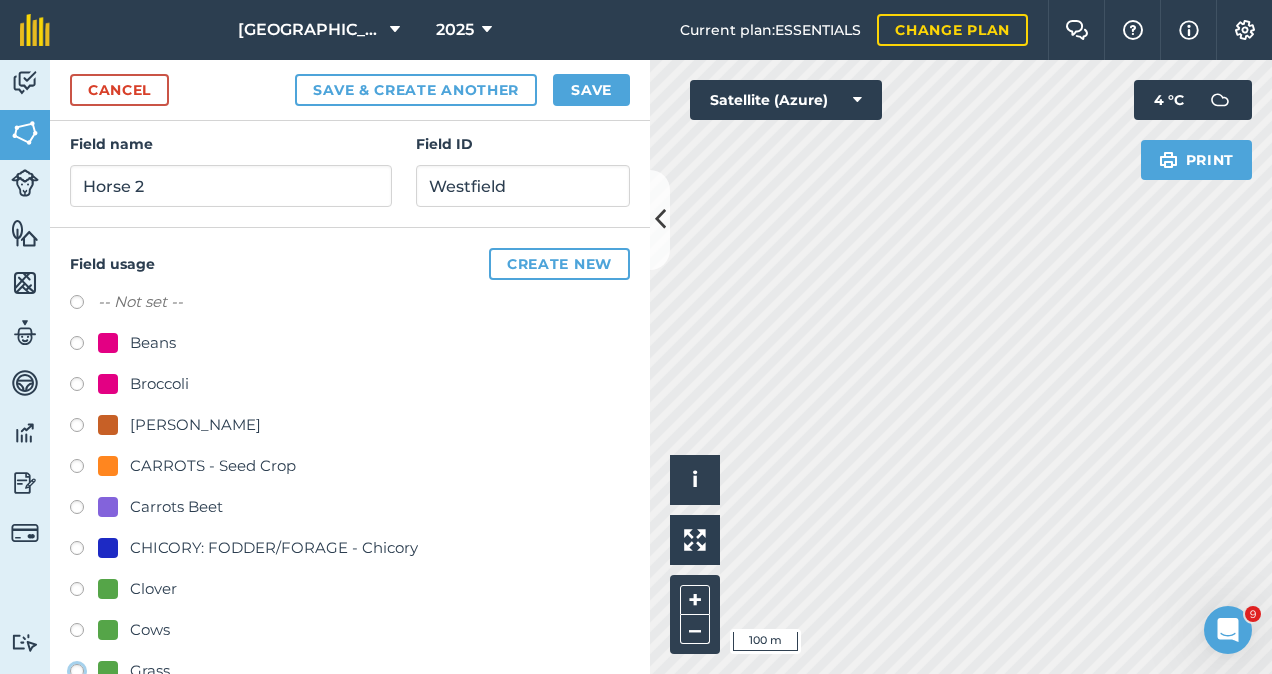 click on "Grass" at bounding box center (-9923, 670) 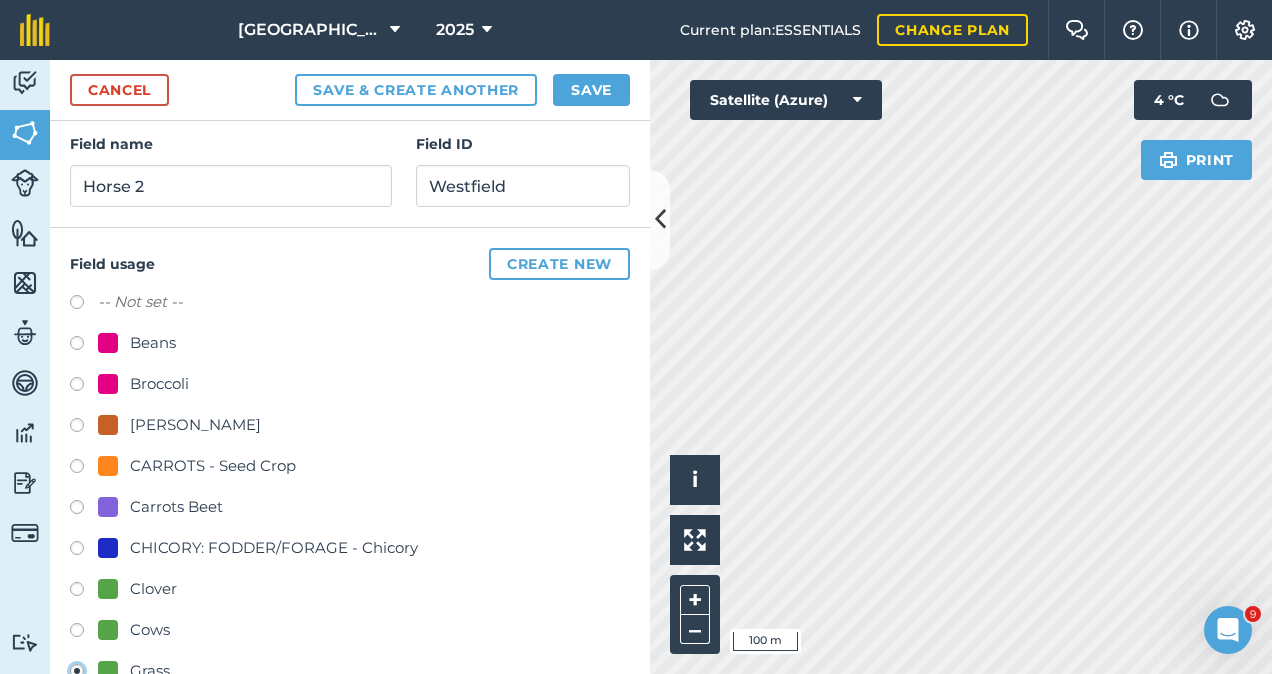 scroll, scrollTop: 248, scrollLeft: 0, axis: vertical 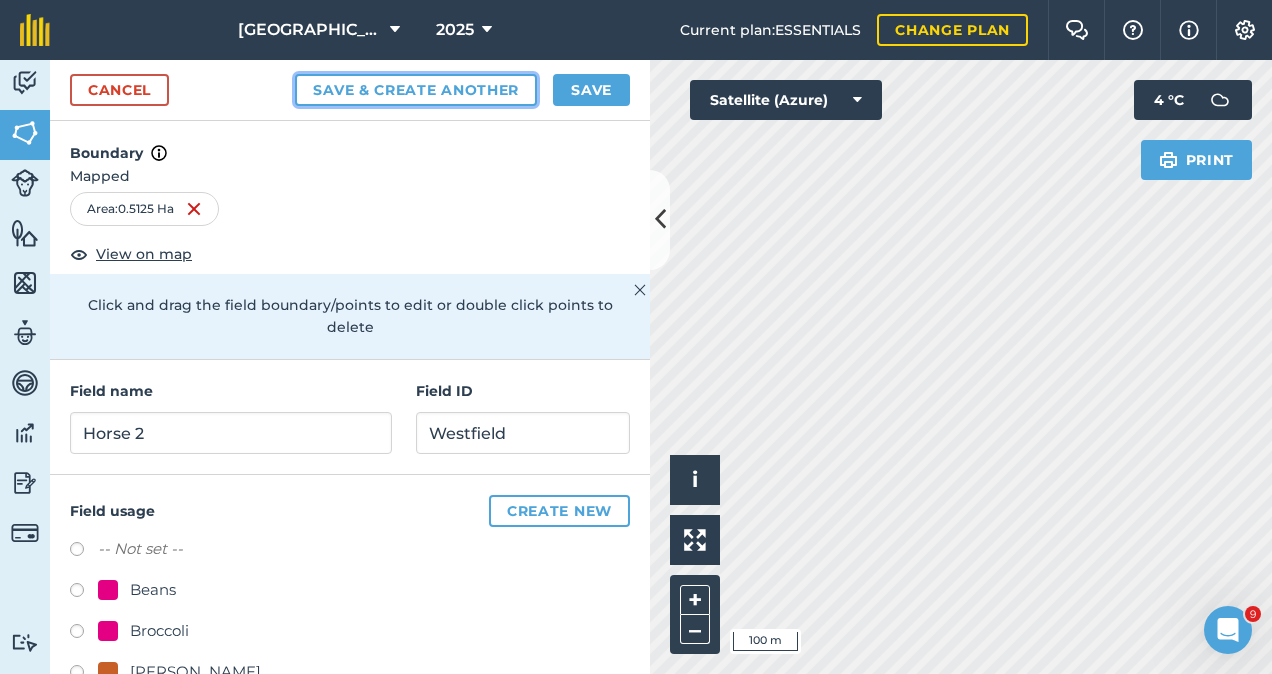 click on "Save & Create Another" at bounding box center (416, 90) 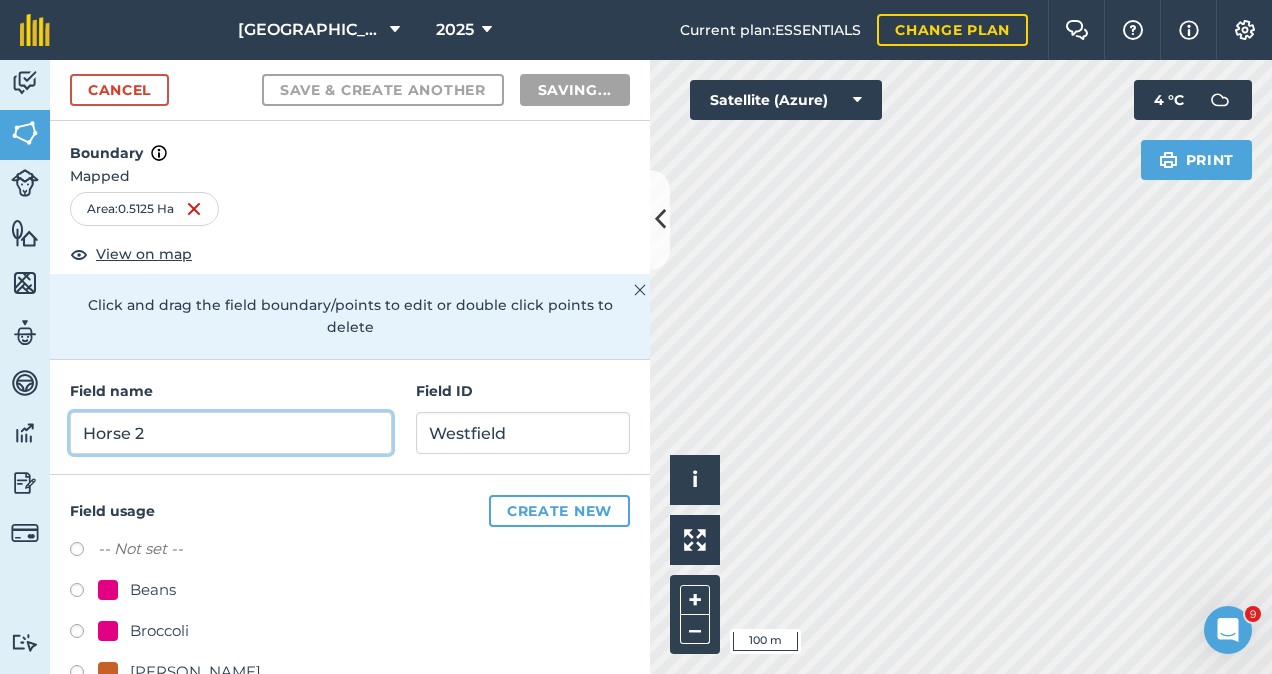 radio on "false" 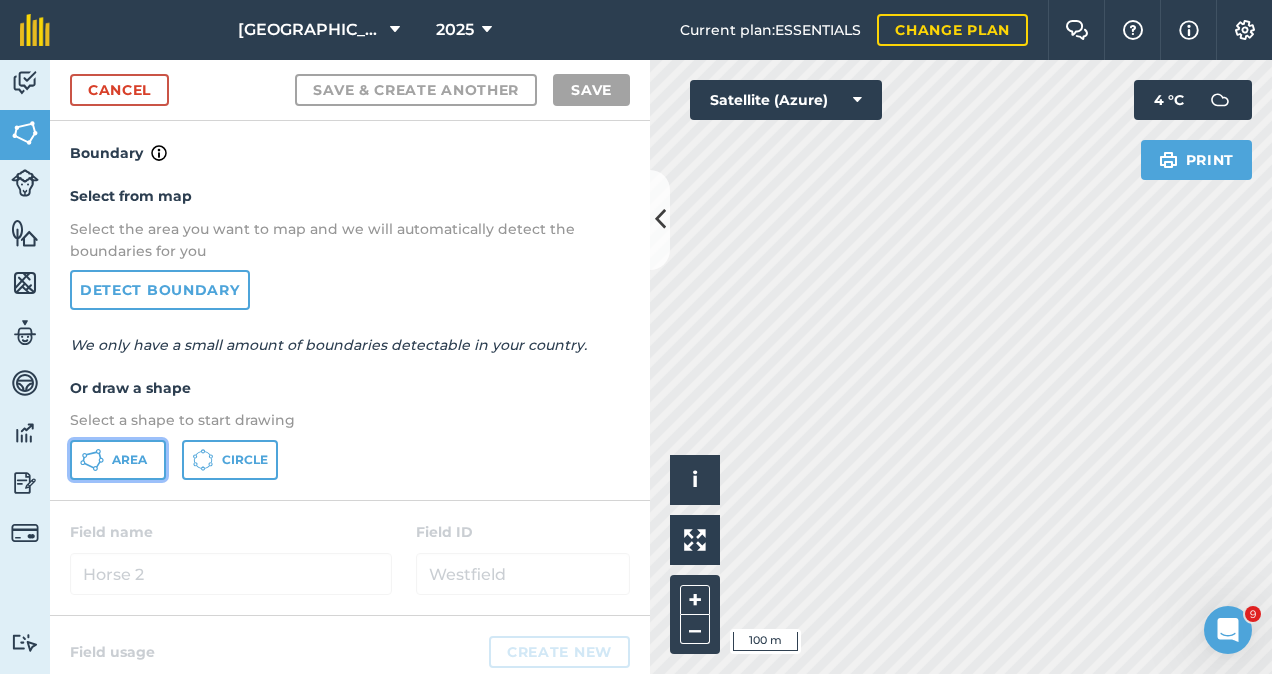 click on "Area" at bounding box center (129, 460) 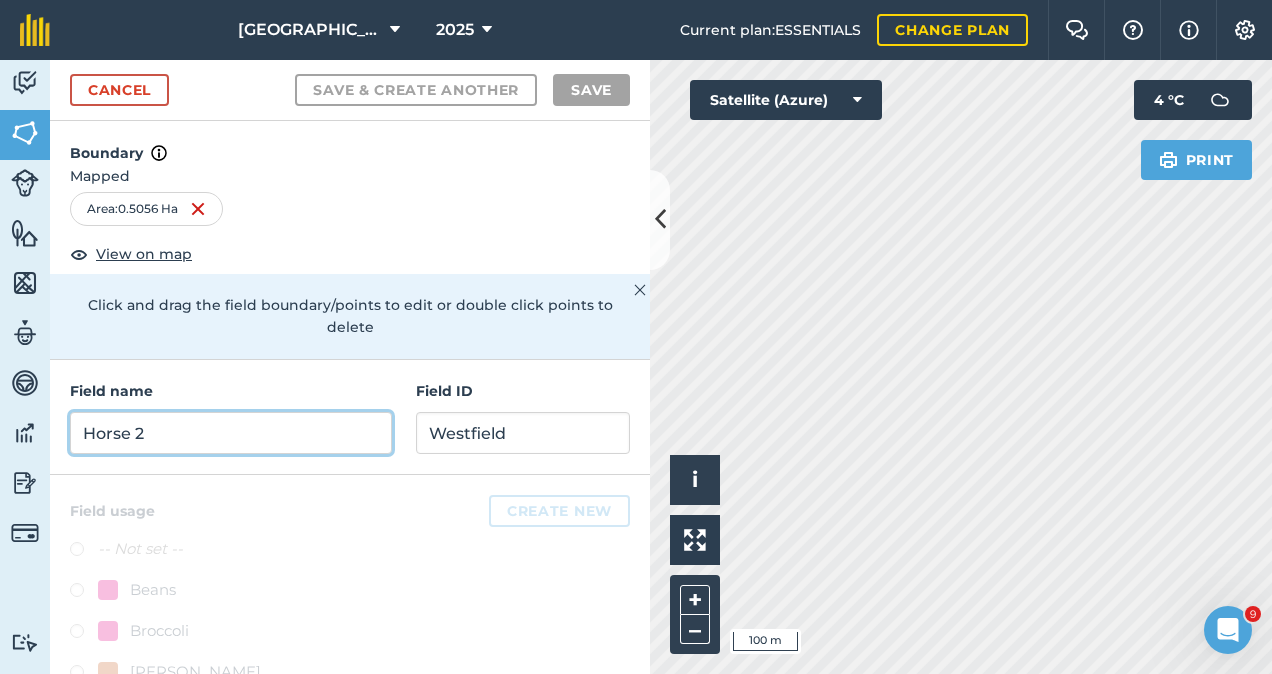click on "Horse 2" at bounding box center (231, 433) 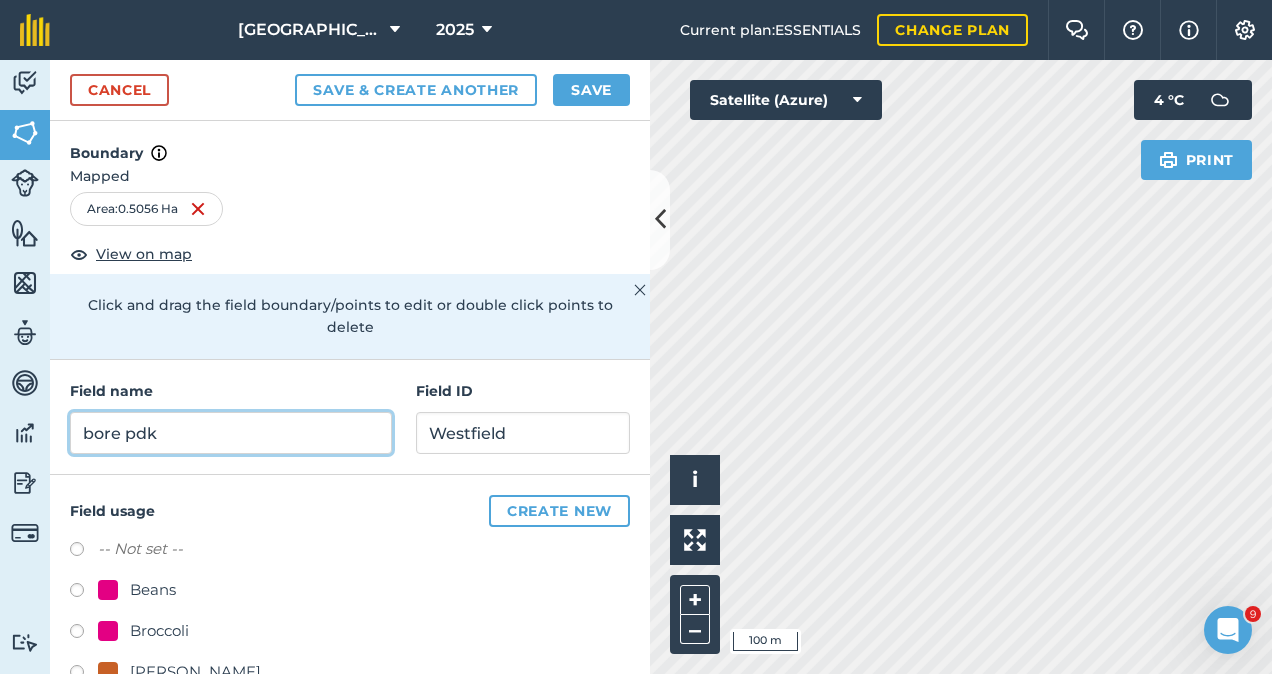 type on "bore pdk" 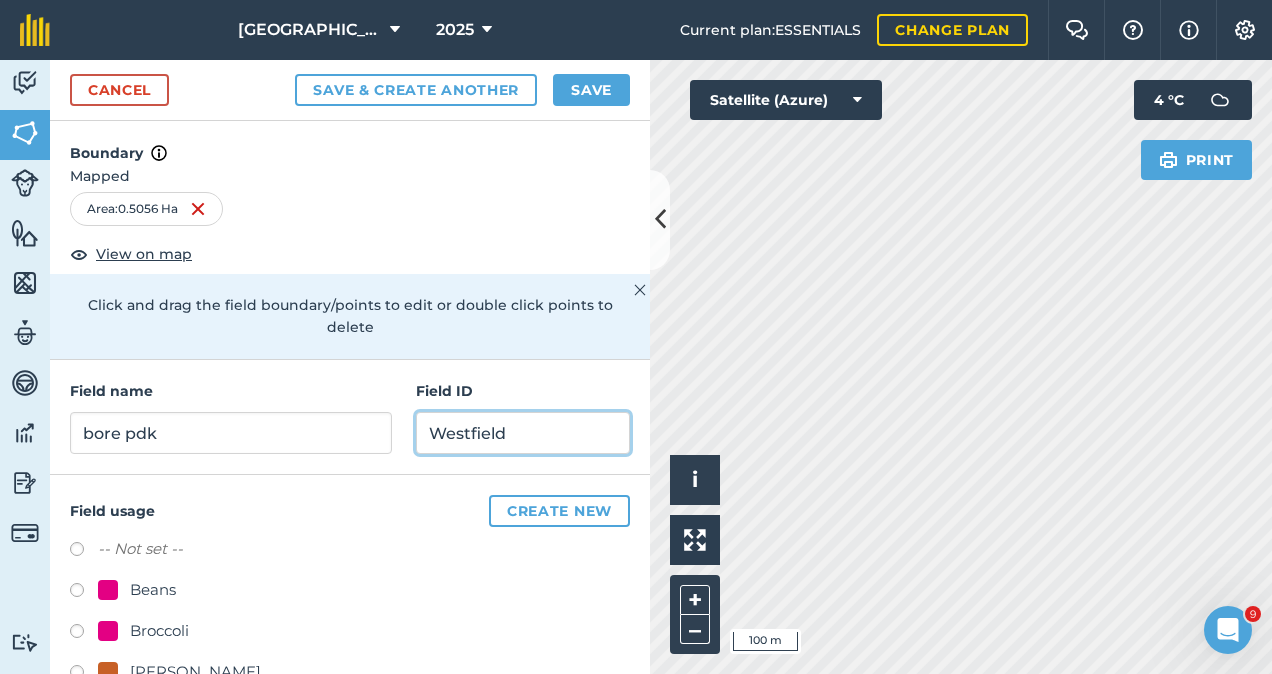 click on "Westfield" at bounding box center (523, 433) 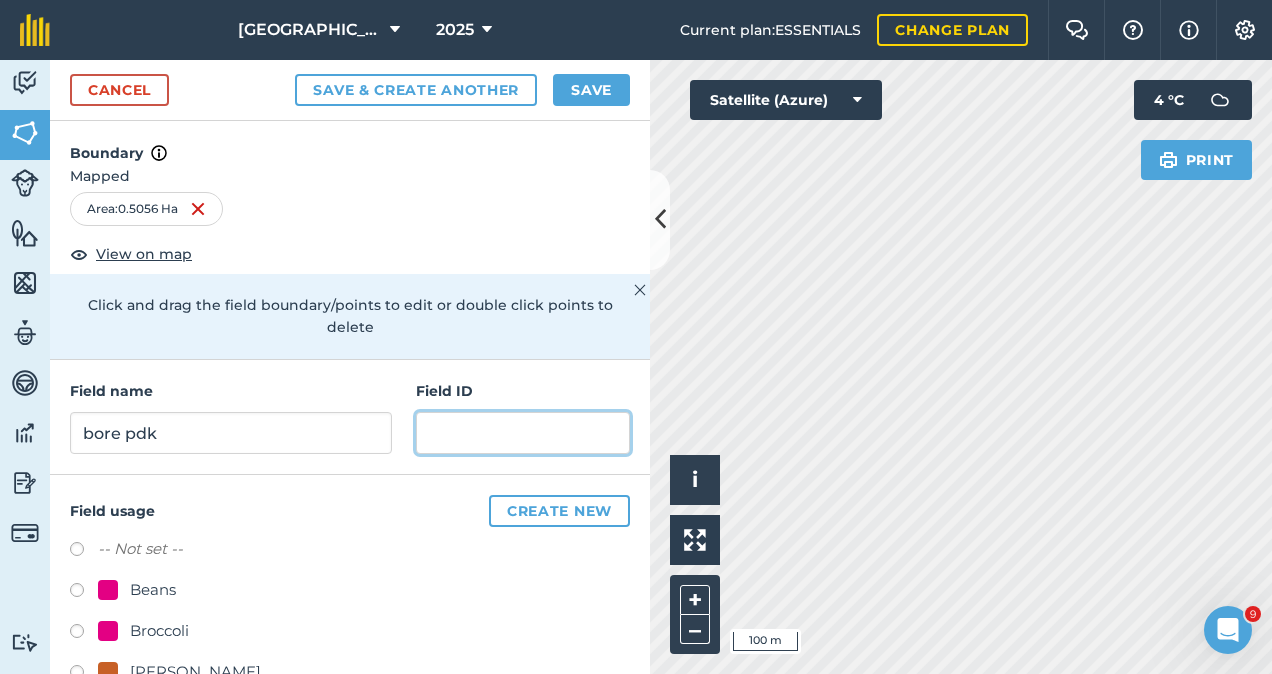 paste on "Westfield" 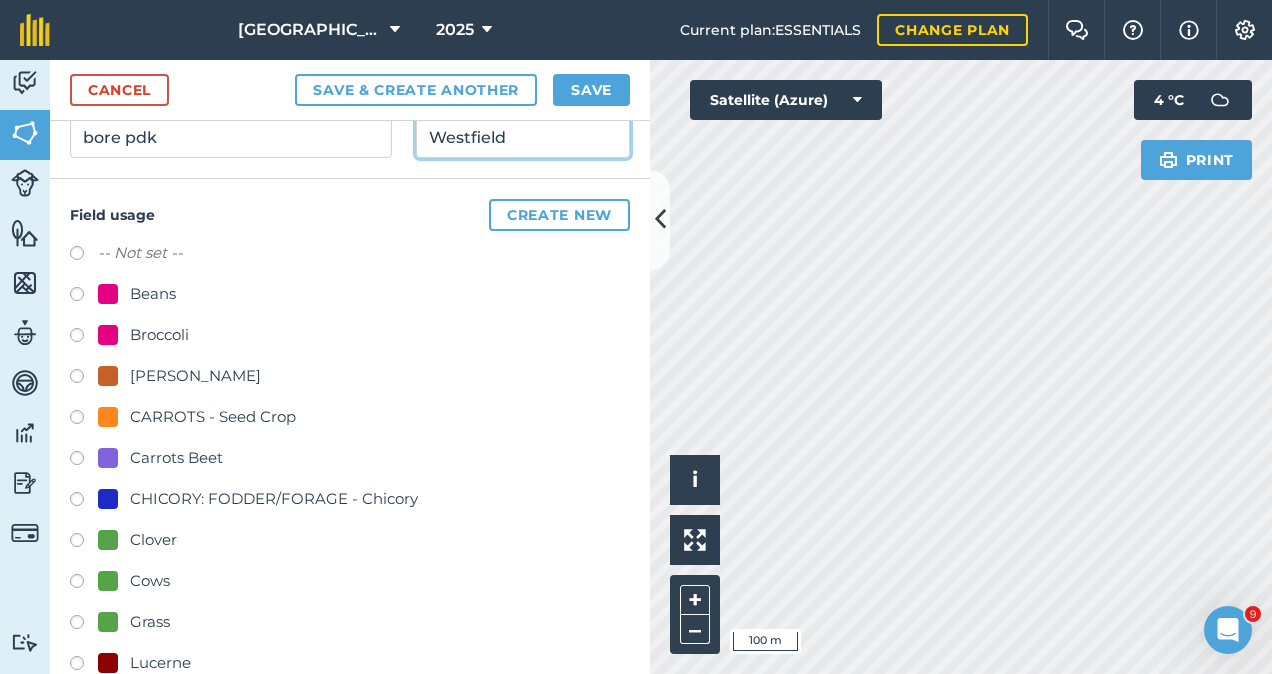 scroll, scrollTop: 402, scrollLeft: 0, axis: vertical 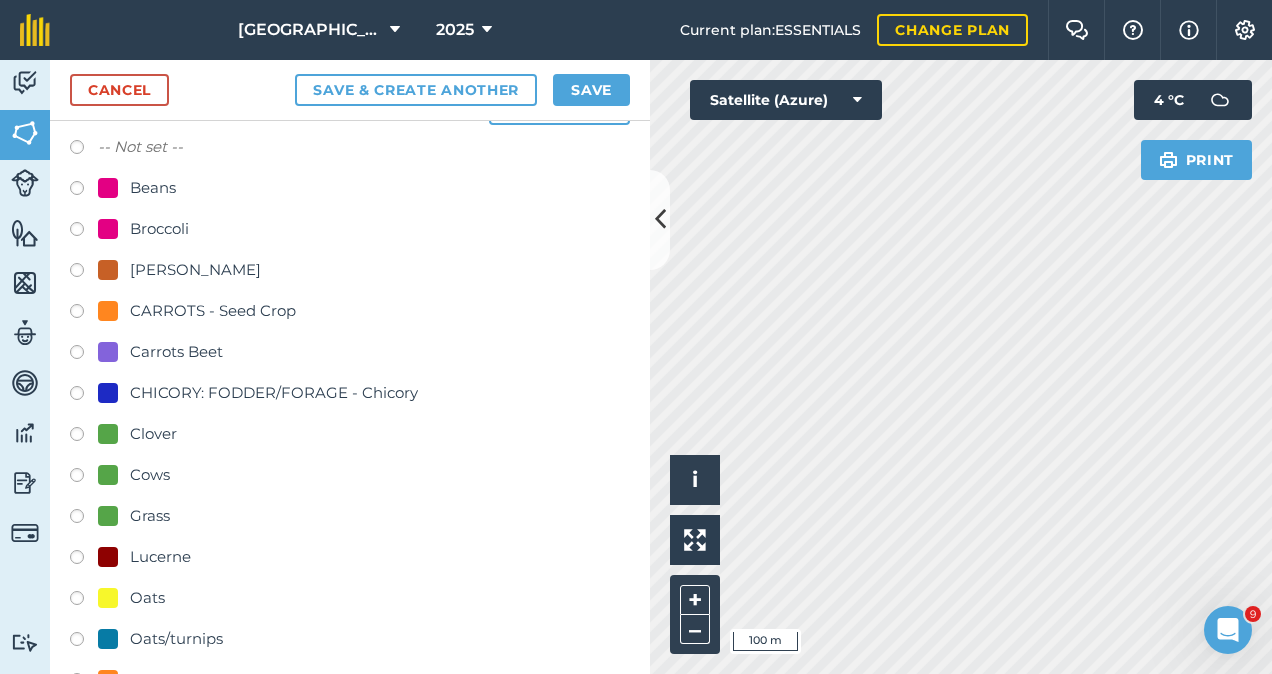 type on "Westfield" 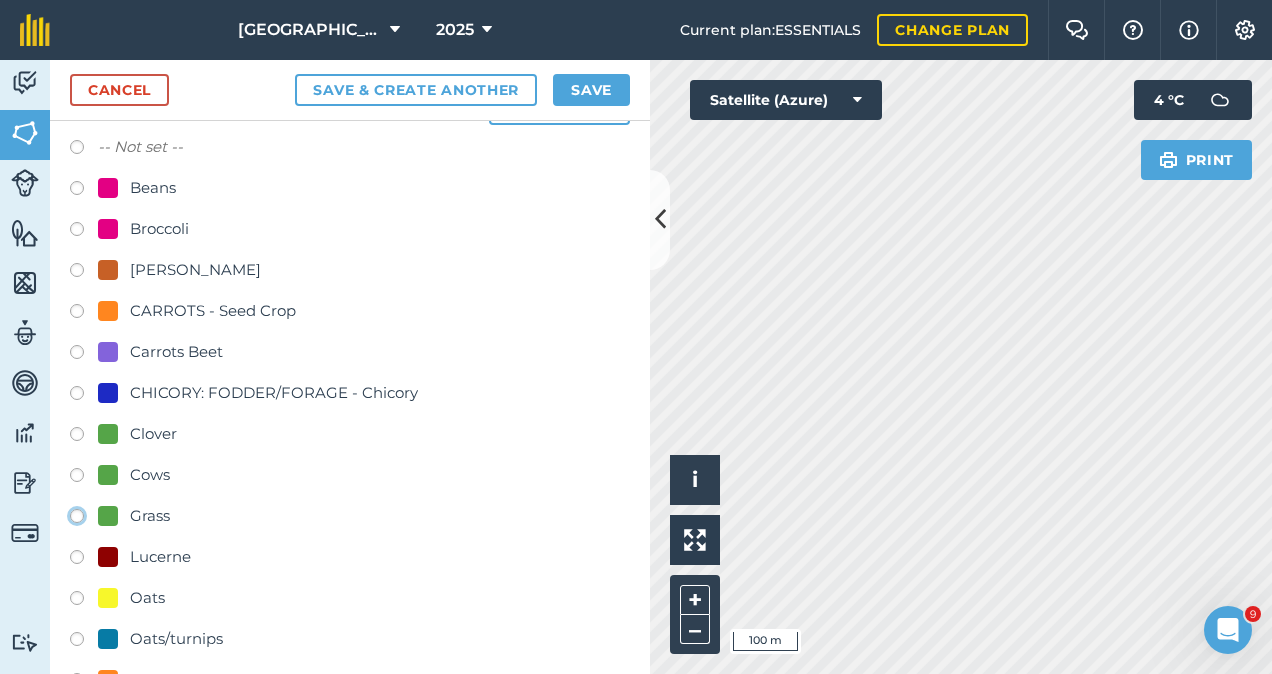 click on "Grass" at bounding box center [-9923, 515] 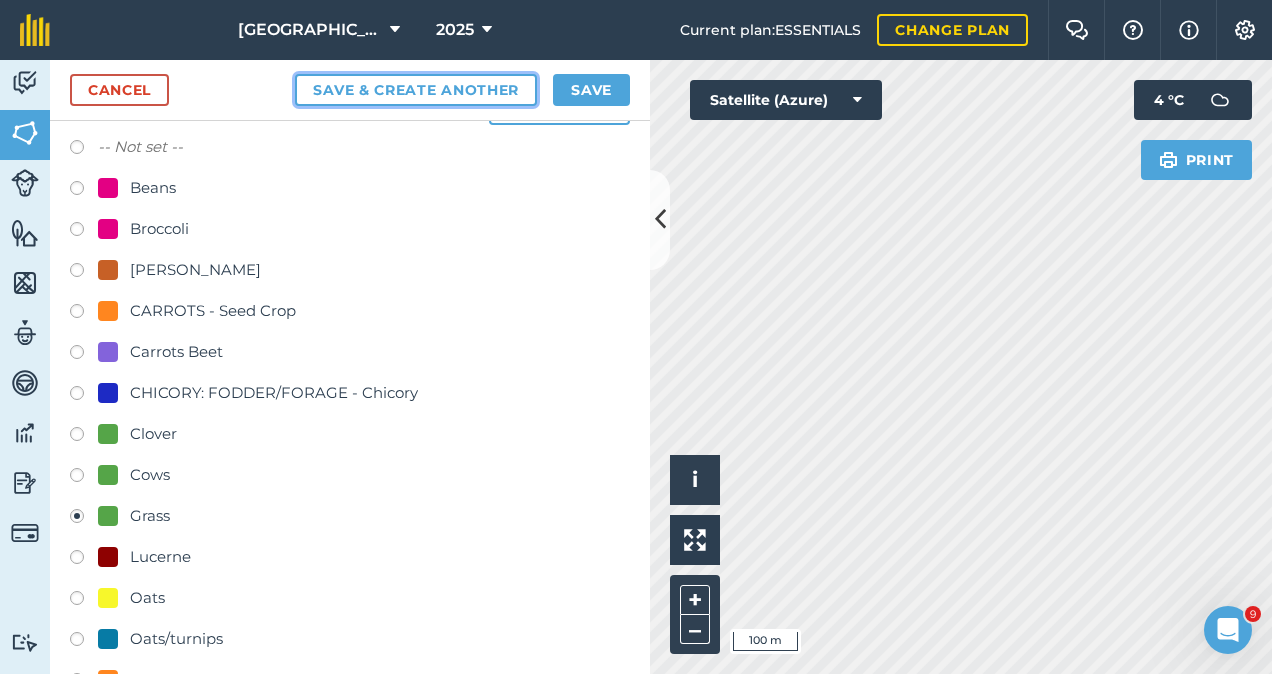 click on "Save & Create Another" at bounding box center (416, 90) 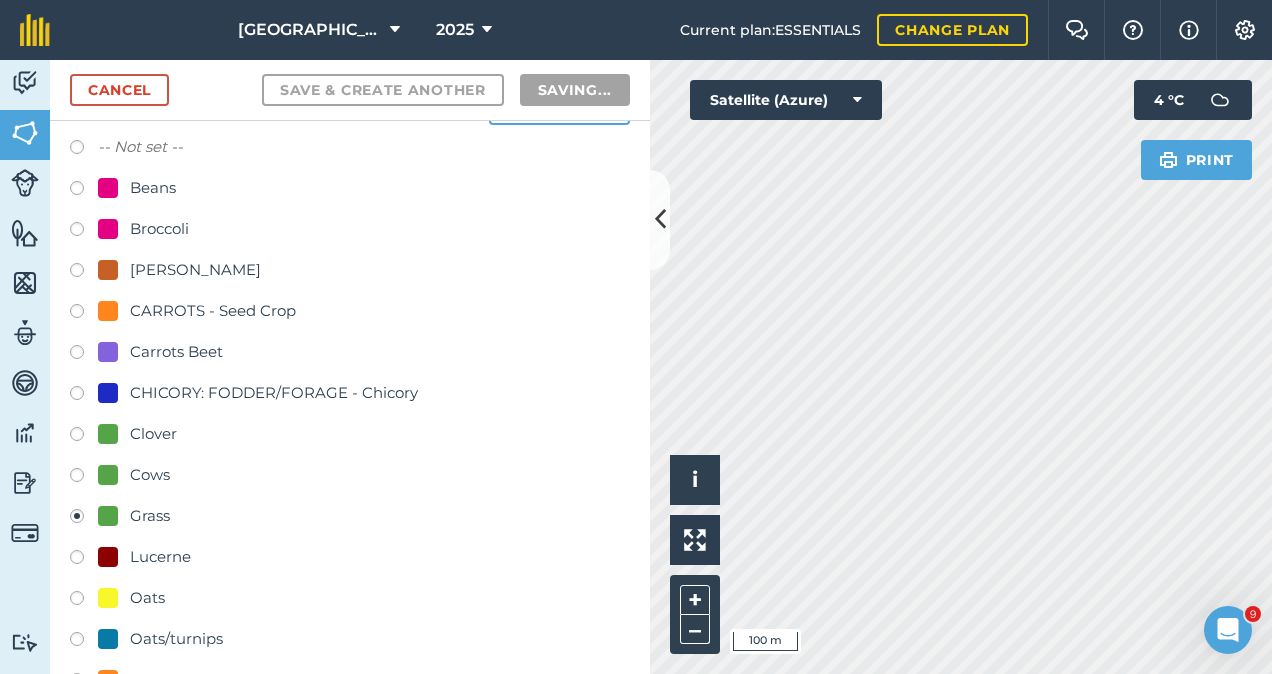 radio on "false" 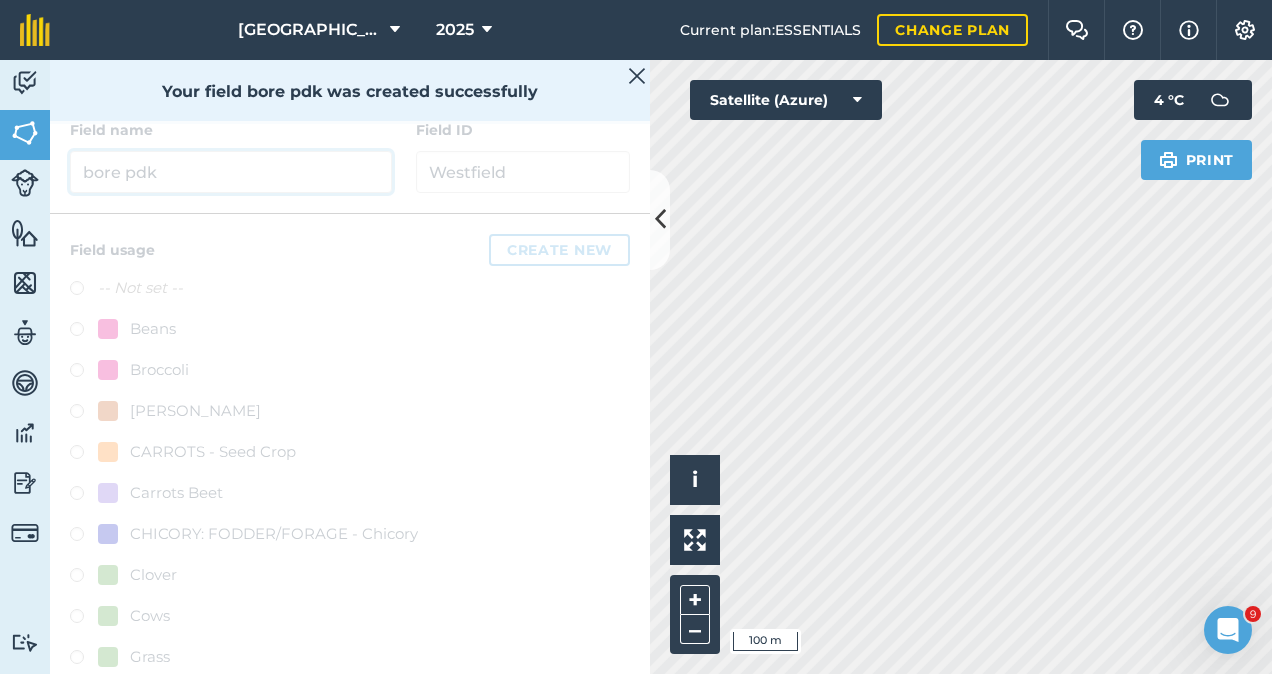 scroll, scrollTop: 34, scrollLeft: 0, axis: vertical 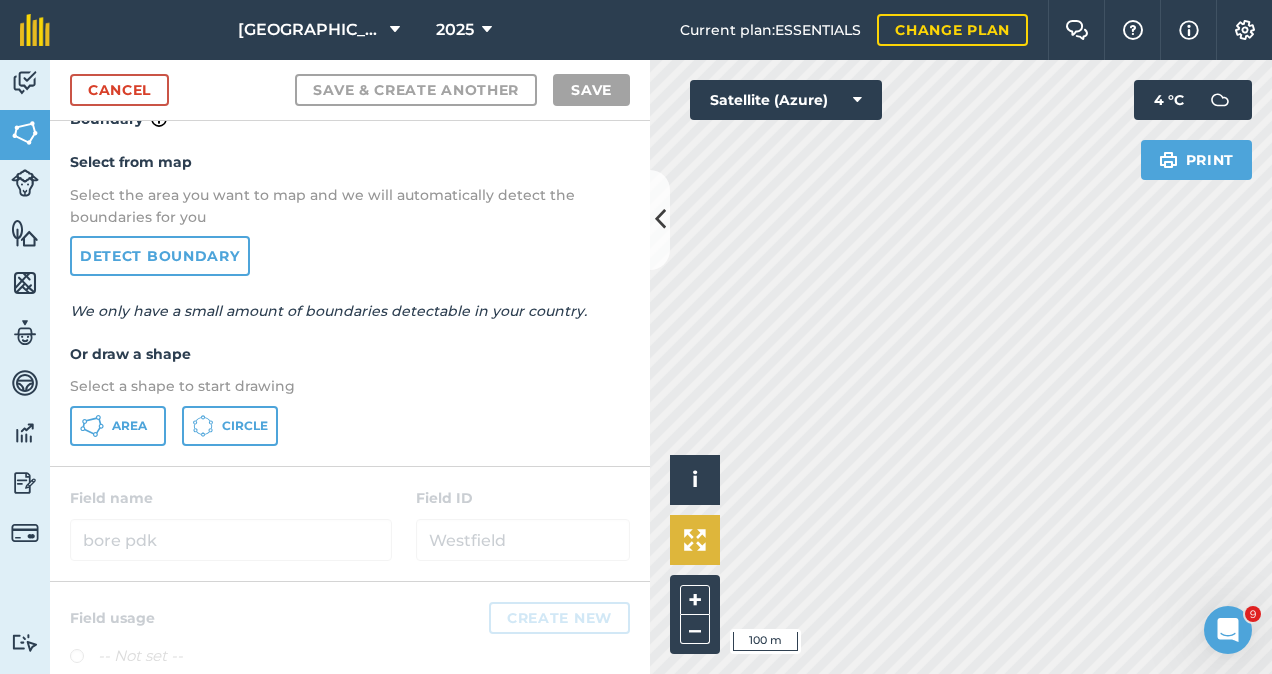 click on "Click to start drawing i © 2025 TomTom, Microsoft 100 m + – Satellite (Azure) Print 4   ° C" at bounding box center (961, 367) 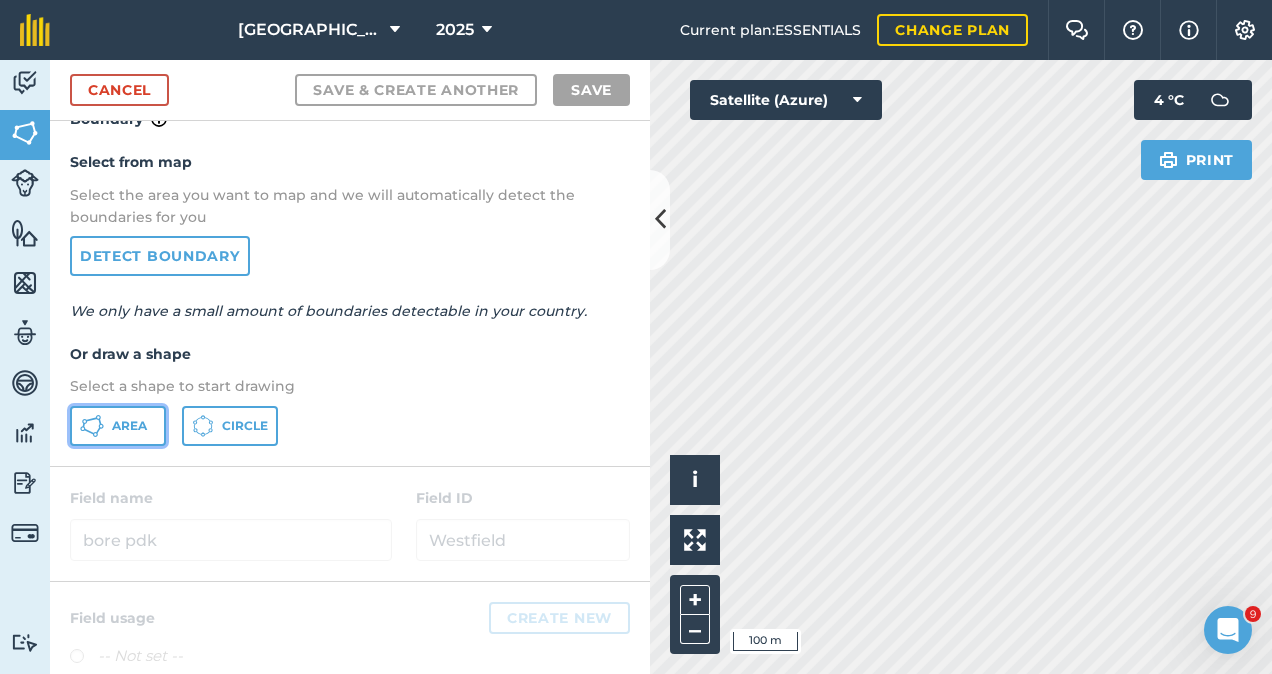 click on "Area" at bounding box center [118, 426] 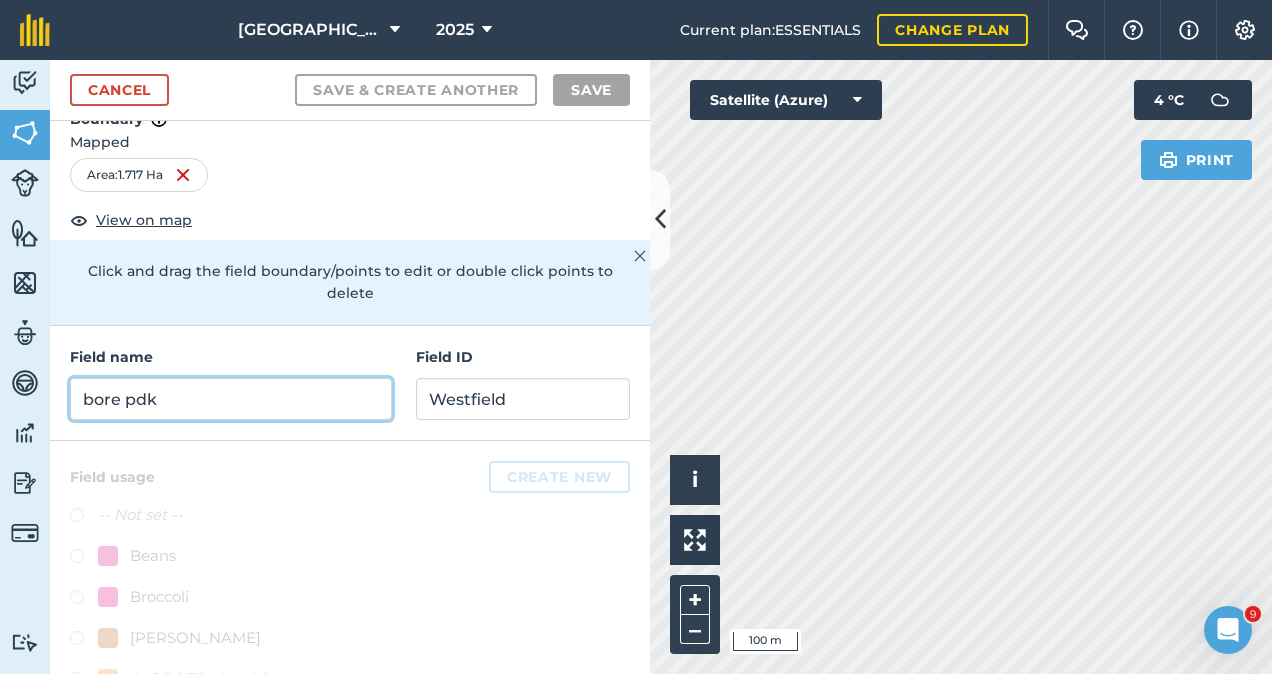 click on "bore pdk" at bounding box center (231, 399) 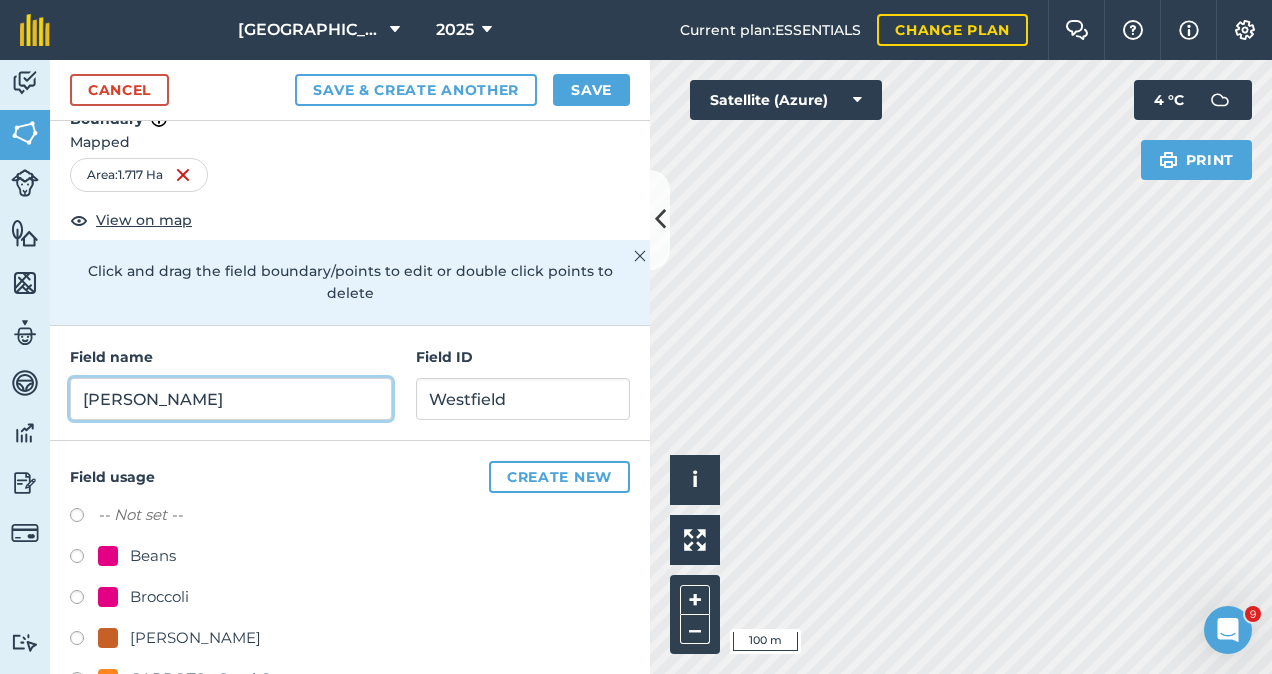 type on "[PERSON_NAME]" 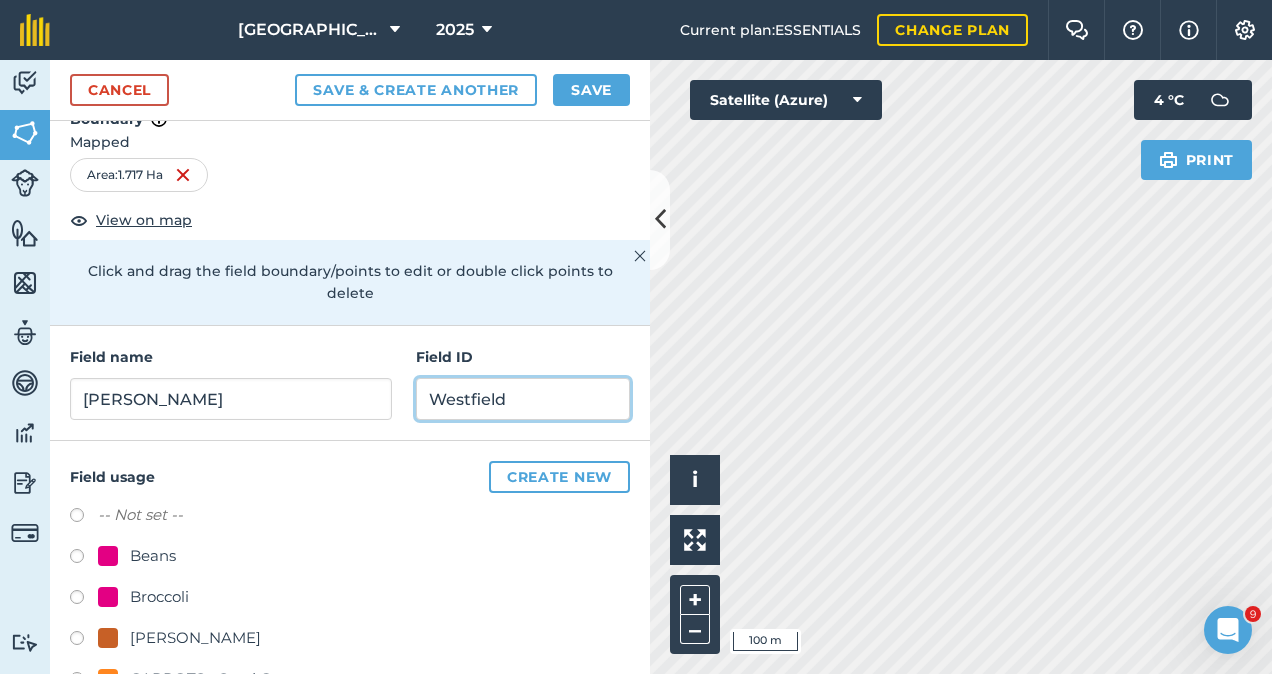 click on "Westfield" at bounding box center [523, 399] 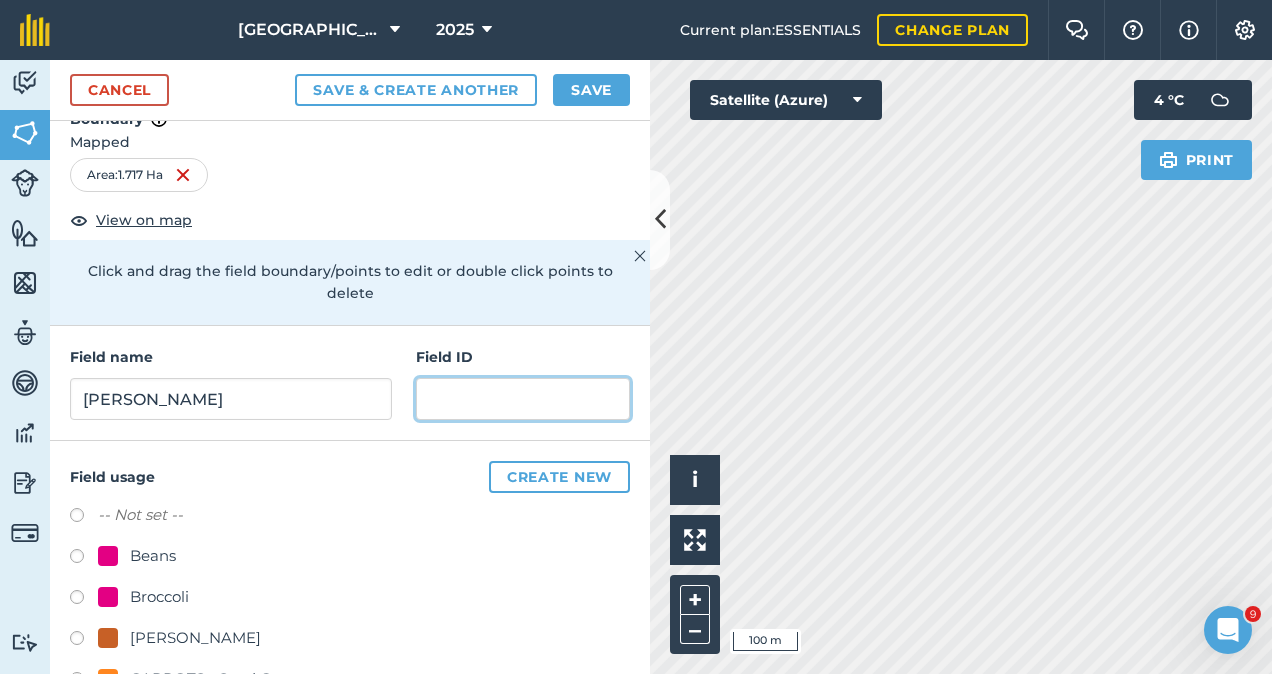 paste on "Westfield" 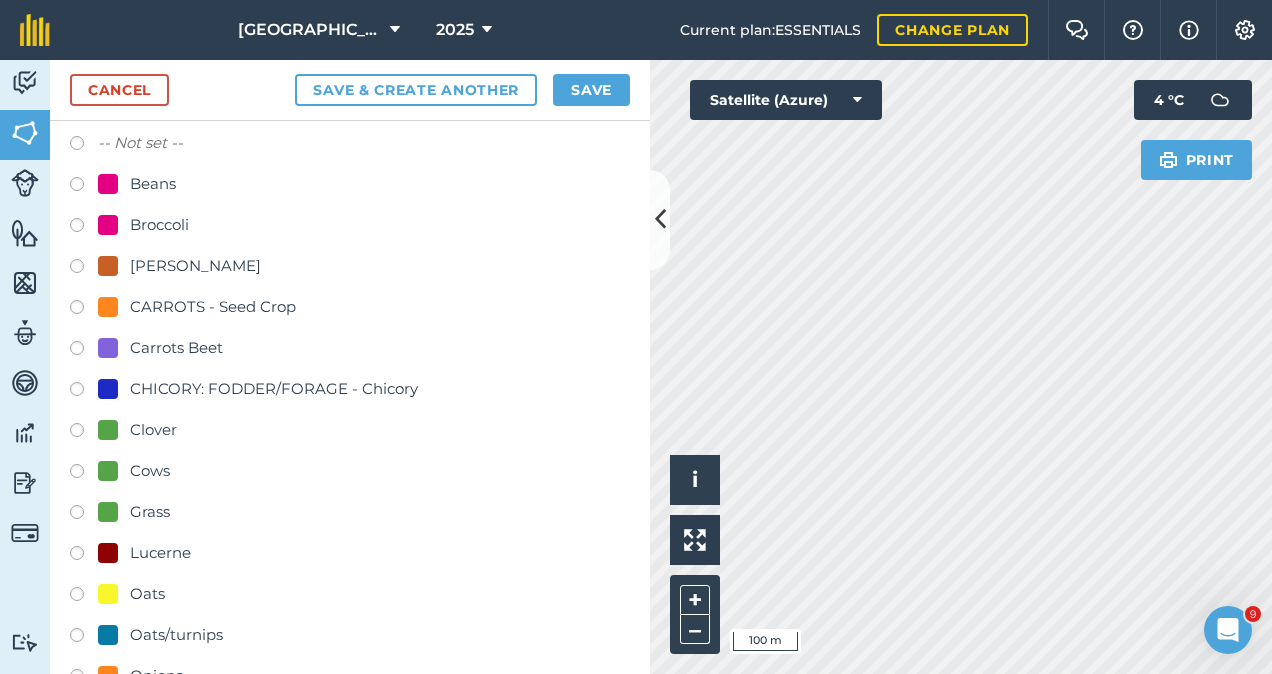 scroll, scrollTop: 430, scrollLeft: 0, axis: vertical 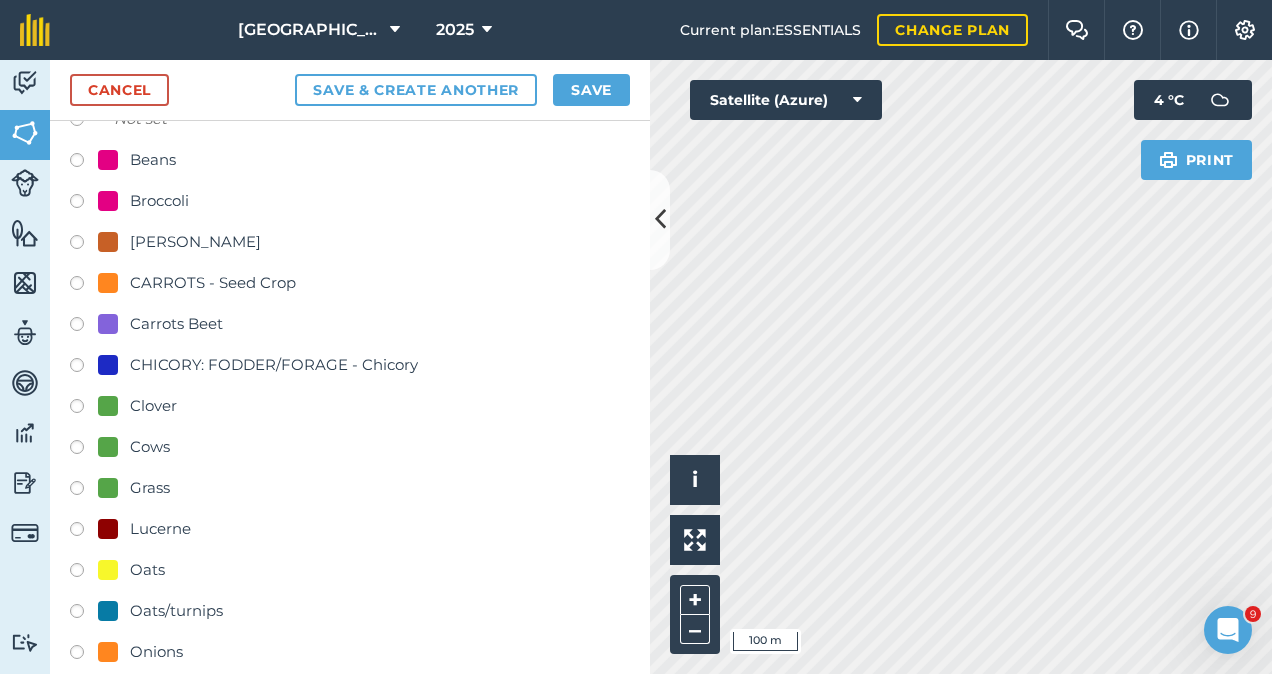 type on "Westfield" 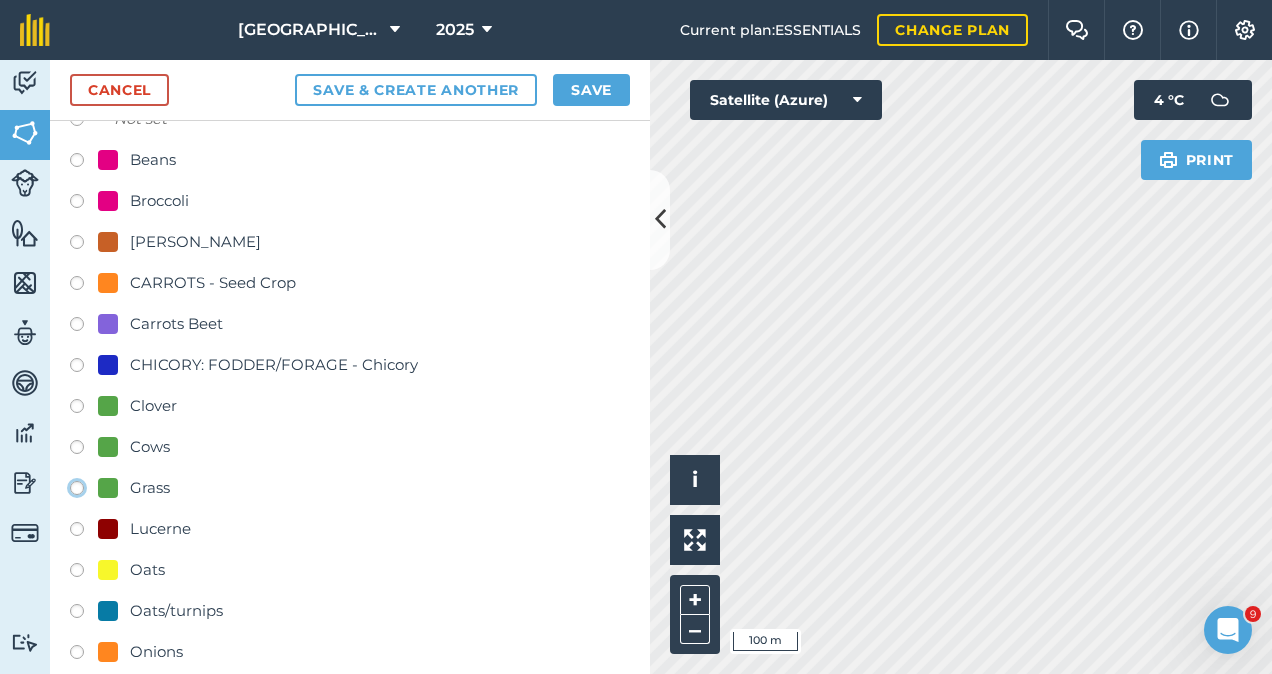 click on "Grass" at bounding box center (-9923, 487) 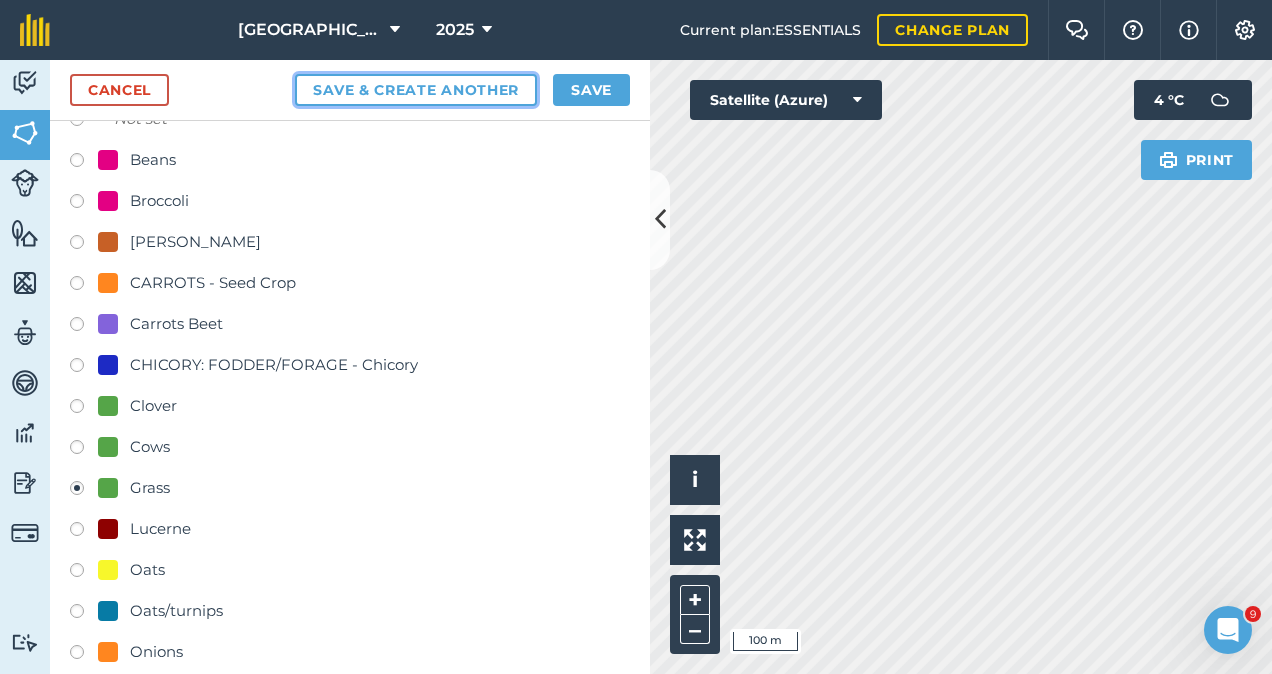 click on "Save & Create Another" at bounding box center [416, 90] 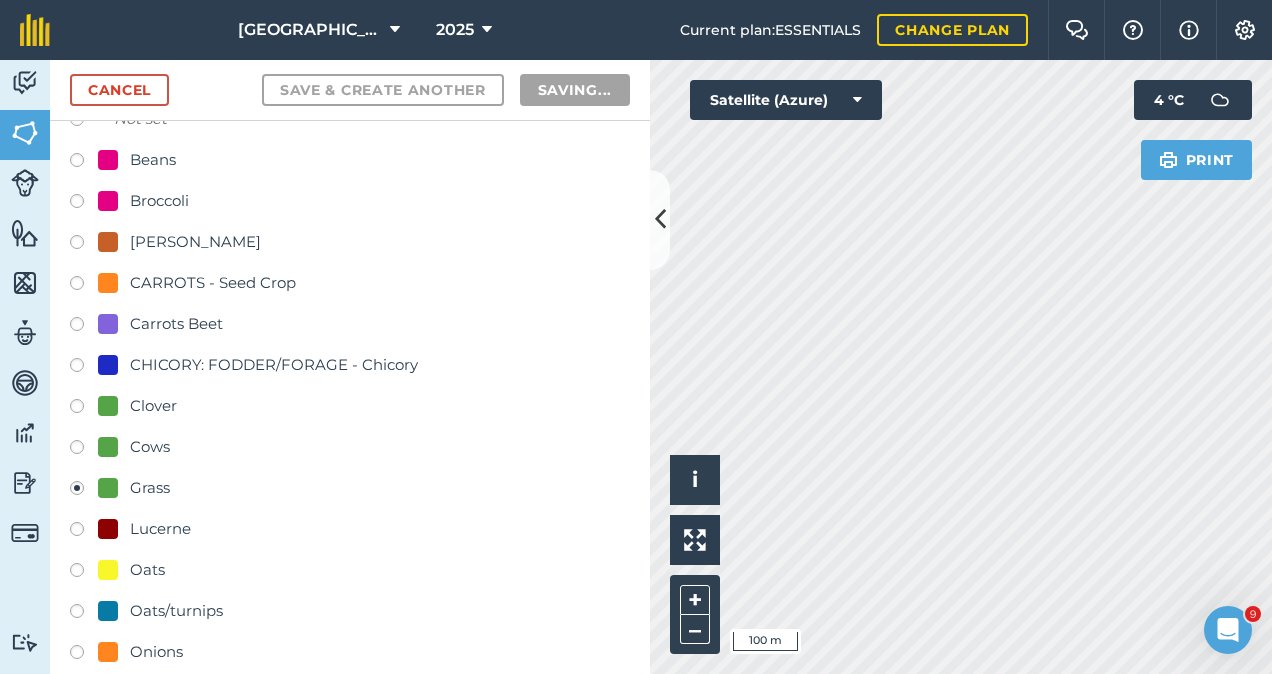radio on "false" 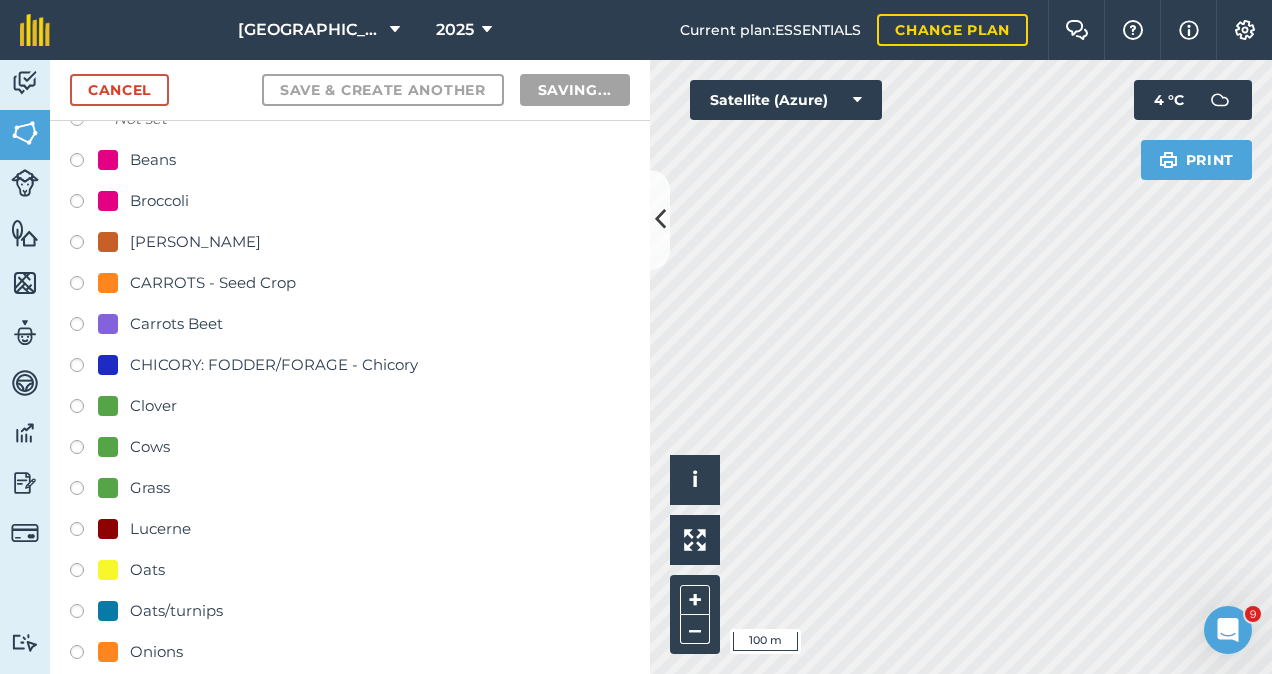 scroll, scrollTop: 34, scrollLeft: 0, axis: vertical 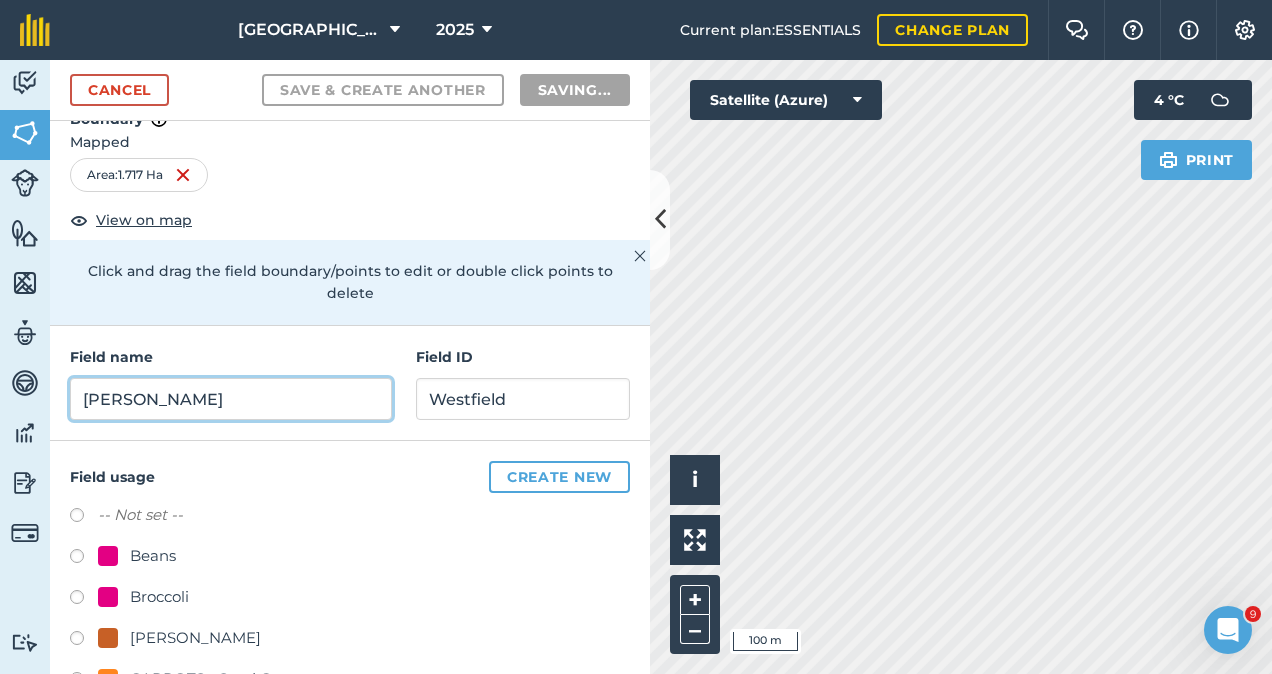 click on "Activity Fields Livestock Features Maps Team Vehicles Data Reporting Billing Tutorials Tutorials Cancel Save & Create Another Saving... Boundary   Mapped Area :  1.717   Ha   View on map Click and drag the field boundary/points to edit or double click points to delete Field name Ram Pdk Field ID [GEOGRAPHIC_DATA] usage   Create new -- Not set -- Beans Broccoli [PERSON_NAME] CARROTS - Seed Crop Carrots Beet CHICORY: FODDER/FORAGE - Chicory Clover Cows  Grass Lucerne Oats Oats/turnips Onions Peas Plantation  Poppies Pyrethrum Rape Steers/Heifers Water Click to start drawing i © 2025 TomTom, Microsoft 100 m + – Satellite (Azure) Print 4   ° C" at bounding box center [636, 367] 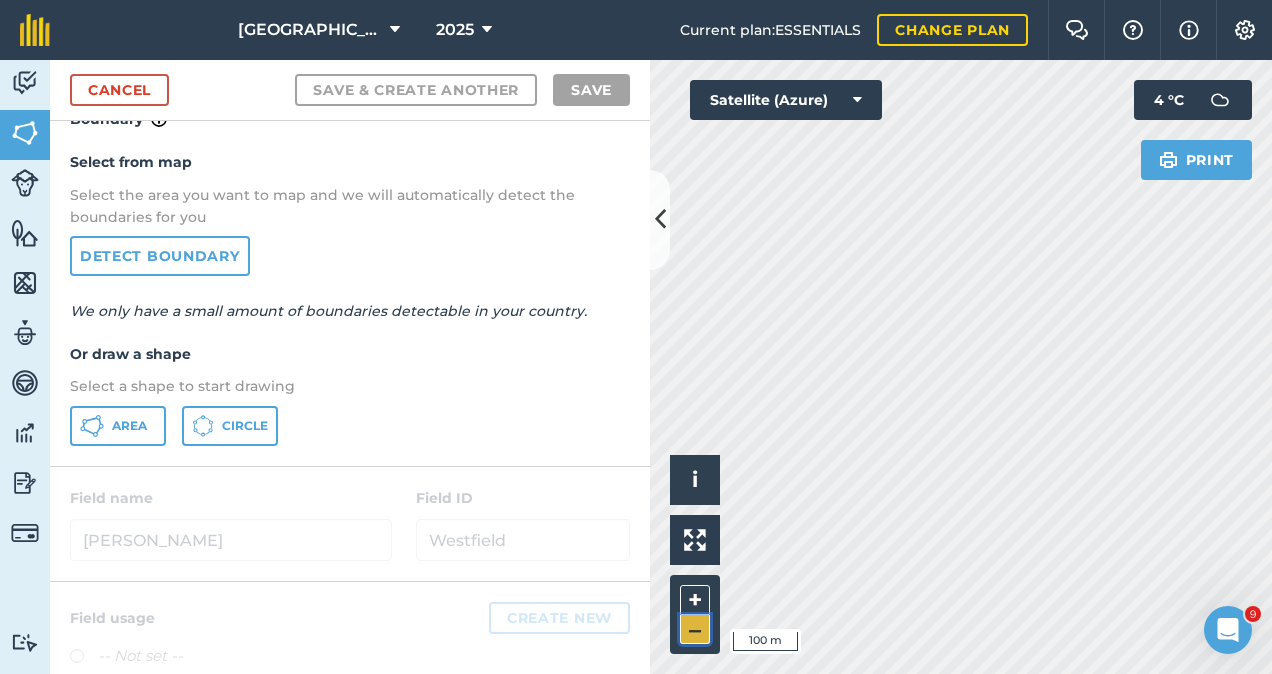 click on "–" at bounding box center [695, 629] 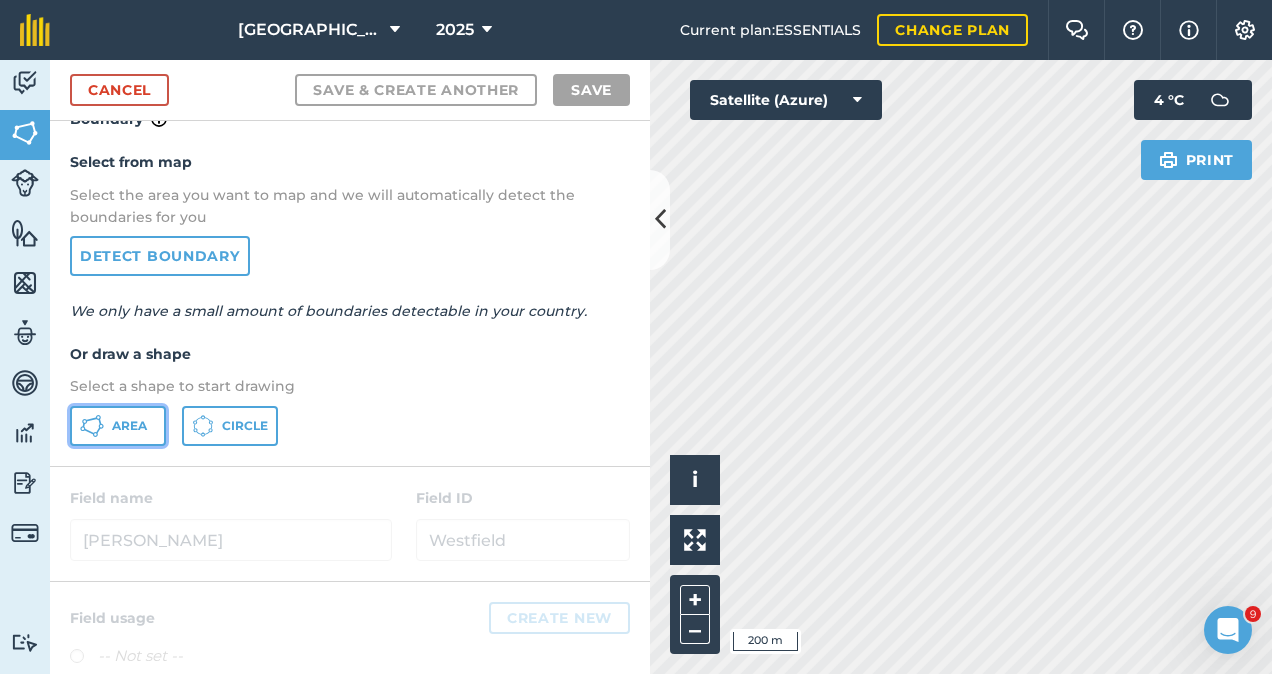 click on "Area" at bounding box center (118, 426) 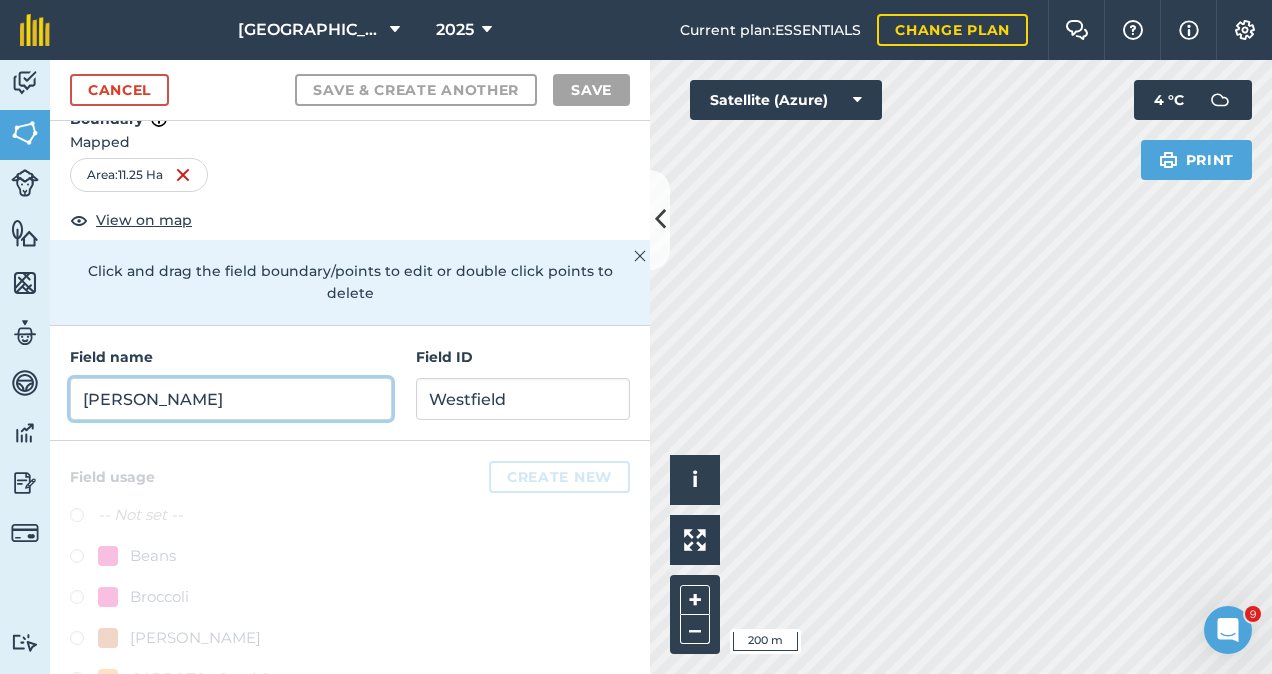 click on "[PERSON_NAME]" at bounding box center (231, 399) 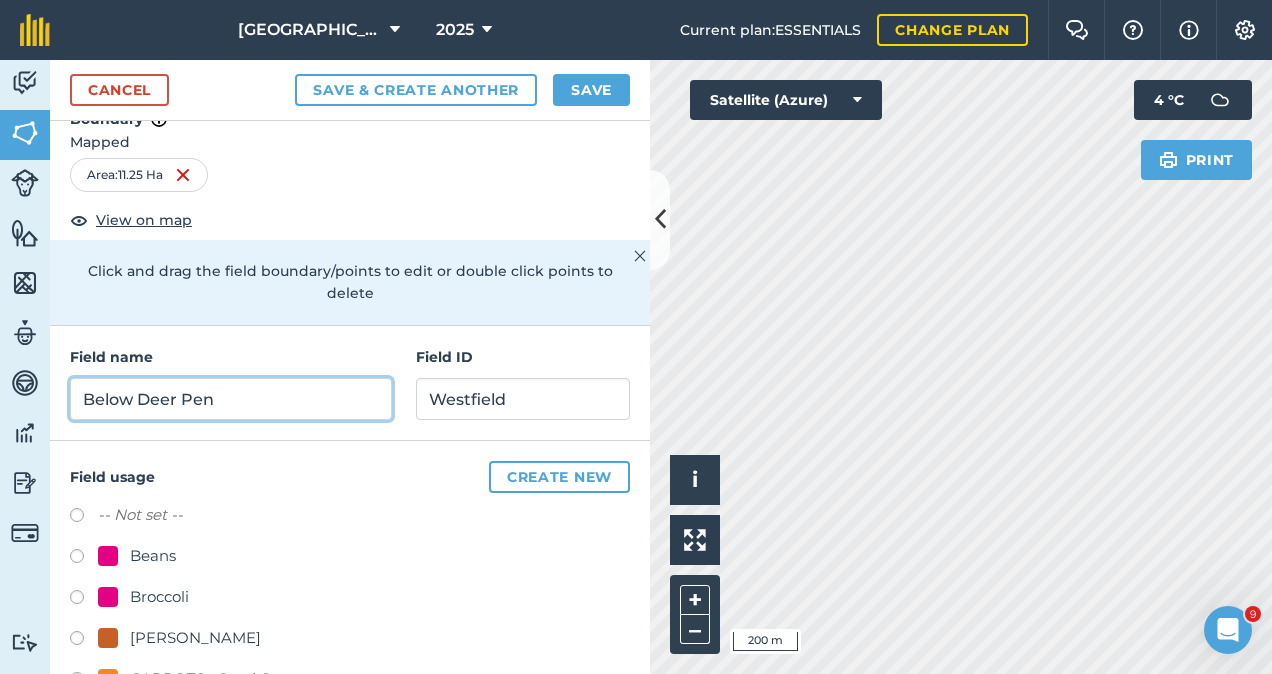 type on "Below Deer Pen" 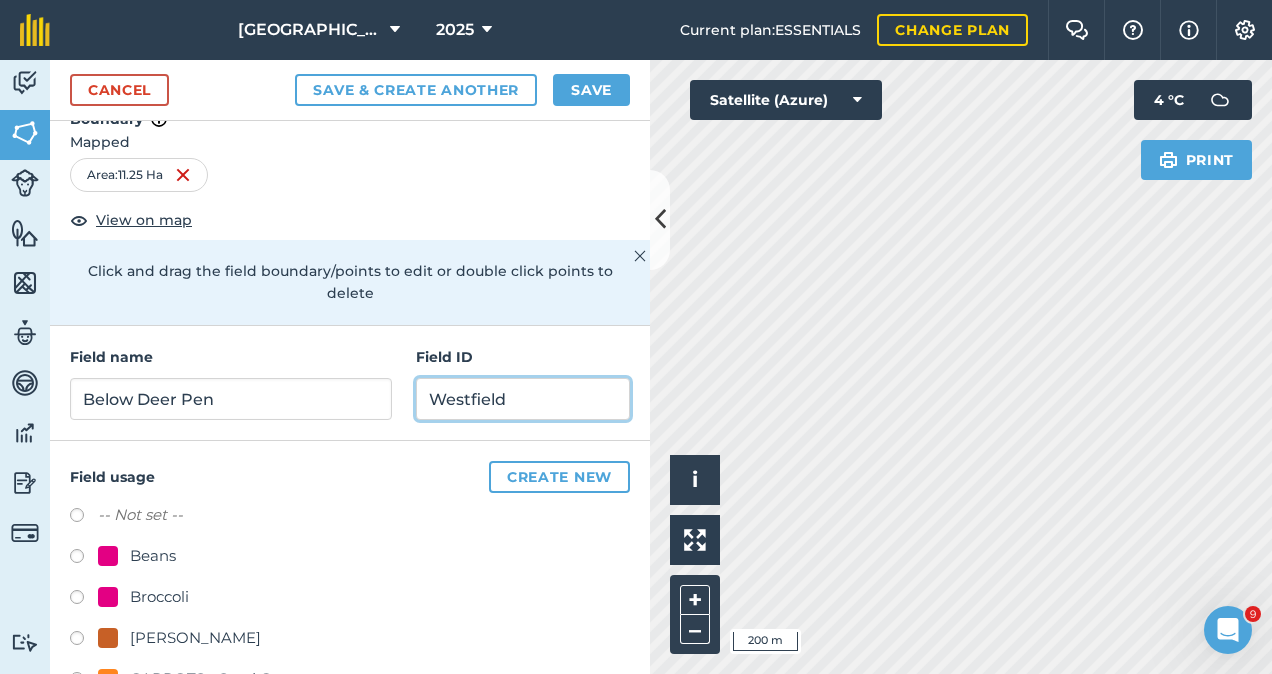 click on "Westfield" at bounding box center [523, 399] 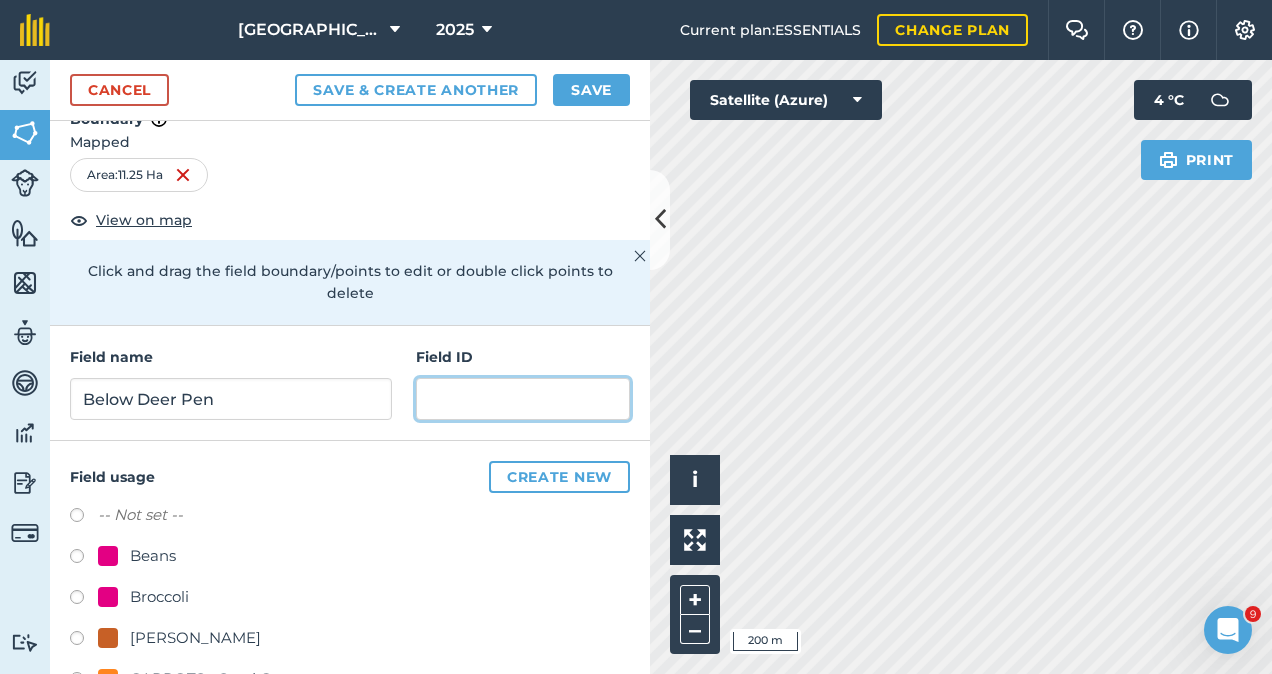 type on "V" 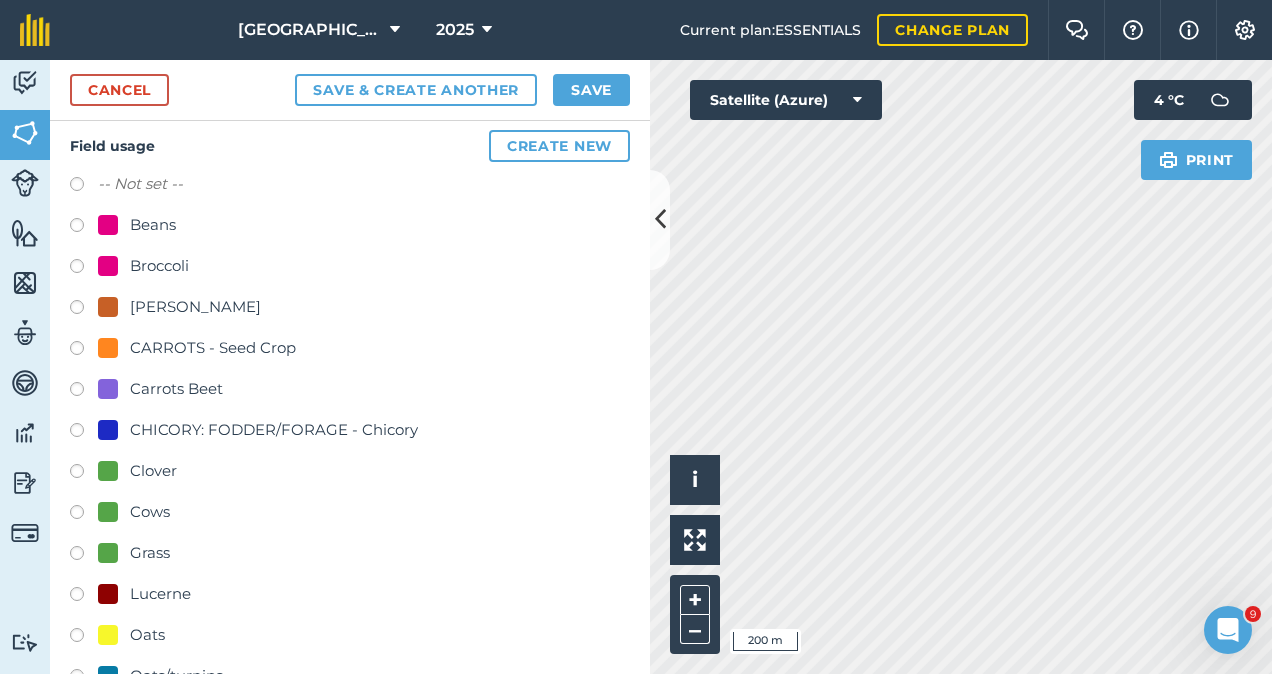 scroll, scrollTop: 442, scrollLeft: 0, axis: vertical 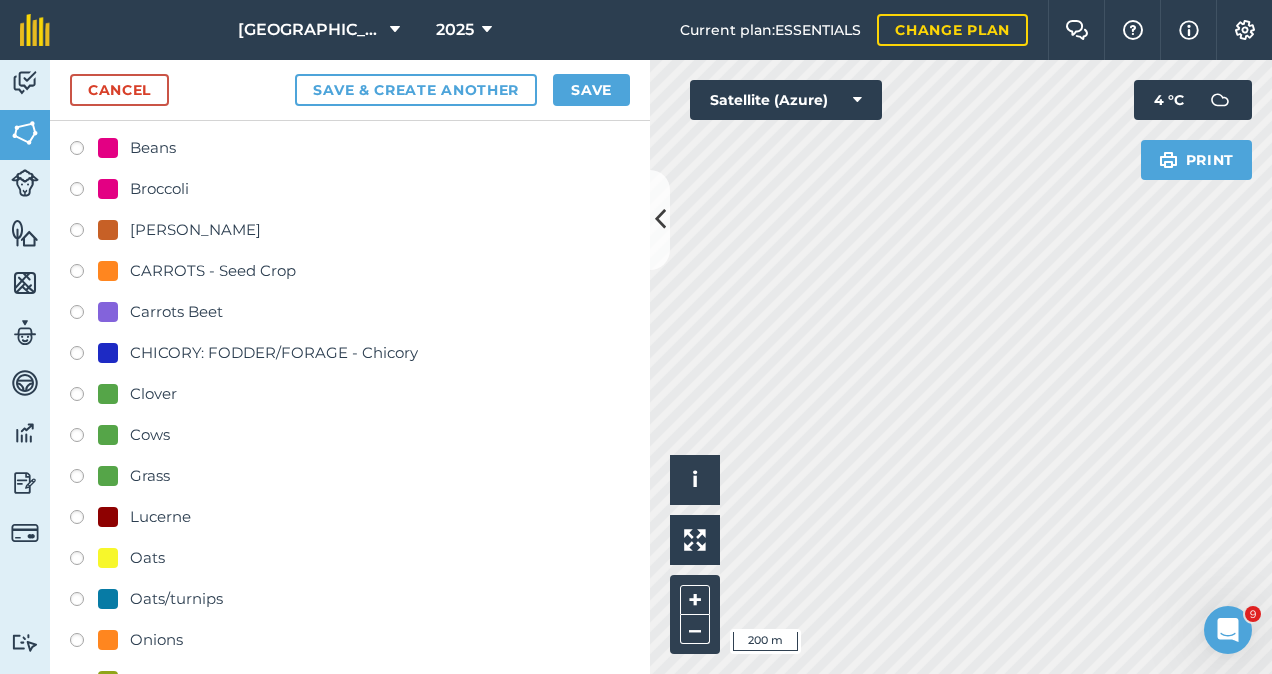 type on "Westfield" 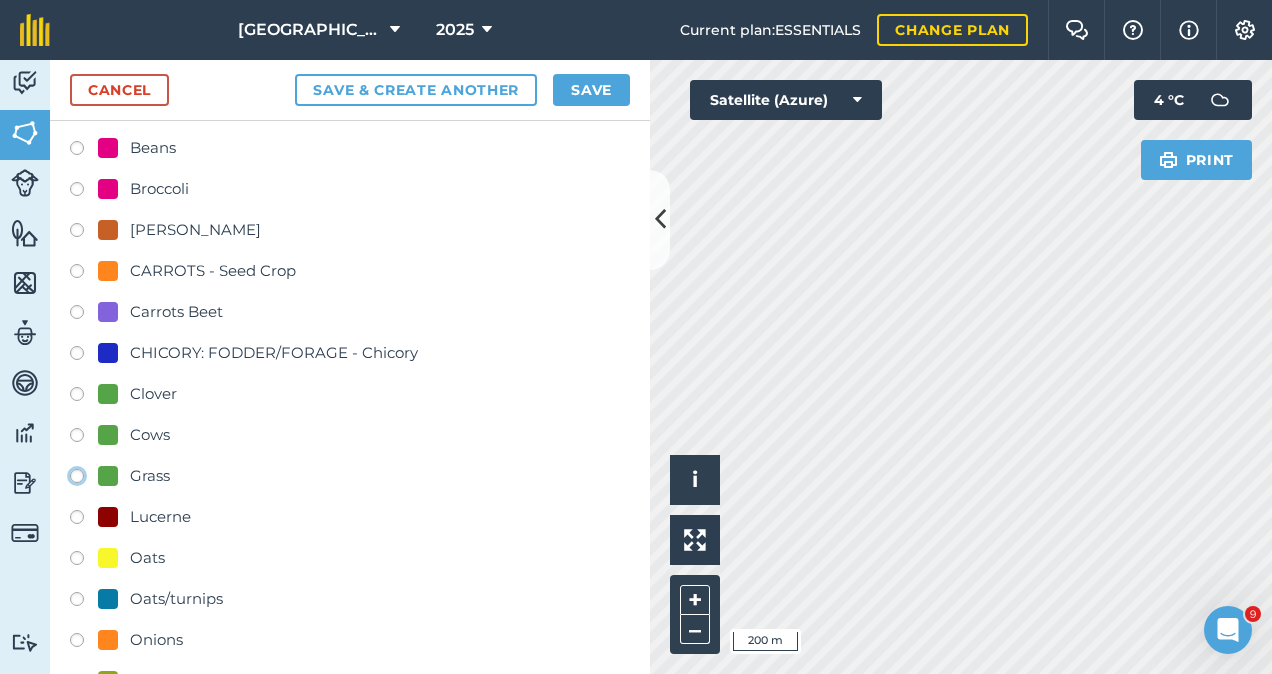 click on "Grass" at bounding box center [-9923, 475] 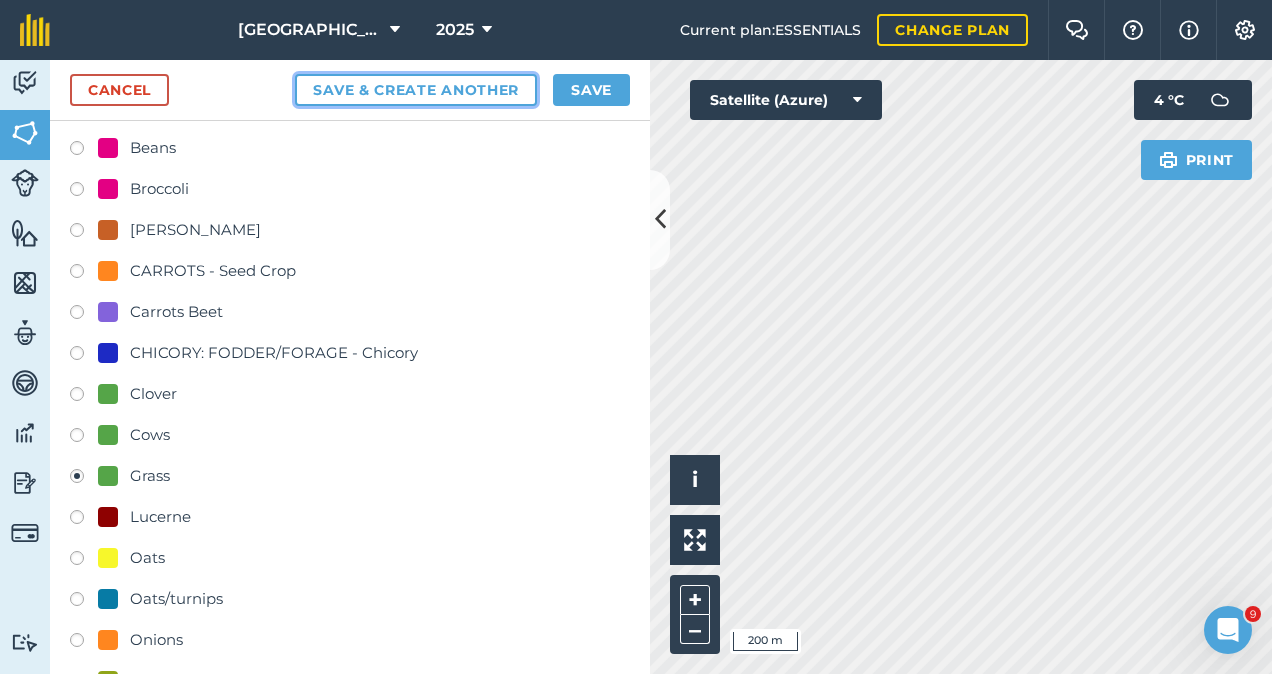 click on "Save & Create Another" at bounding box center [416, 90] 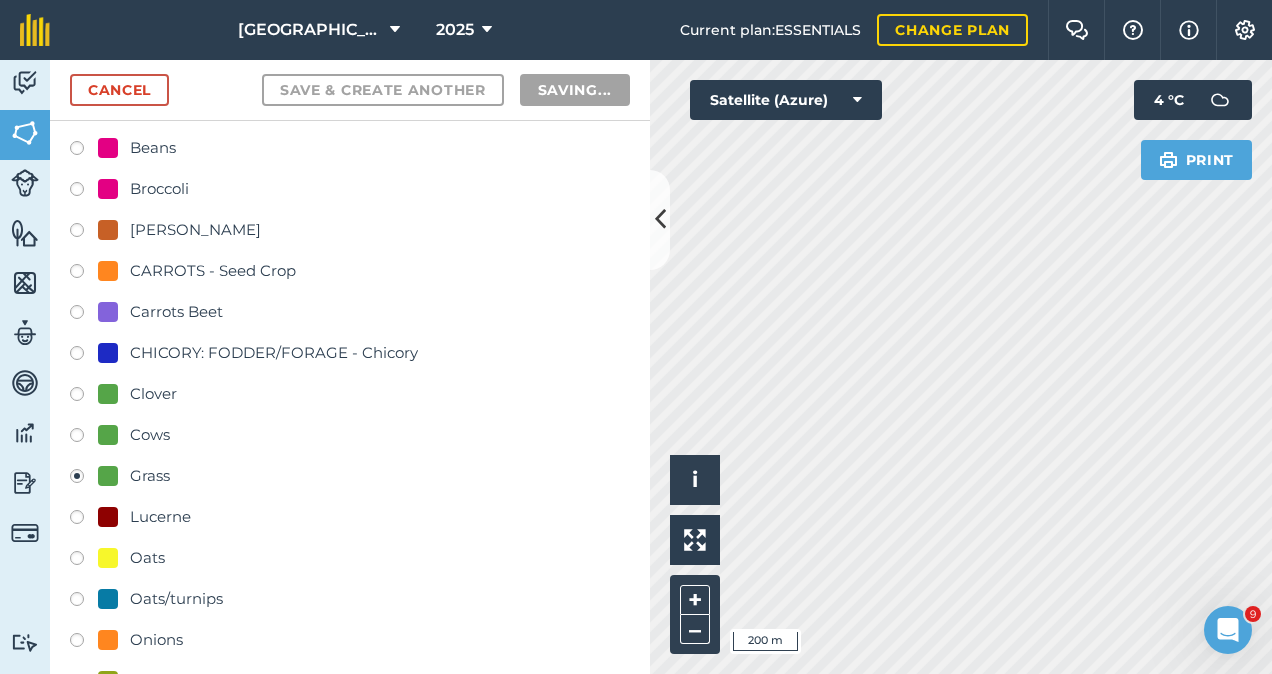 radio on "false" 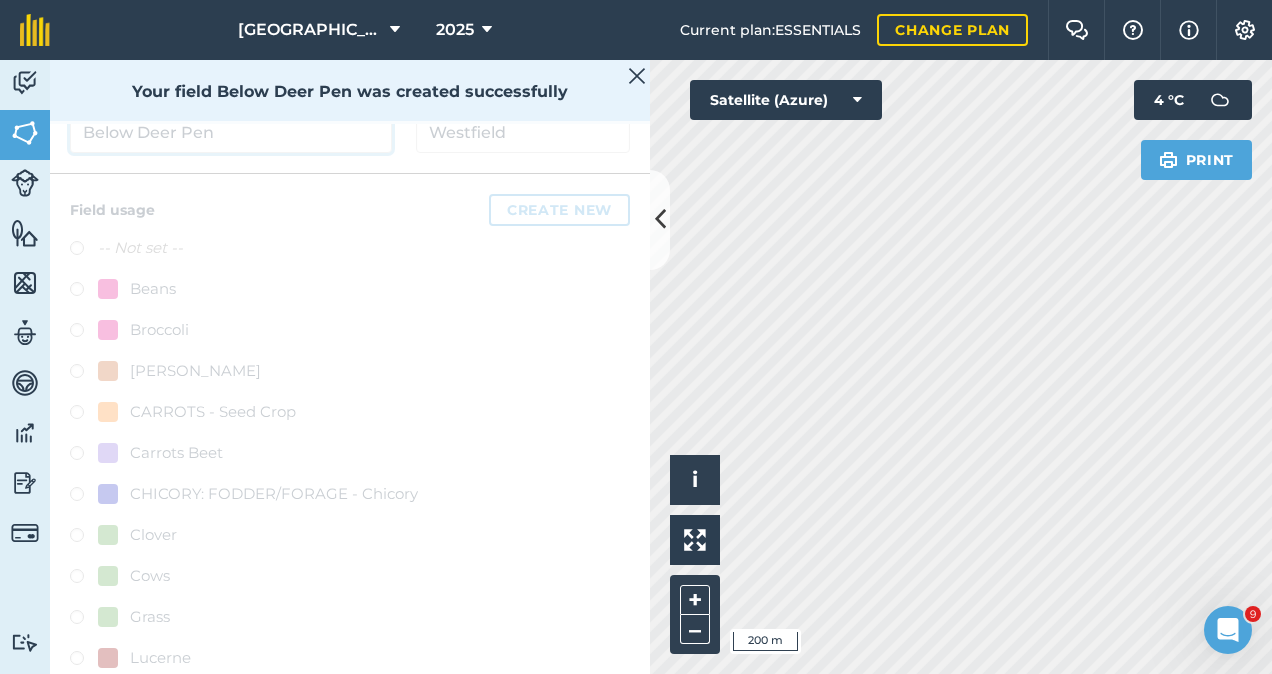 scroll, scrollTop: 34, scrollLeft: 0, axis: vertical 